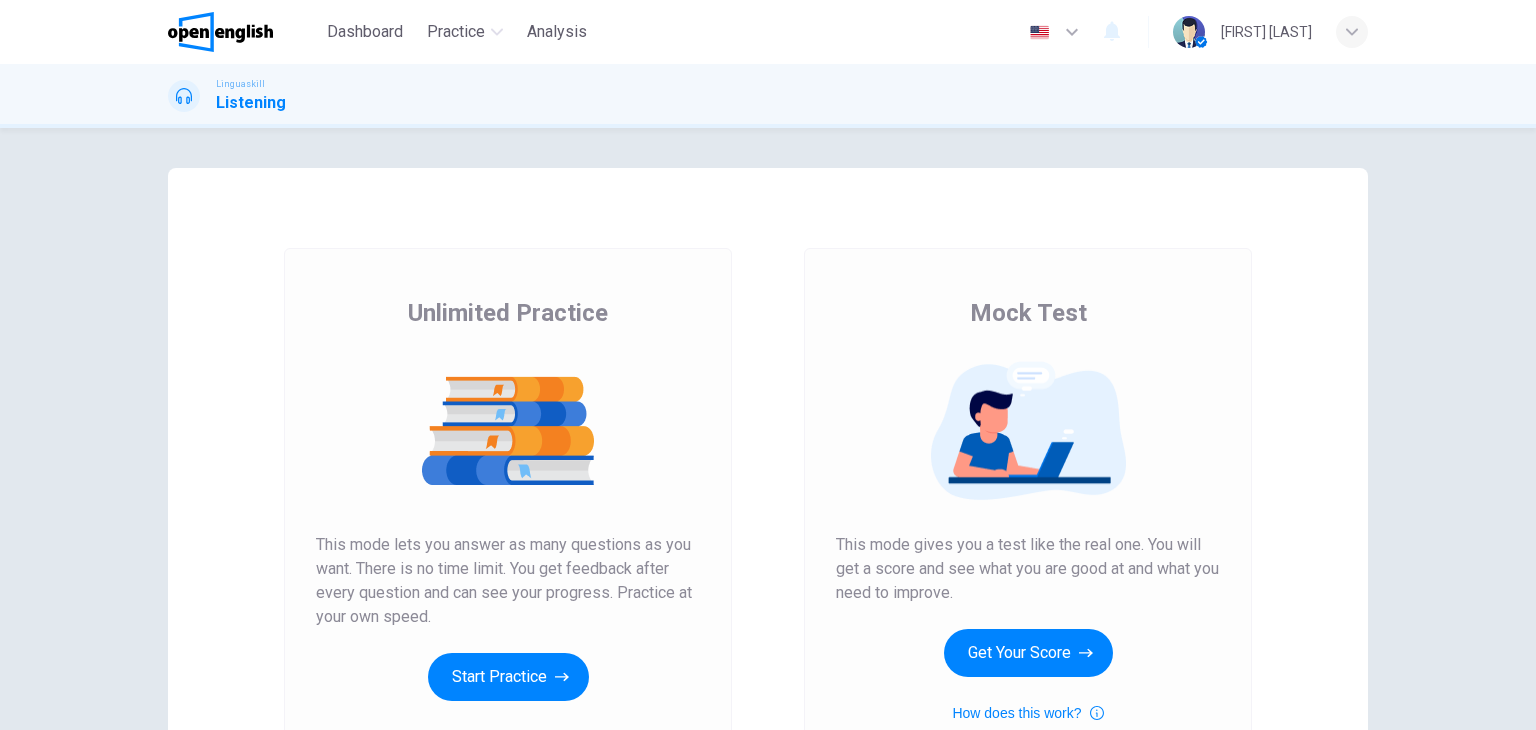 scroll, scrollTop: 0, scrollLeft: 0, axis: both 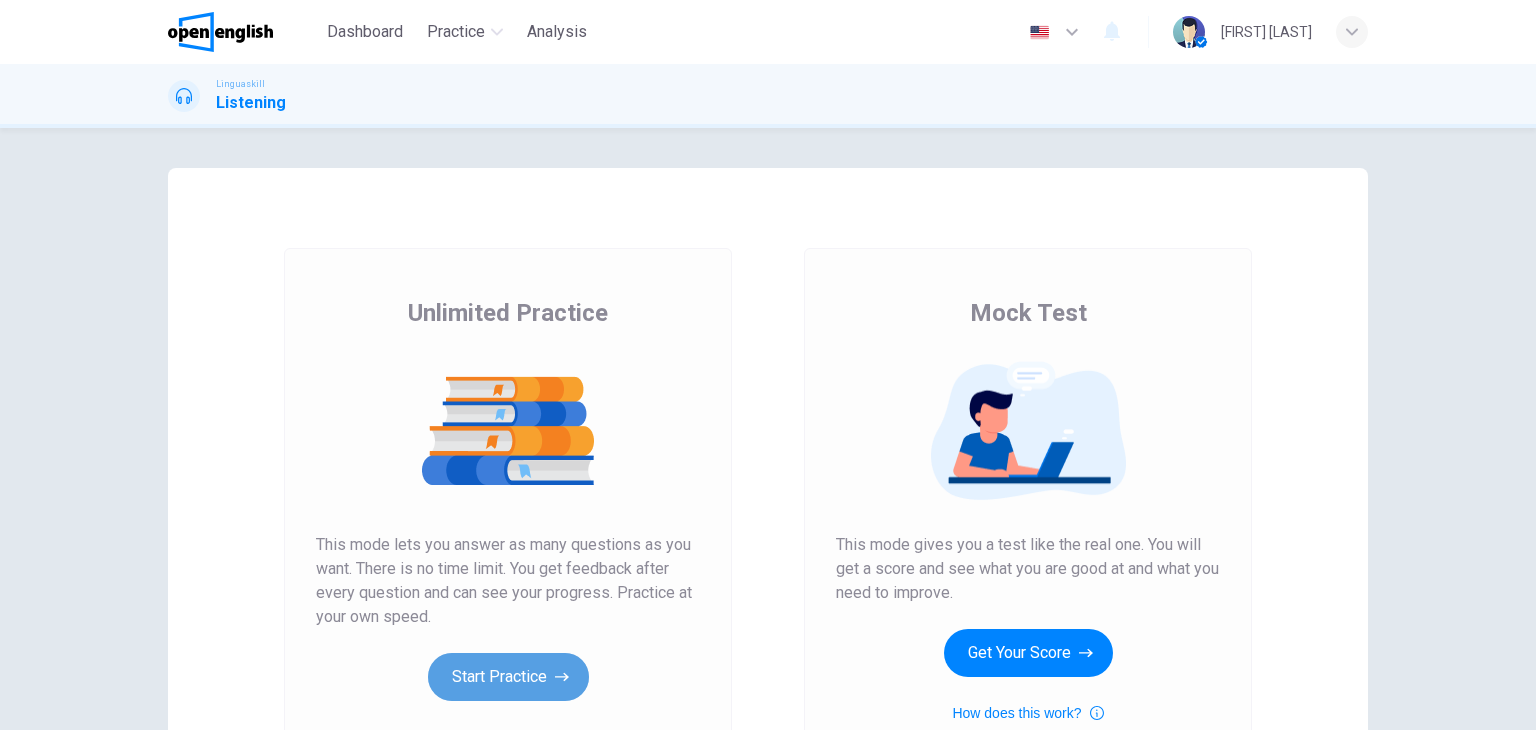 click on "Start Practice" at bounding box center [508, 677] 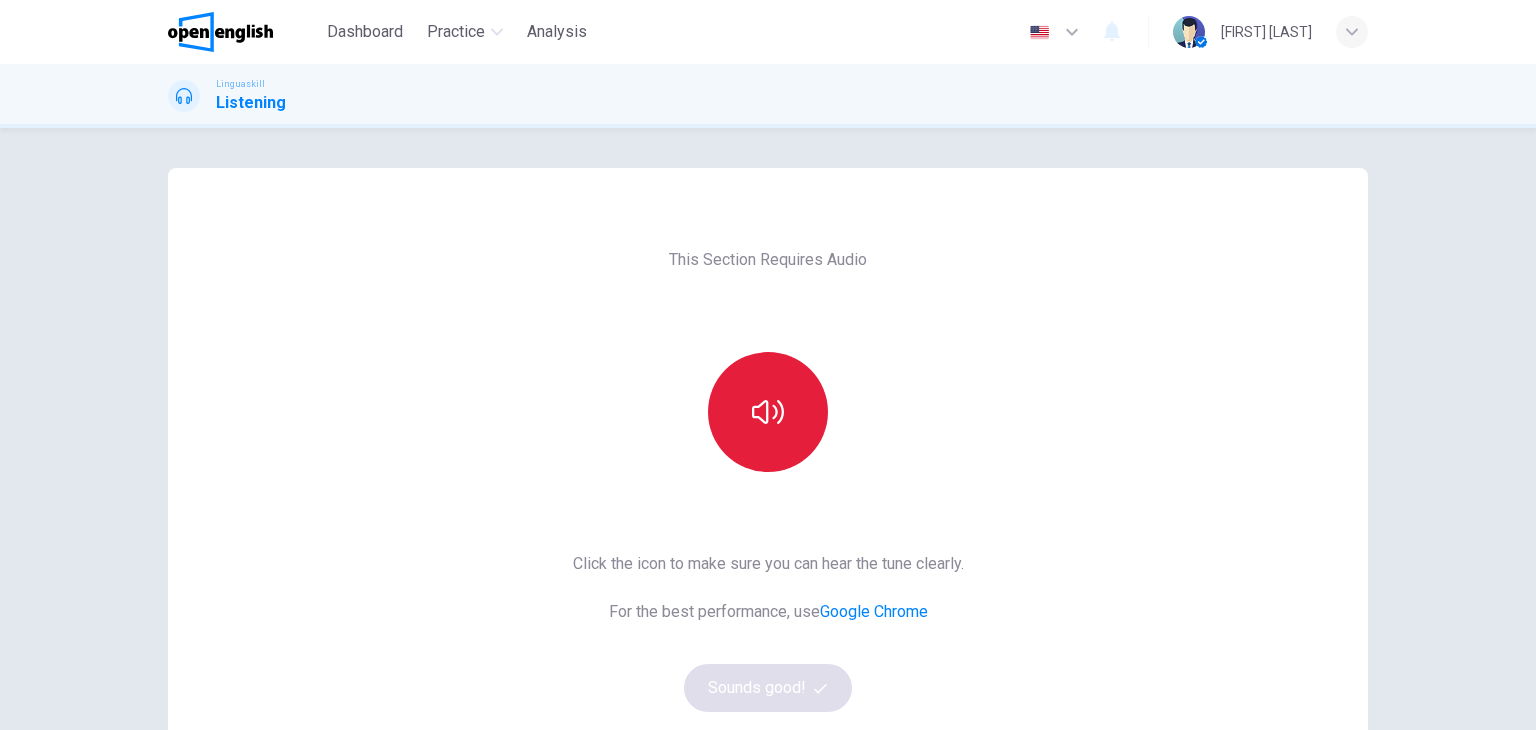 click at bounding box center (768, 412) 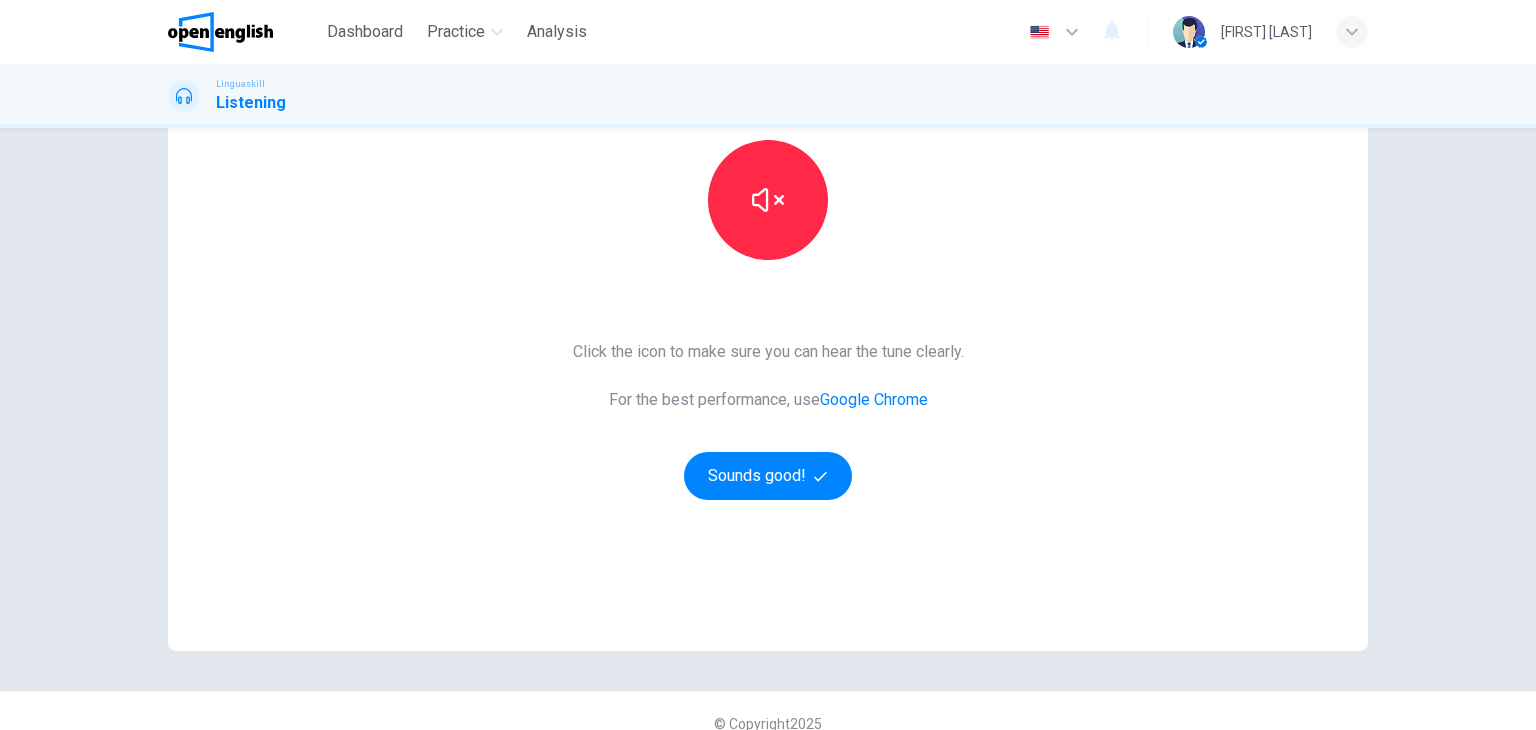 scroll, scrollTop: 218, scrollLeft: 0, axis: vertical 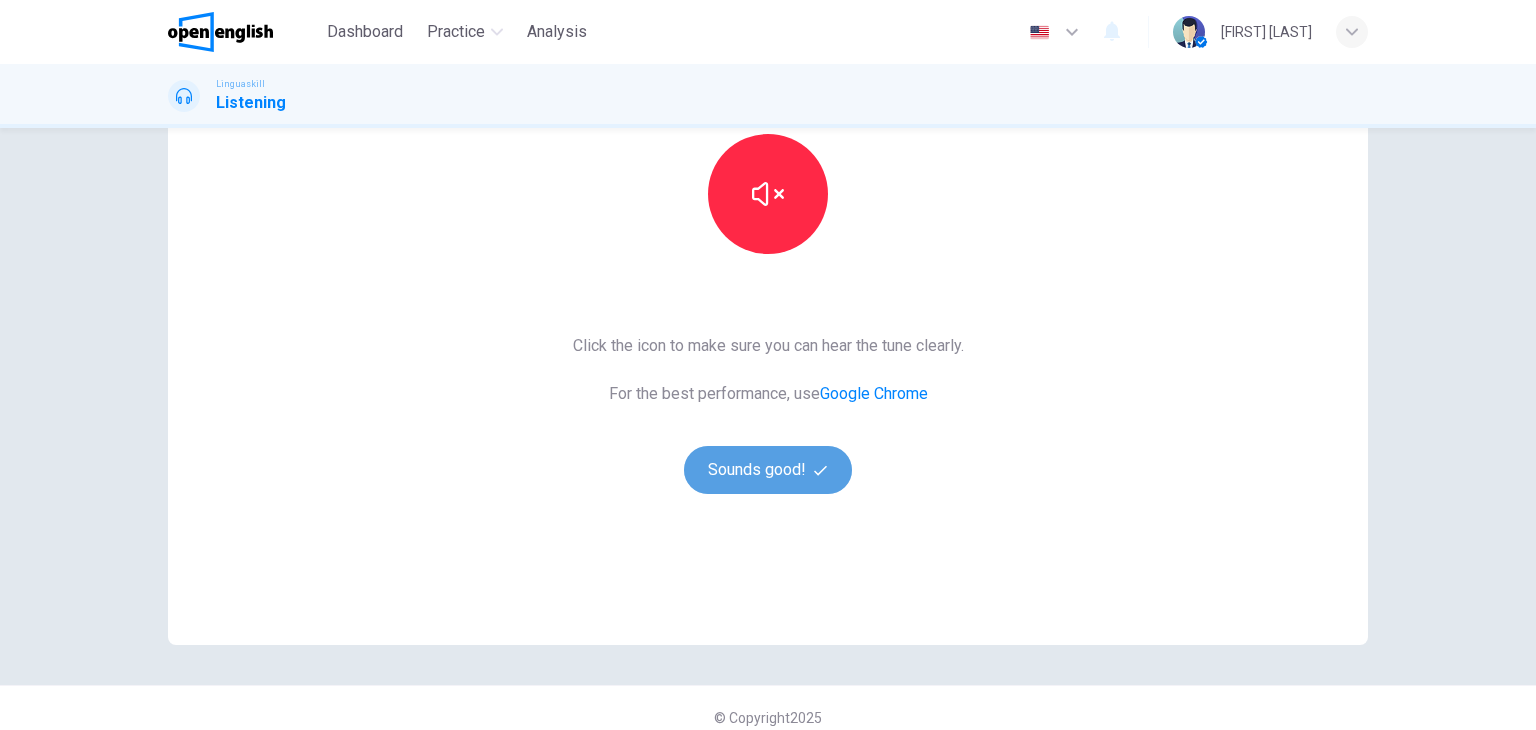 click on "Sounds good!" at bounding box center (768, 470) 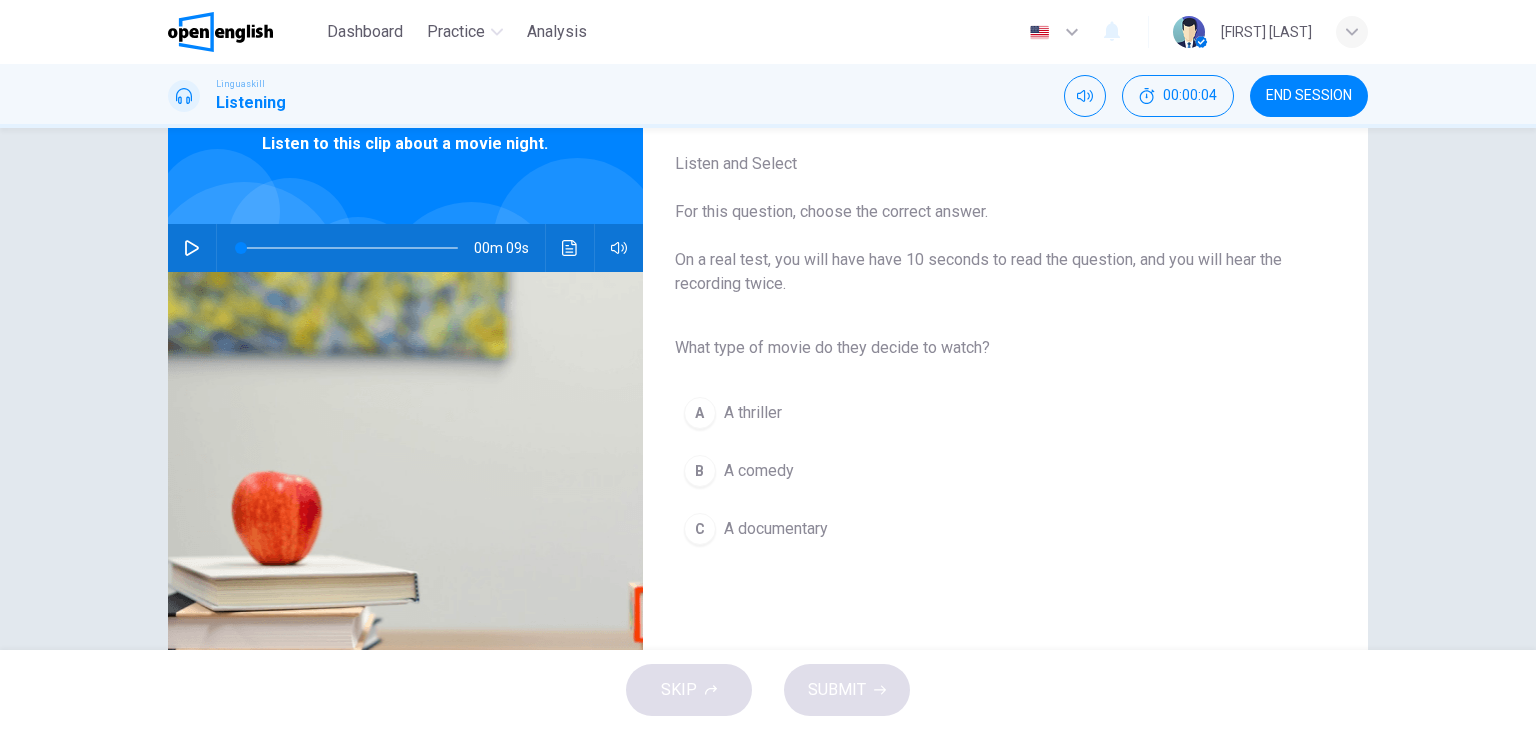 scroll, scrollTop: 103, scrollLeft: 0, axis: vertical 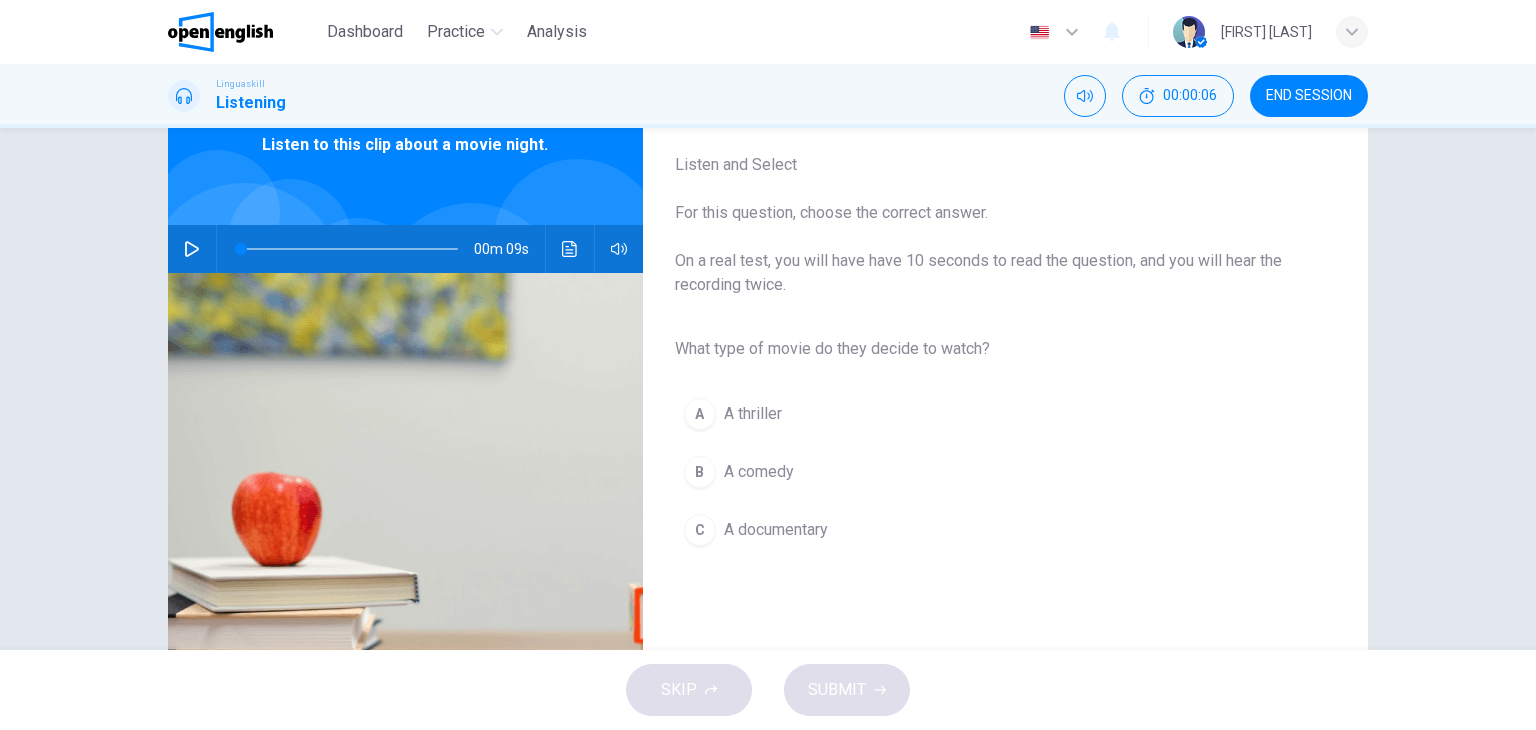 click at bounding box center (192, 249) 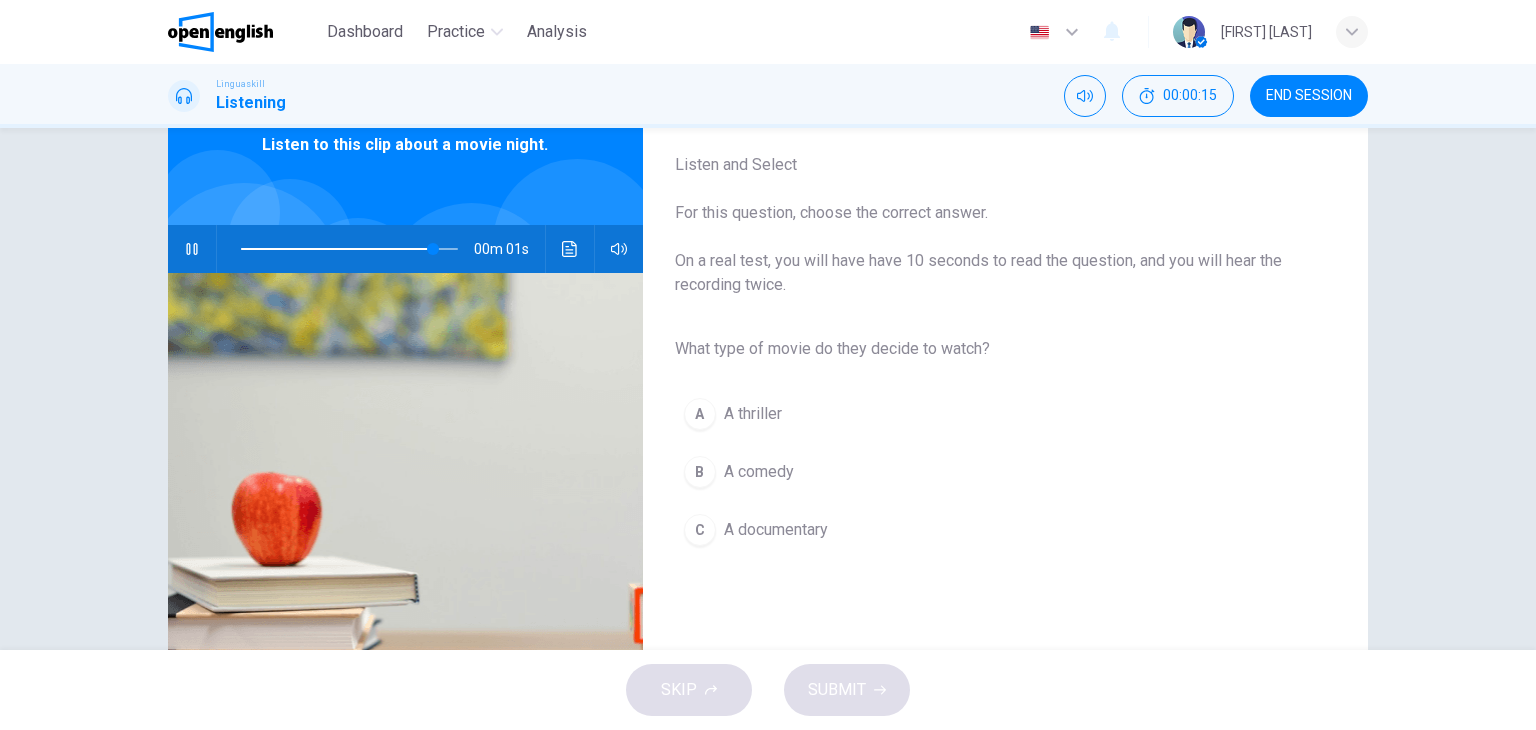 type on "*" 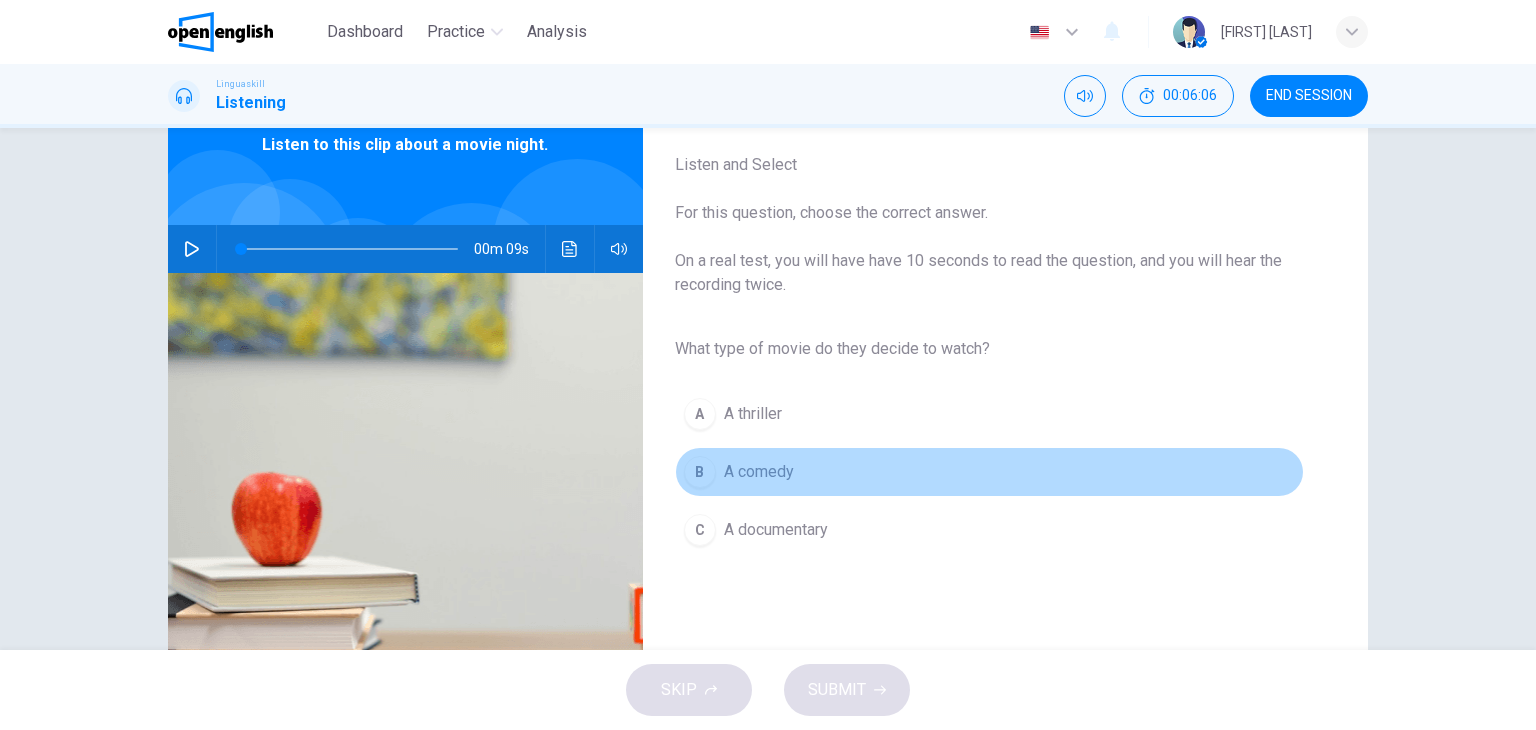 click on "A comedy" at bounding box center (759, 472) 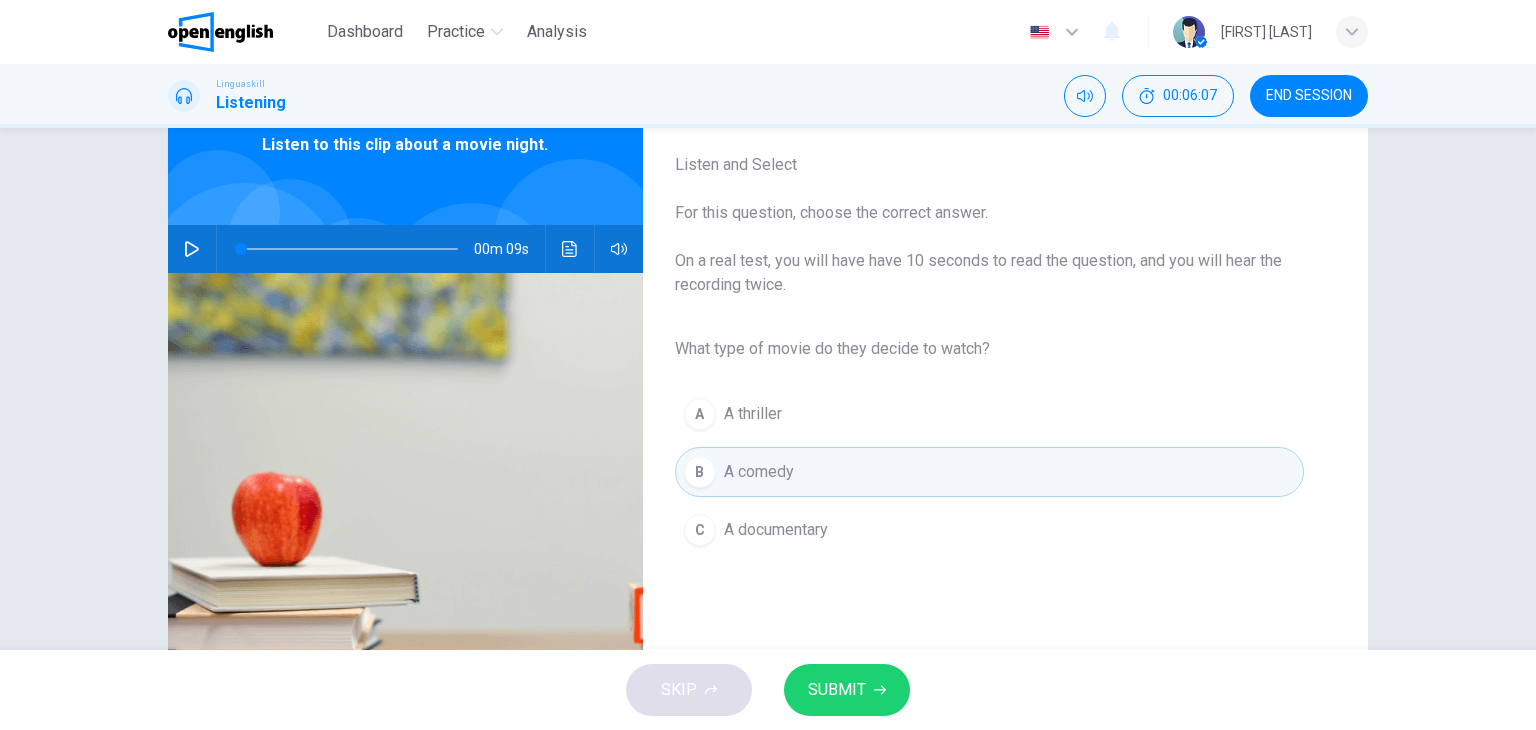 click on "SUBMIT" at bounding box center [837, 690] 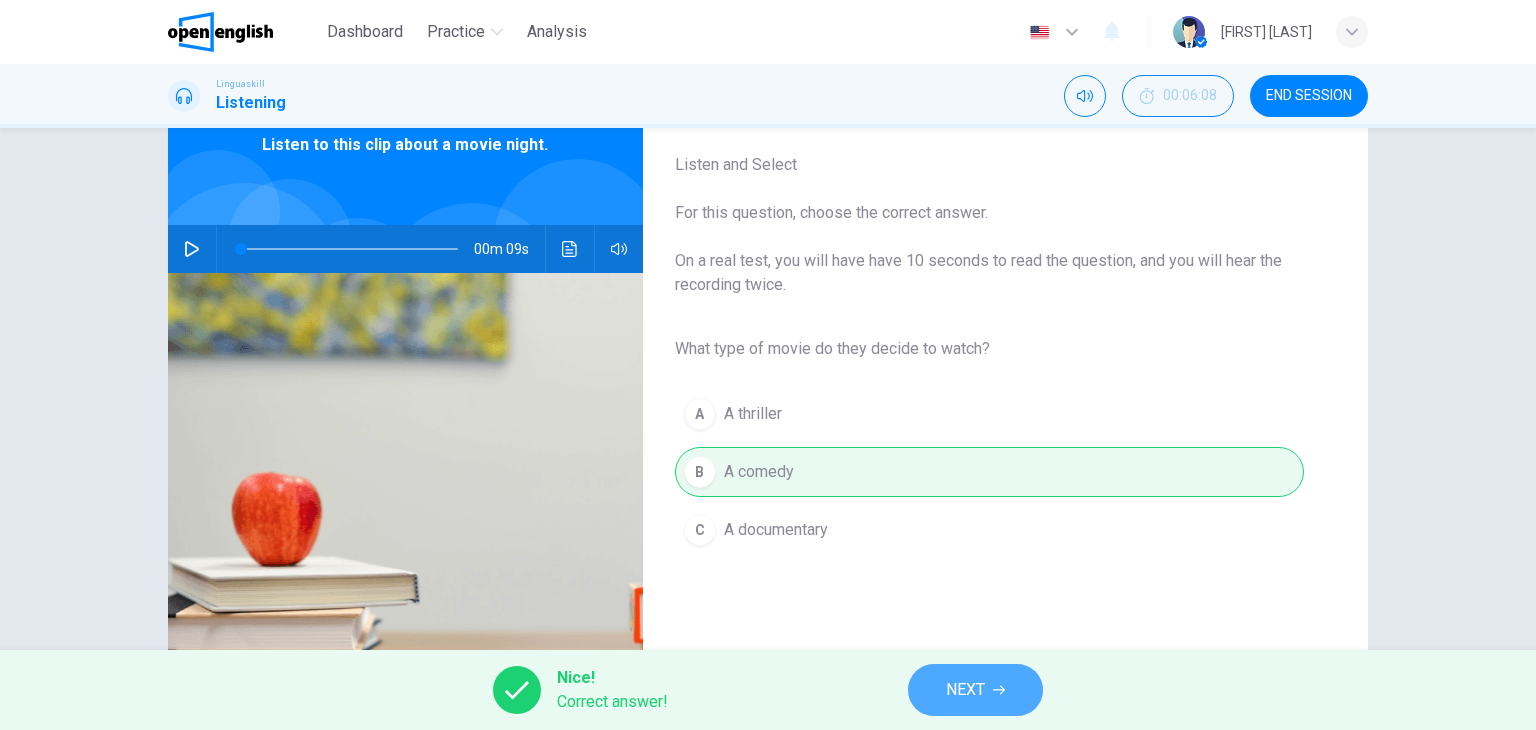 click on "NEXT" at bounding box center [965, 690] 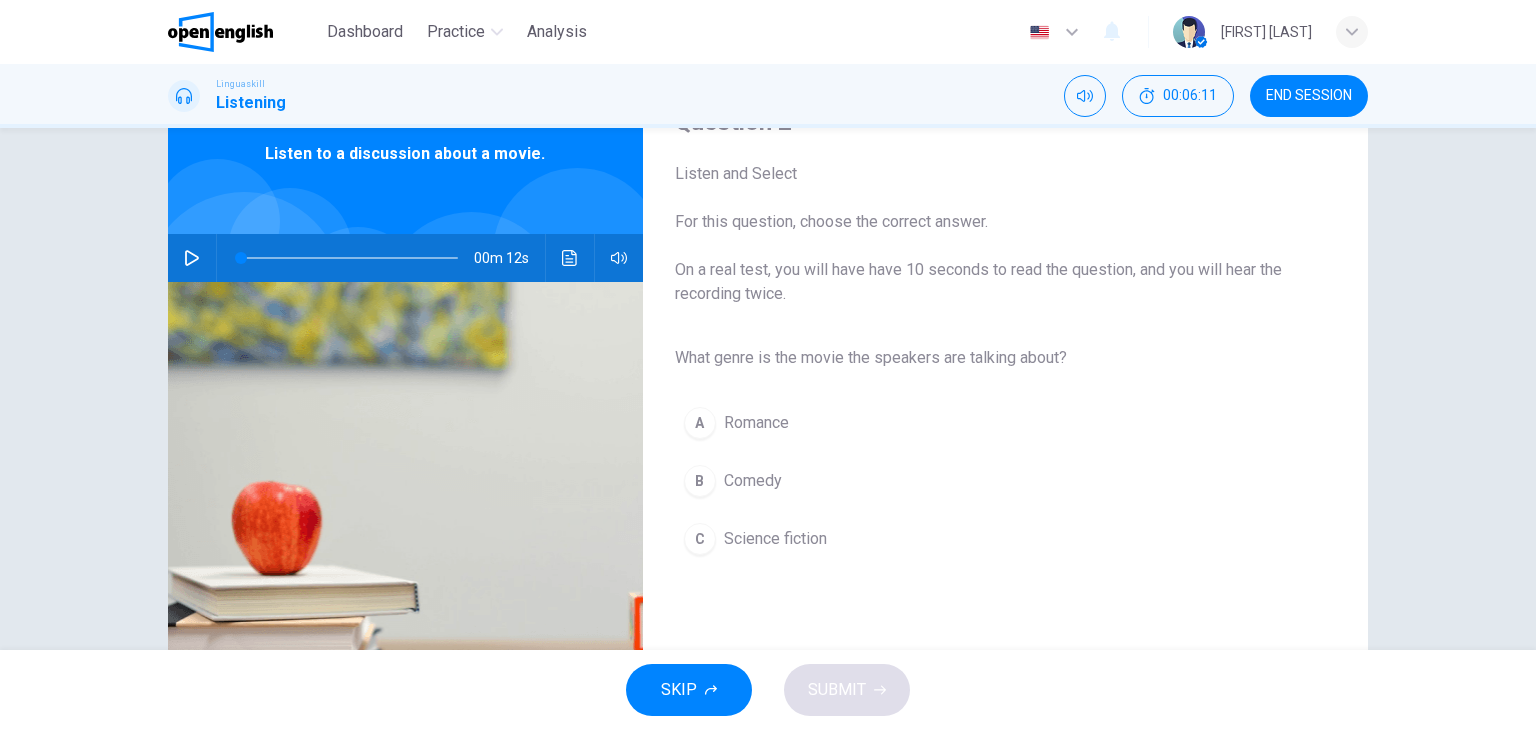 scroll, scrollTop: 96, scrollLeft: 0, axis: vertical 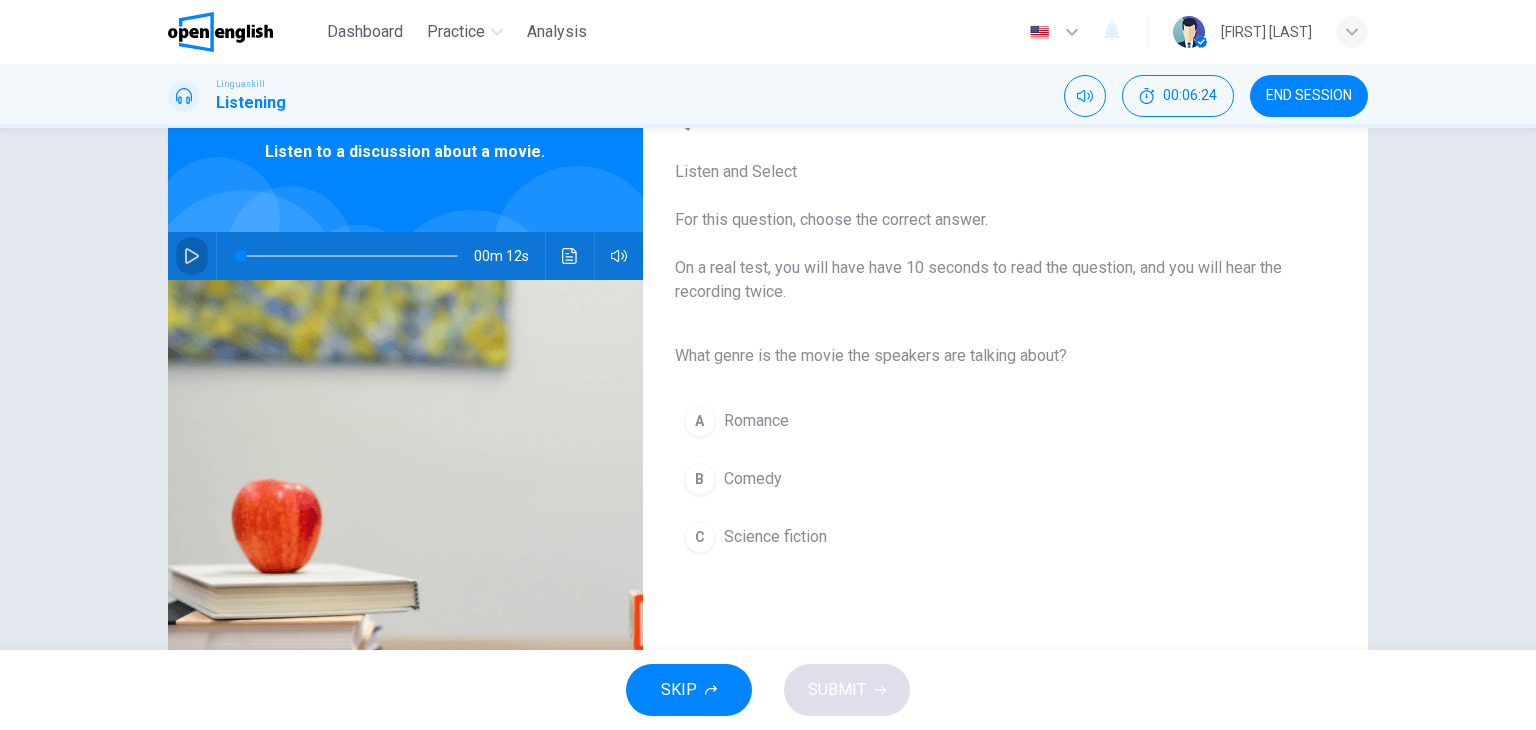 click 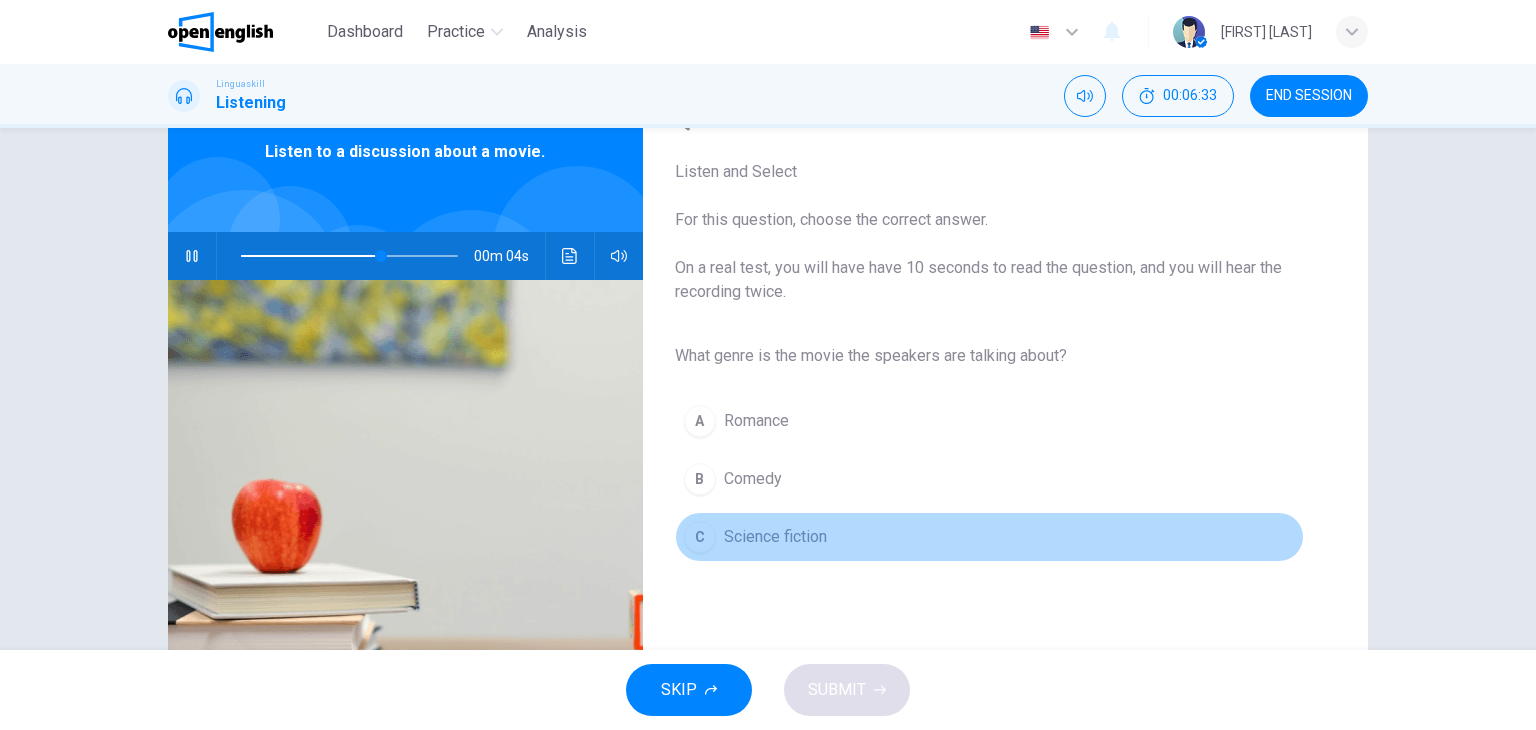 click on "Science fiction" at bounding box center (775, 537) 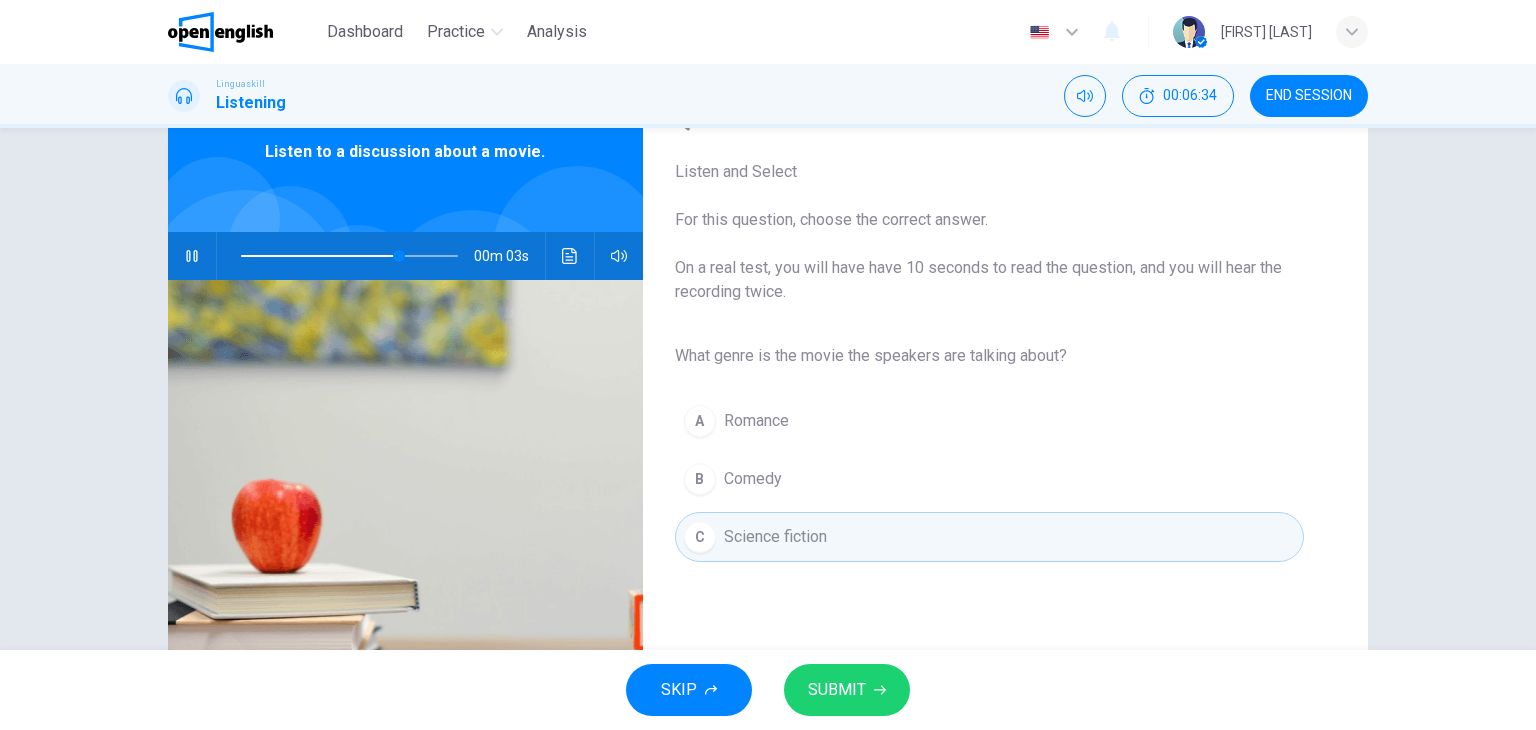 click on "SUBMIT" at bounding box center (837, 690) 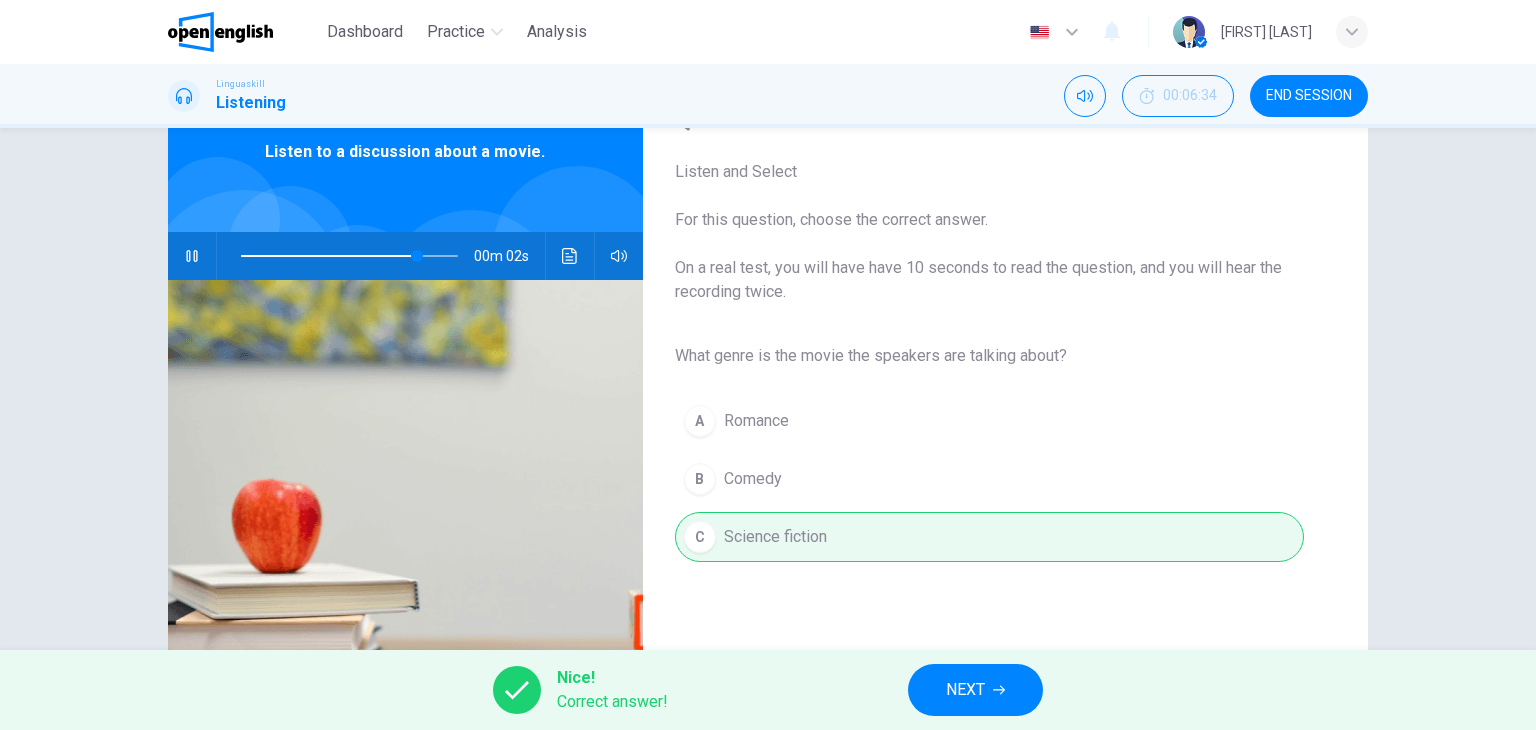 type on "**" 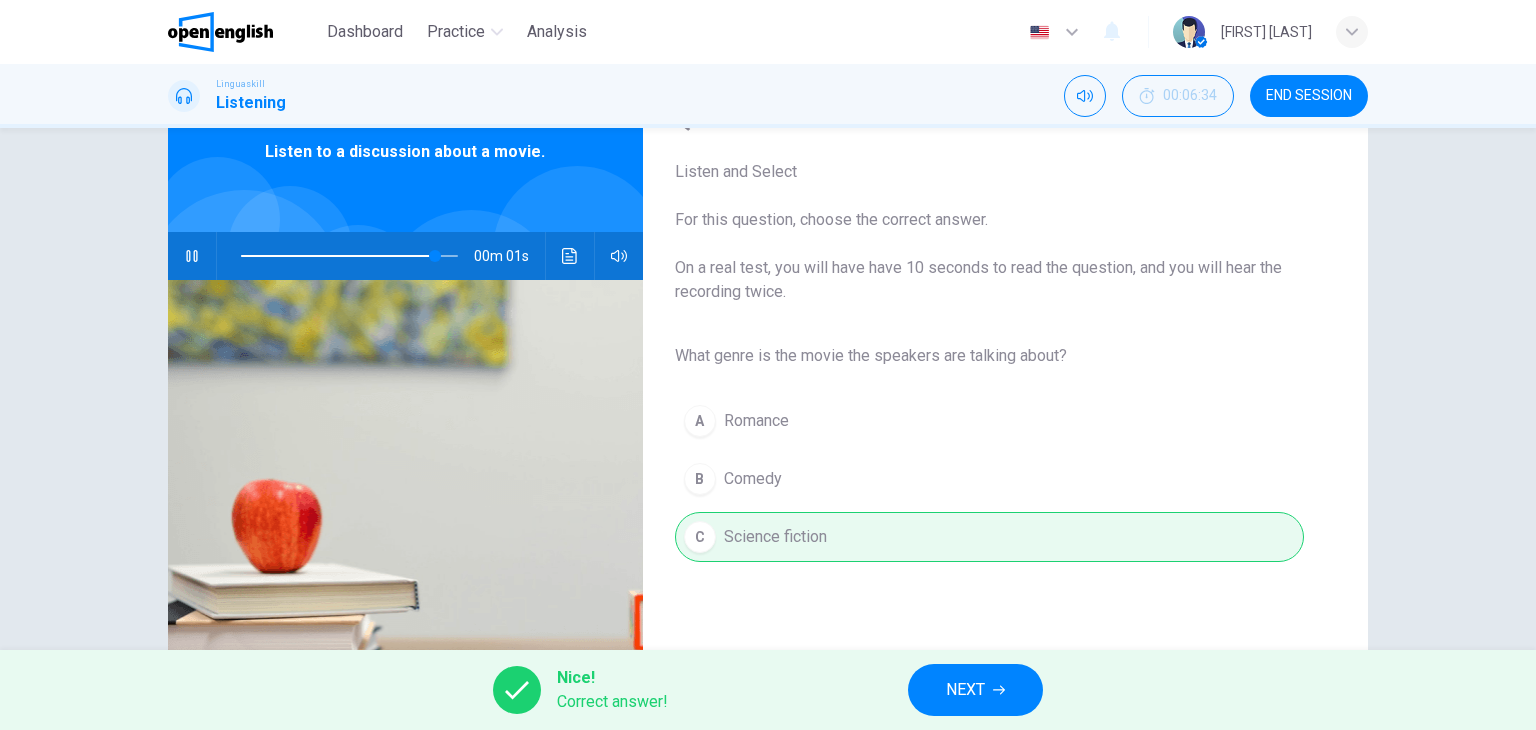 click on "NEXT" at bounding box center [965, 690] 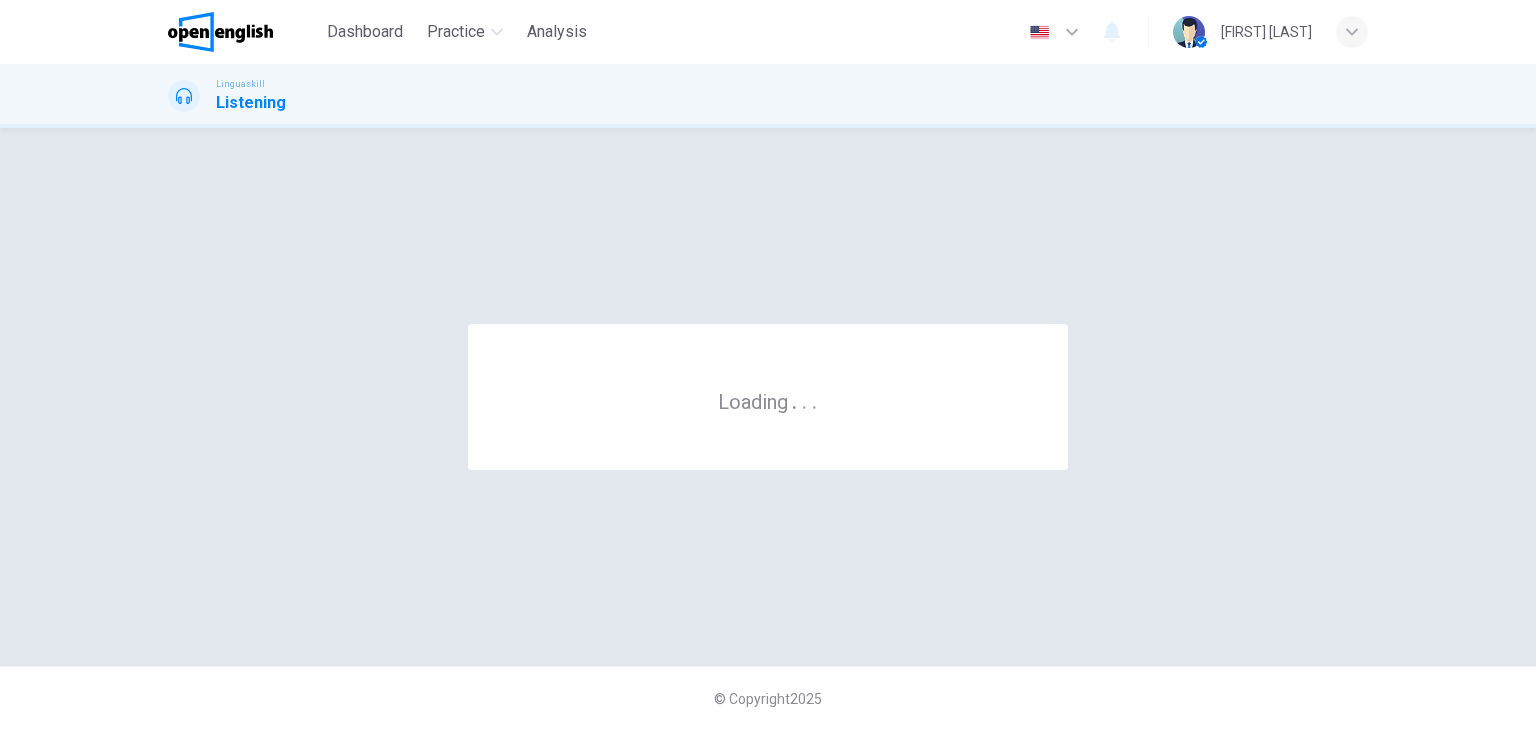 scroll, scrollTop: 0, scrollLeft: 0, axis: both 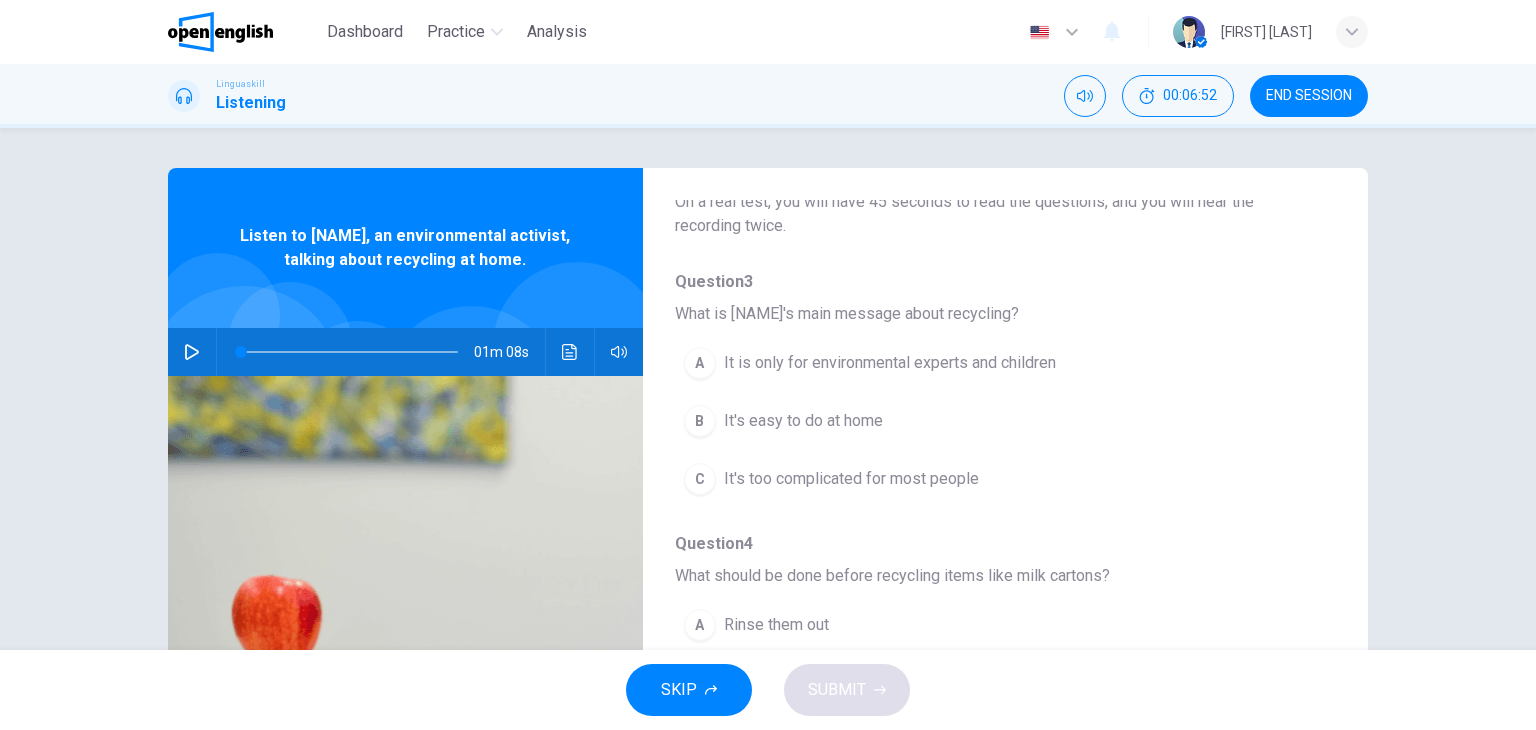 click 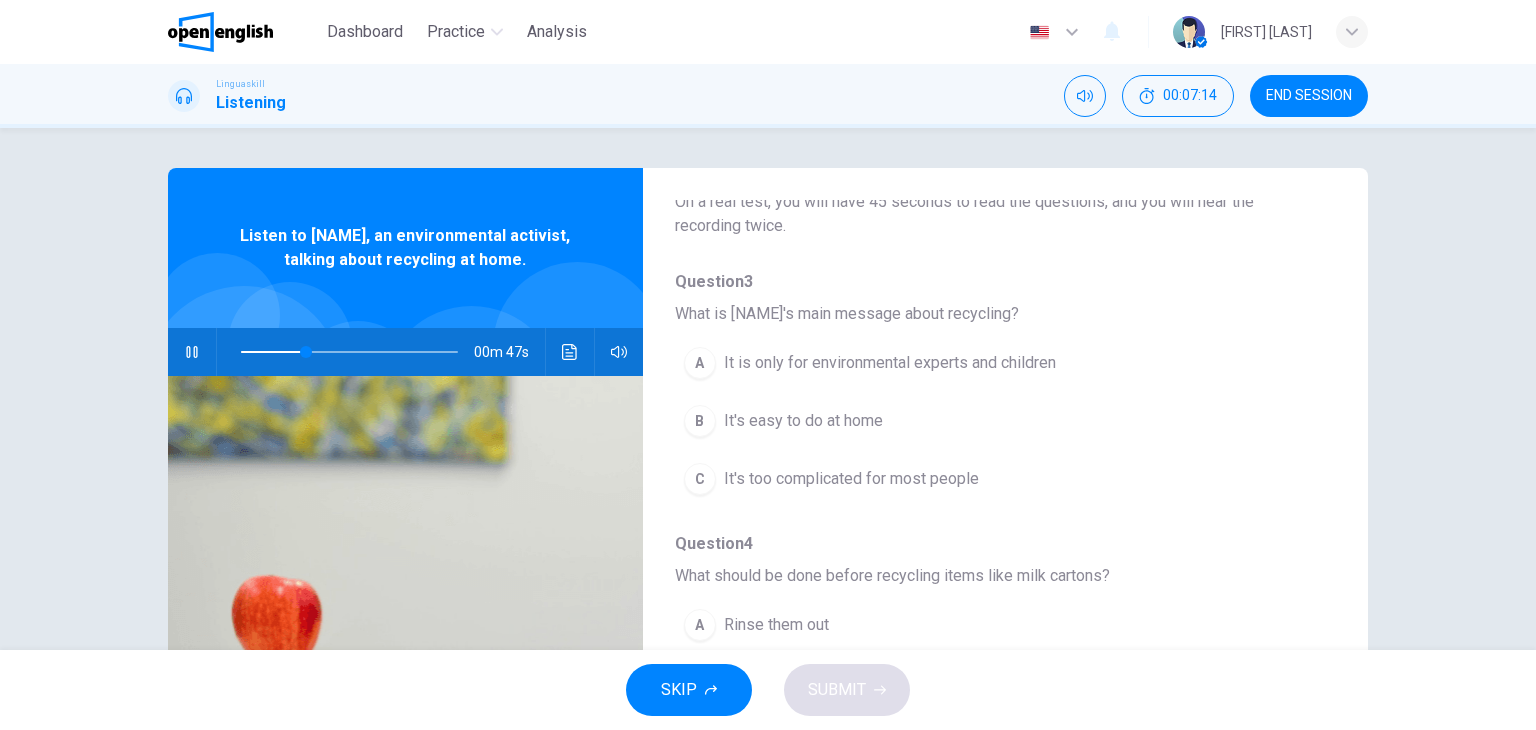 click on "It's easy to do at home" at bounding box center [803, 421] 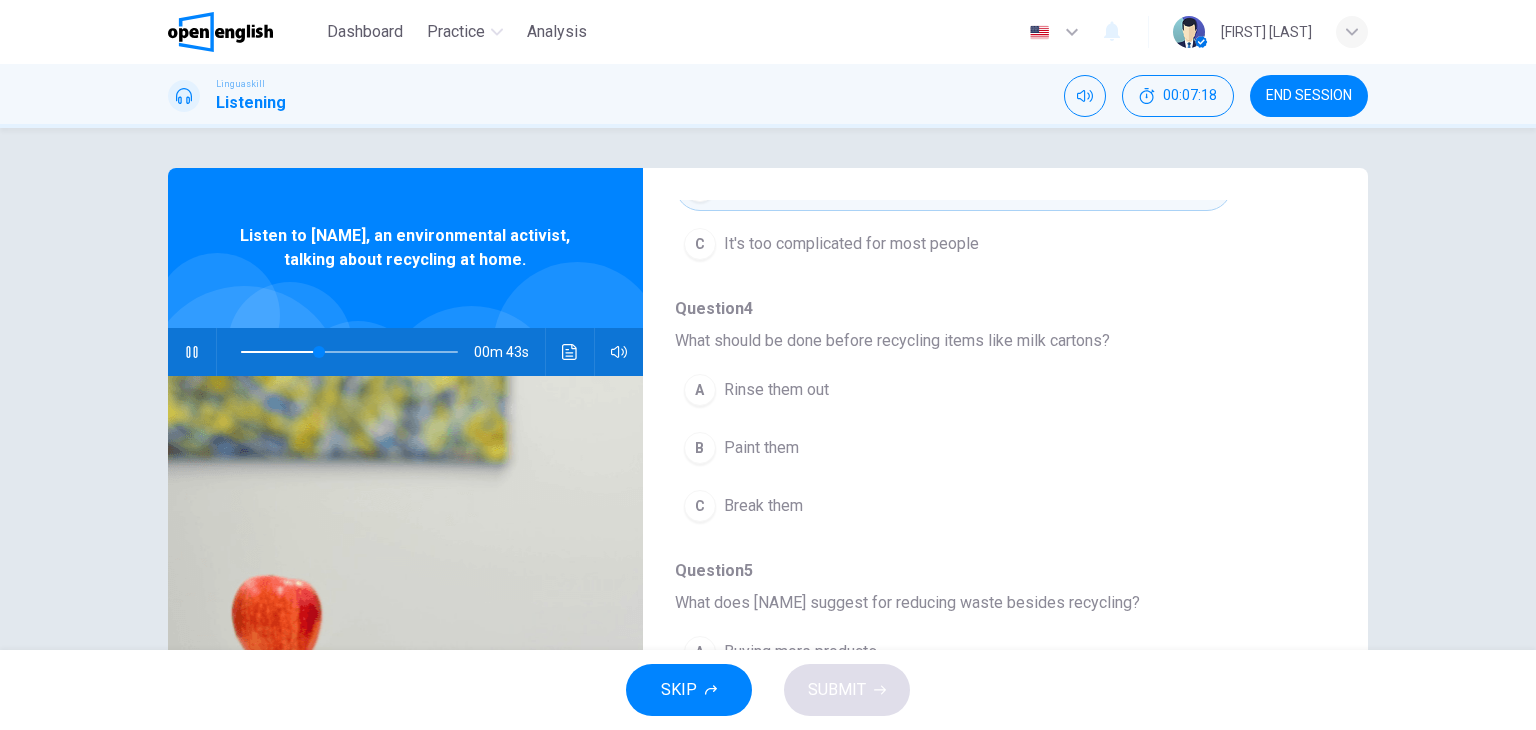 scroll, scrollTop: 375, scrollLeft: 0, axis: vertical 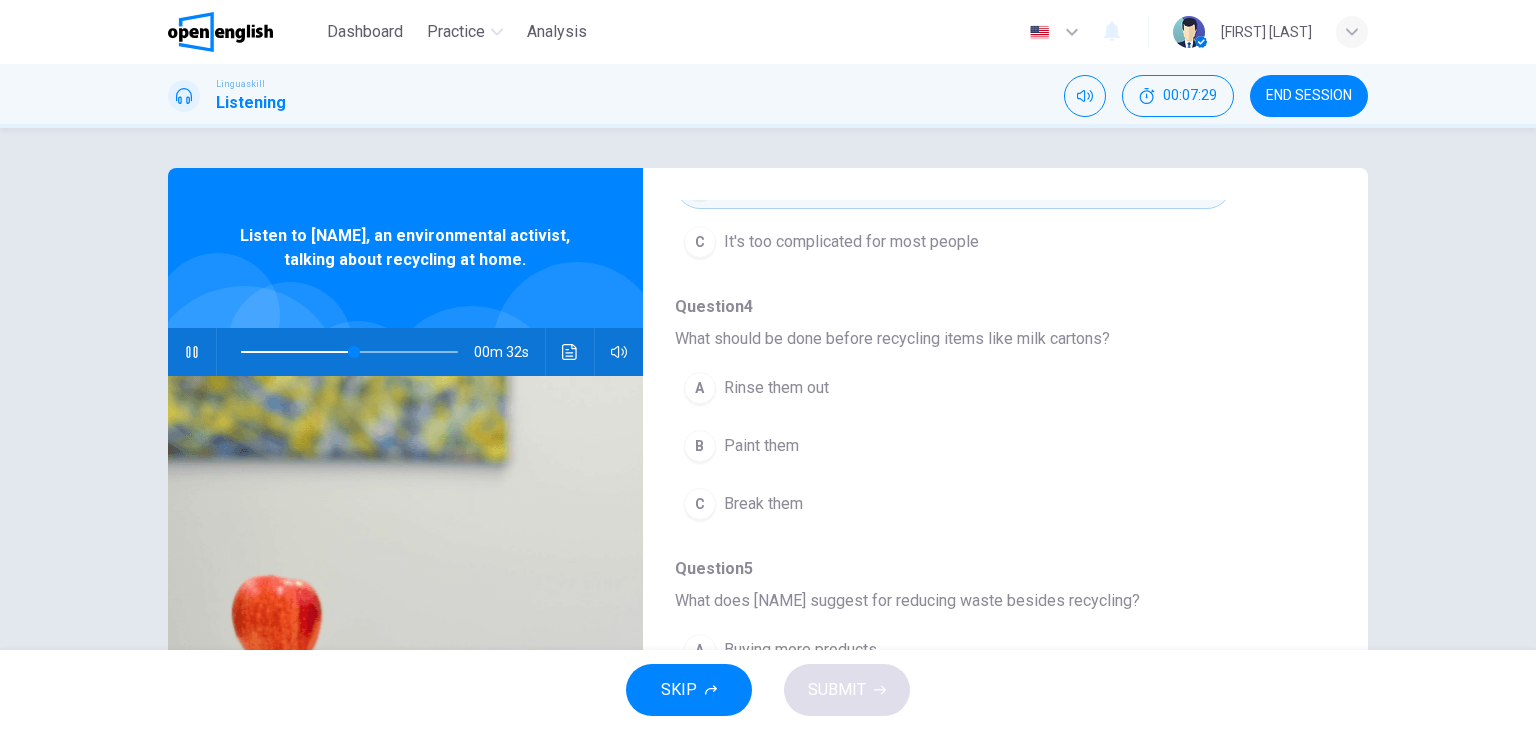 click on "Rinse them out" at bounding box center (776, 388) 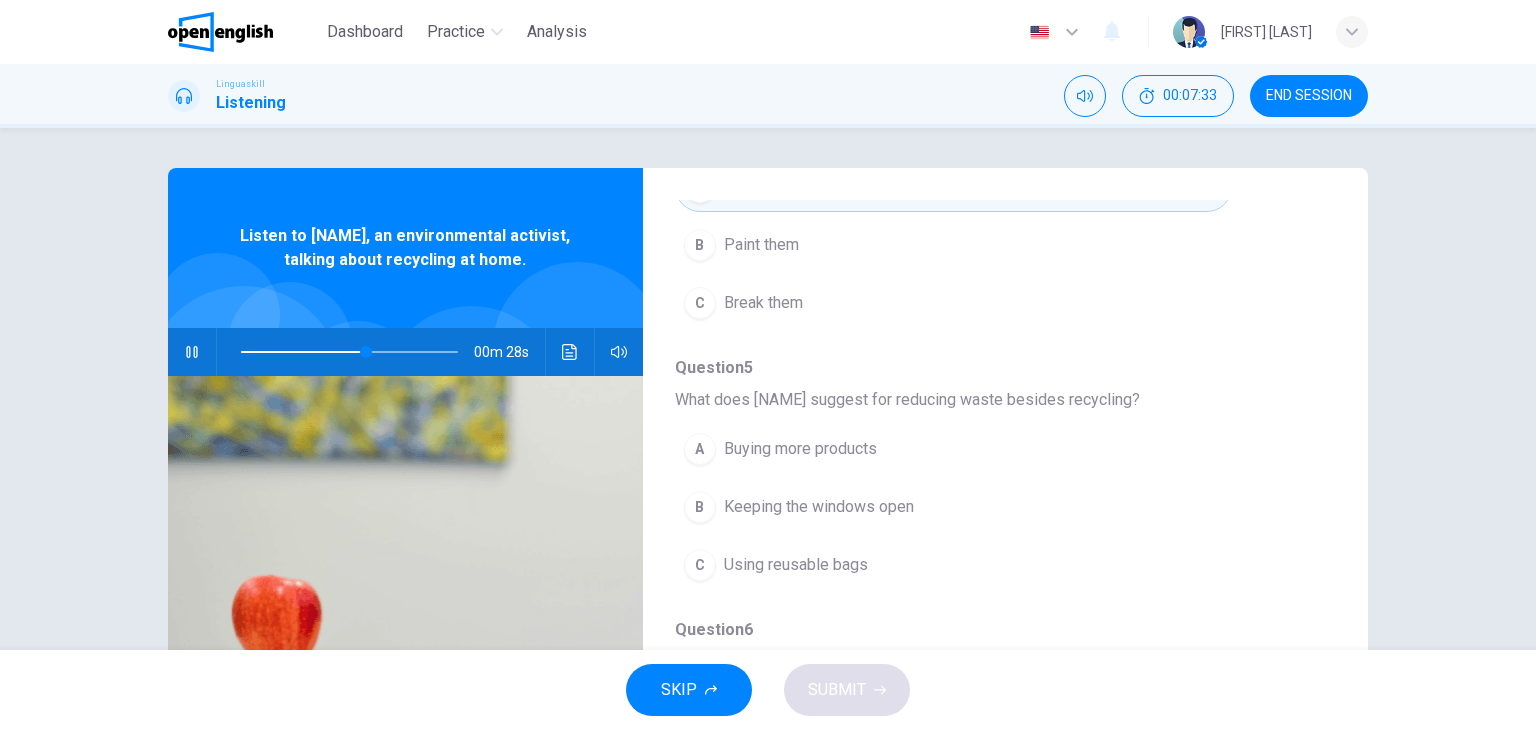 scroll, scrollTop: 575, scrollLeft: 0, axis: vertical 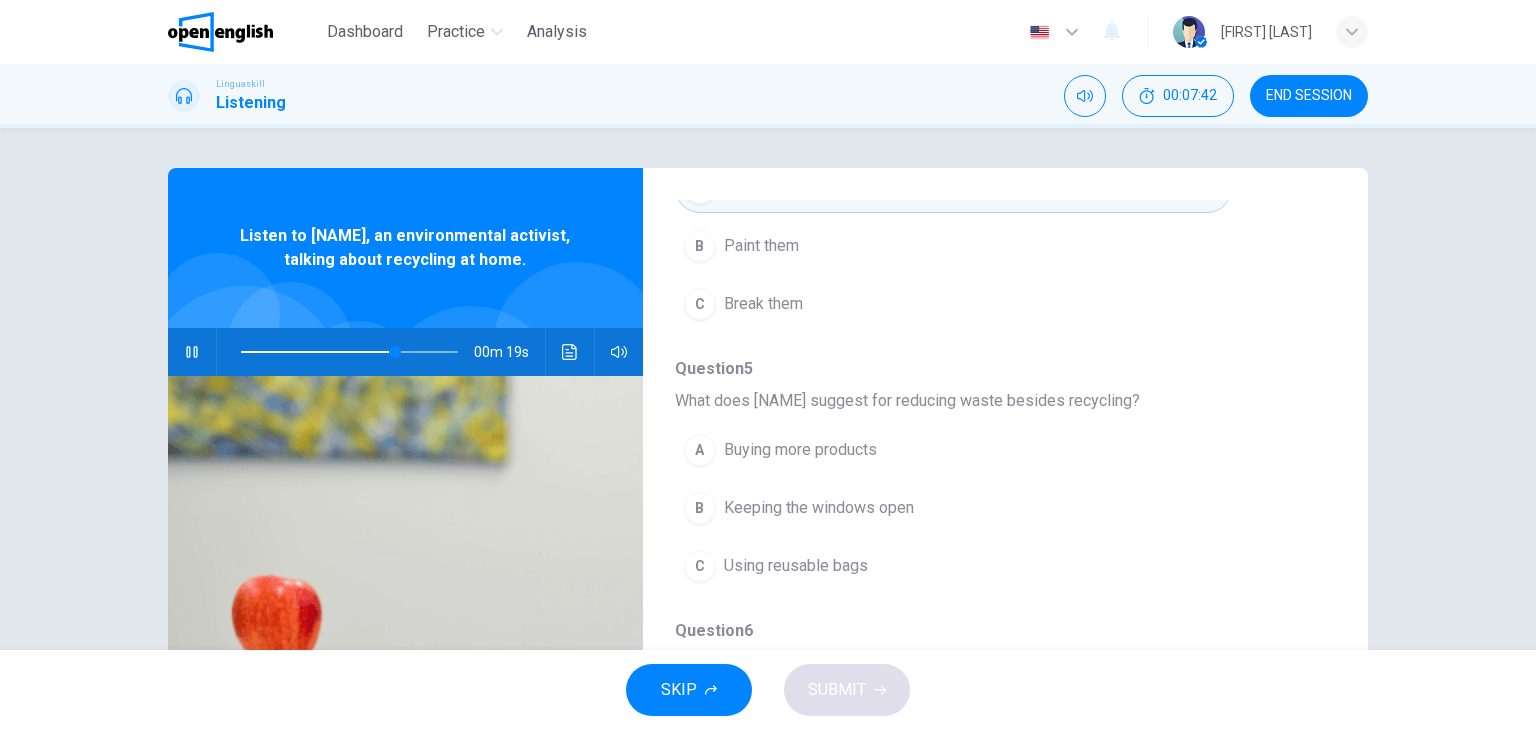 click on "Using reusable bags" at bounding box center [796, 566] 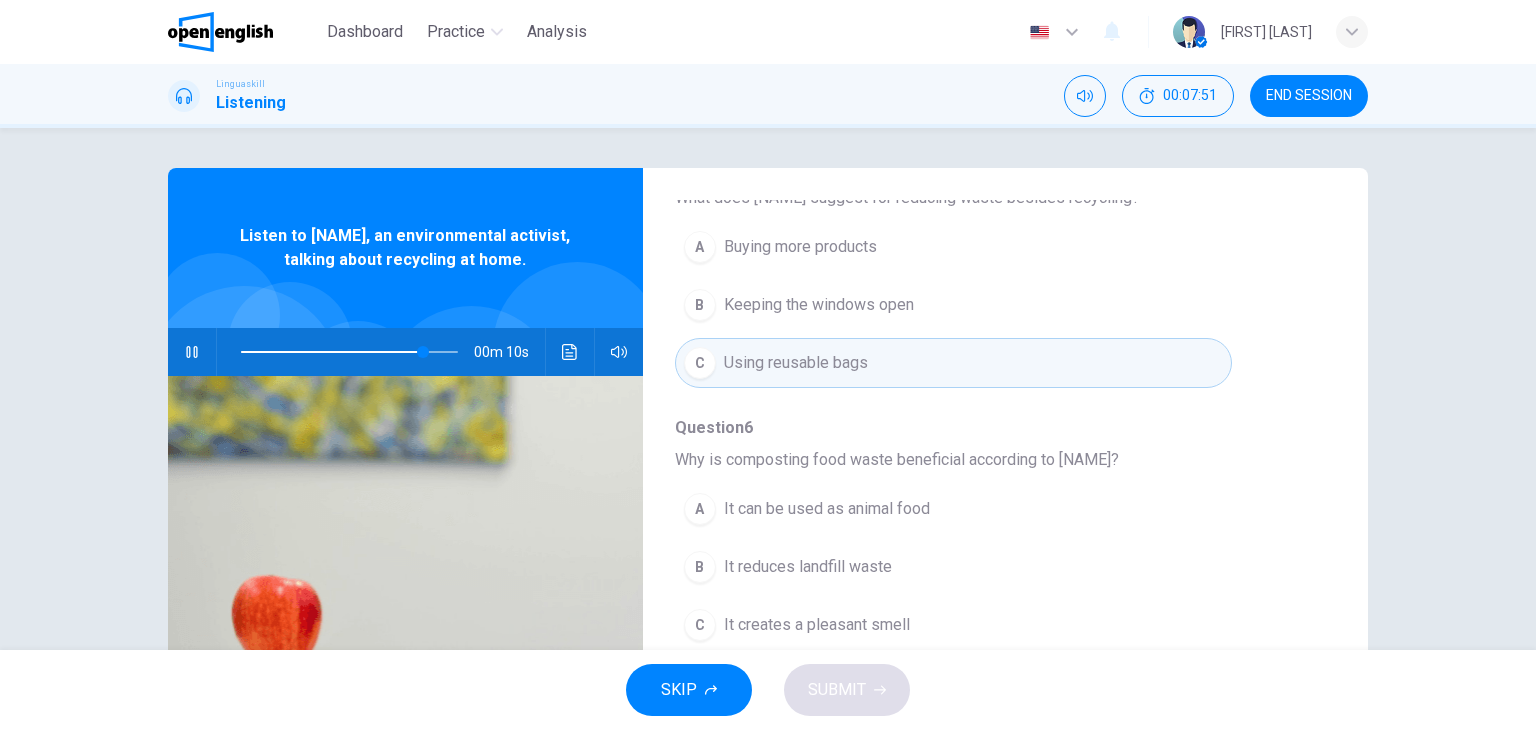 scroll, scrollTop: 856, scrollLeft: 0, axis: vertical 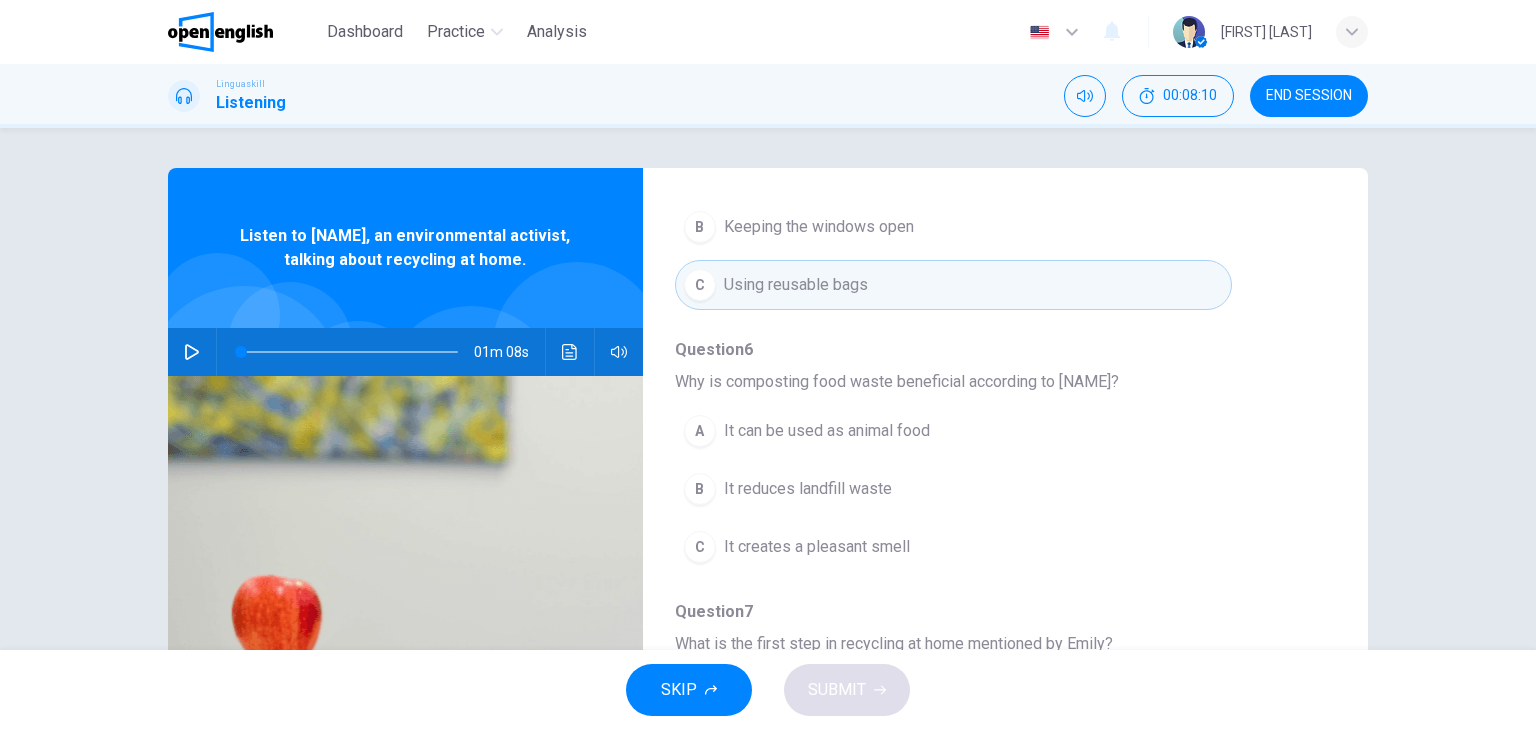 click 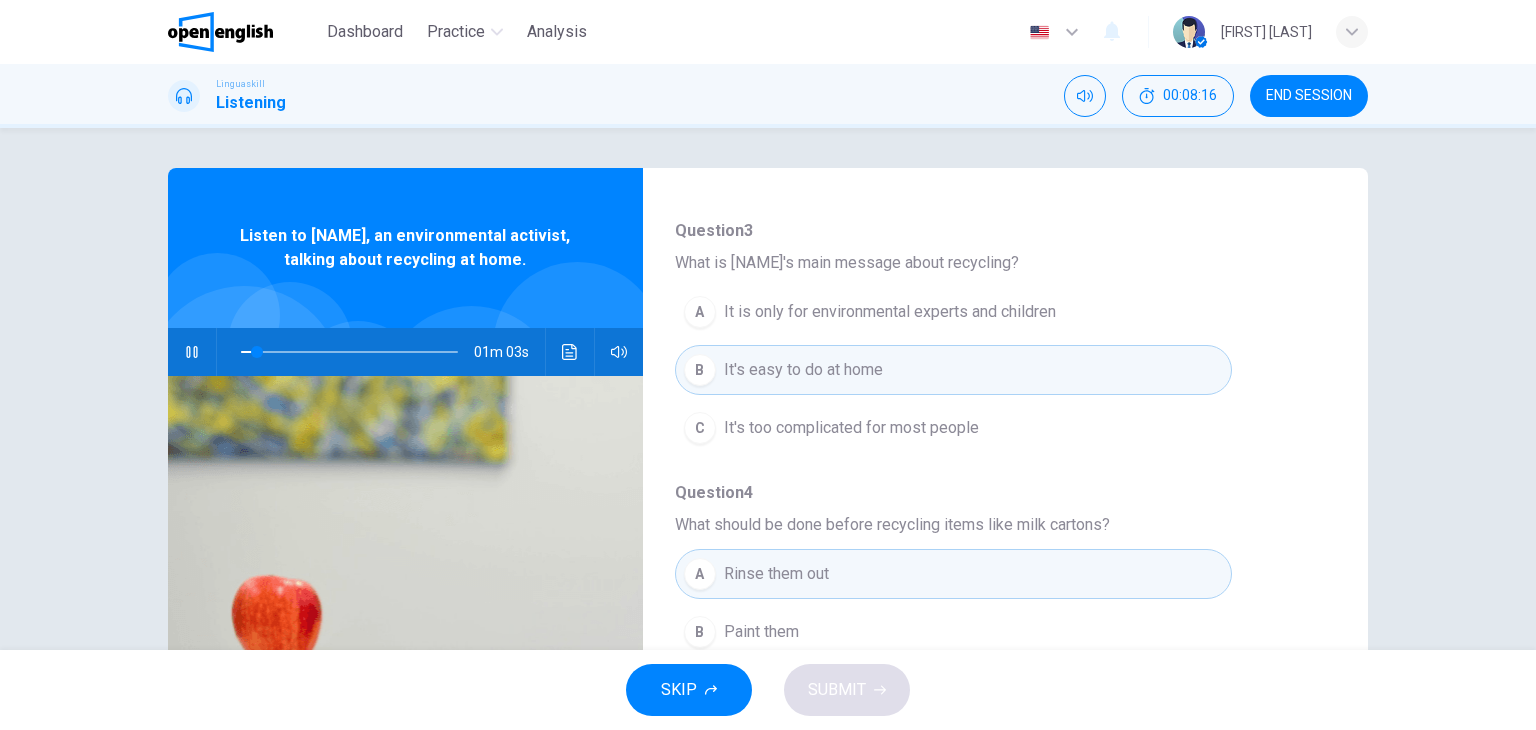 scroll, scrollTop: 180, scrollLeft: 0, axis: vertical 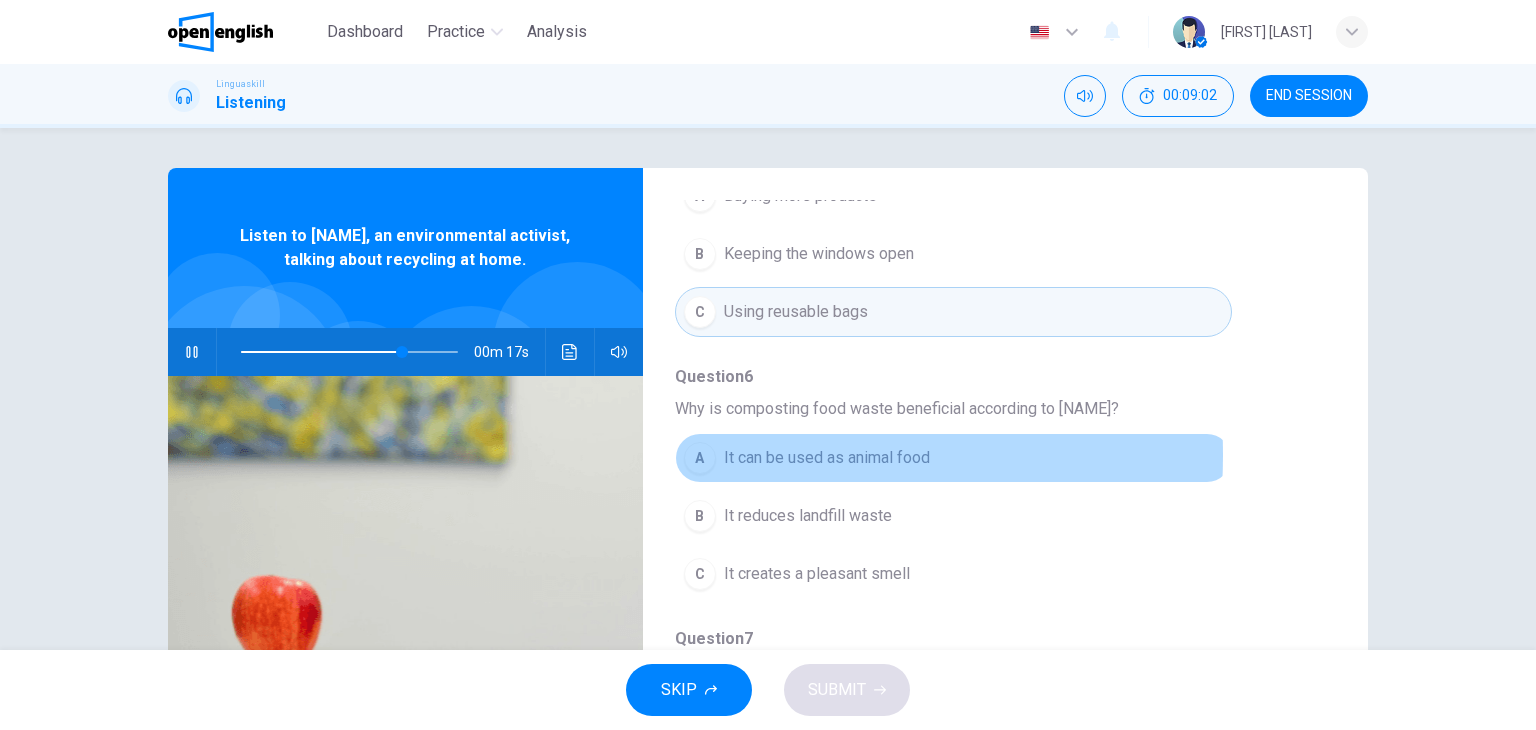 click on "A" at bounding box center [700, 458] 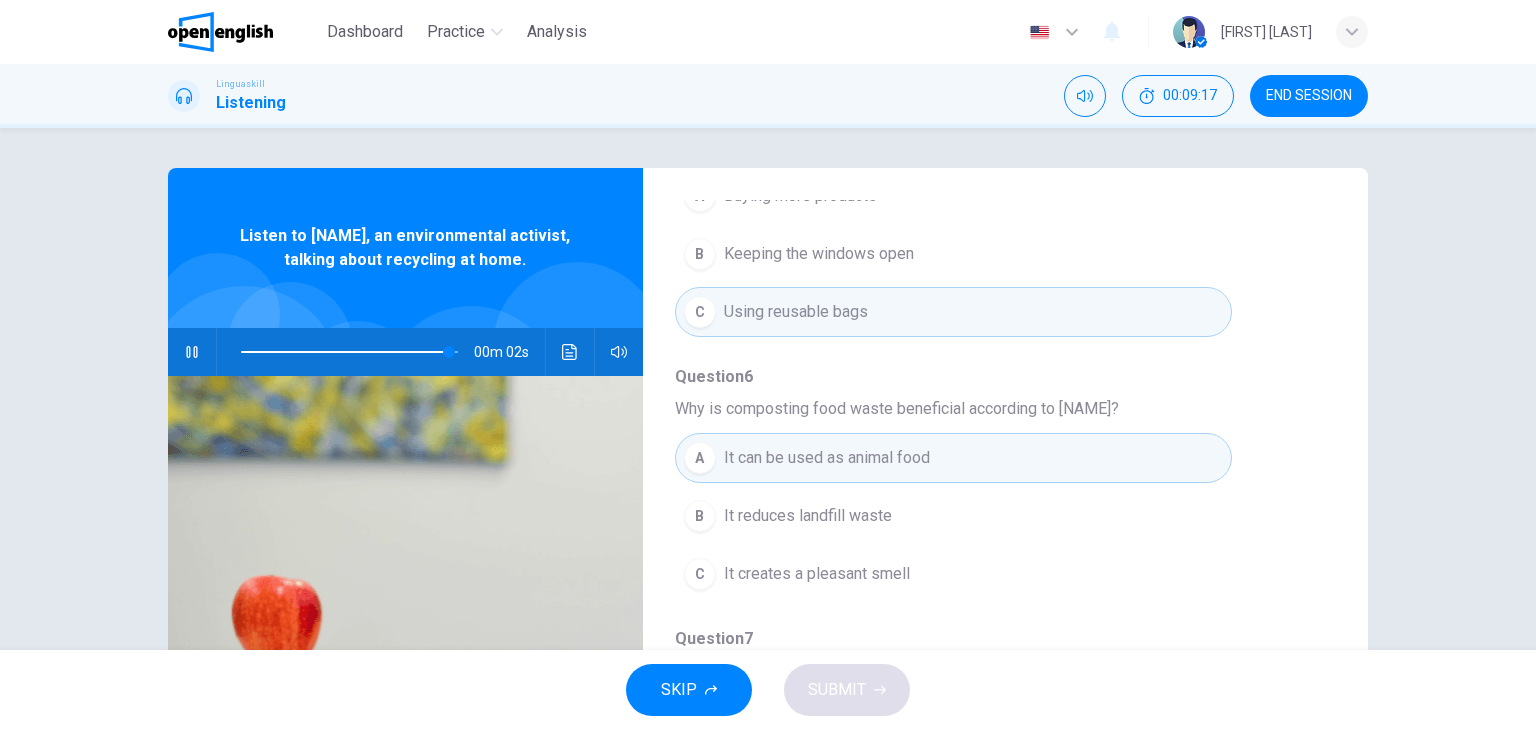 scroll, scrollTop: 856, scrollLeft: 0, axis: vertical 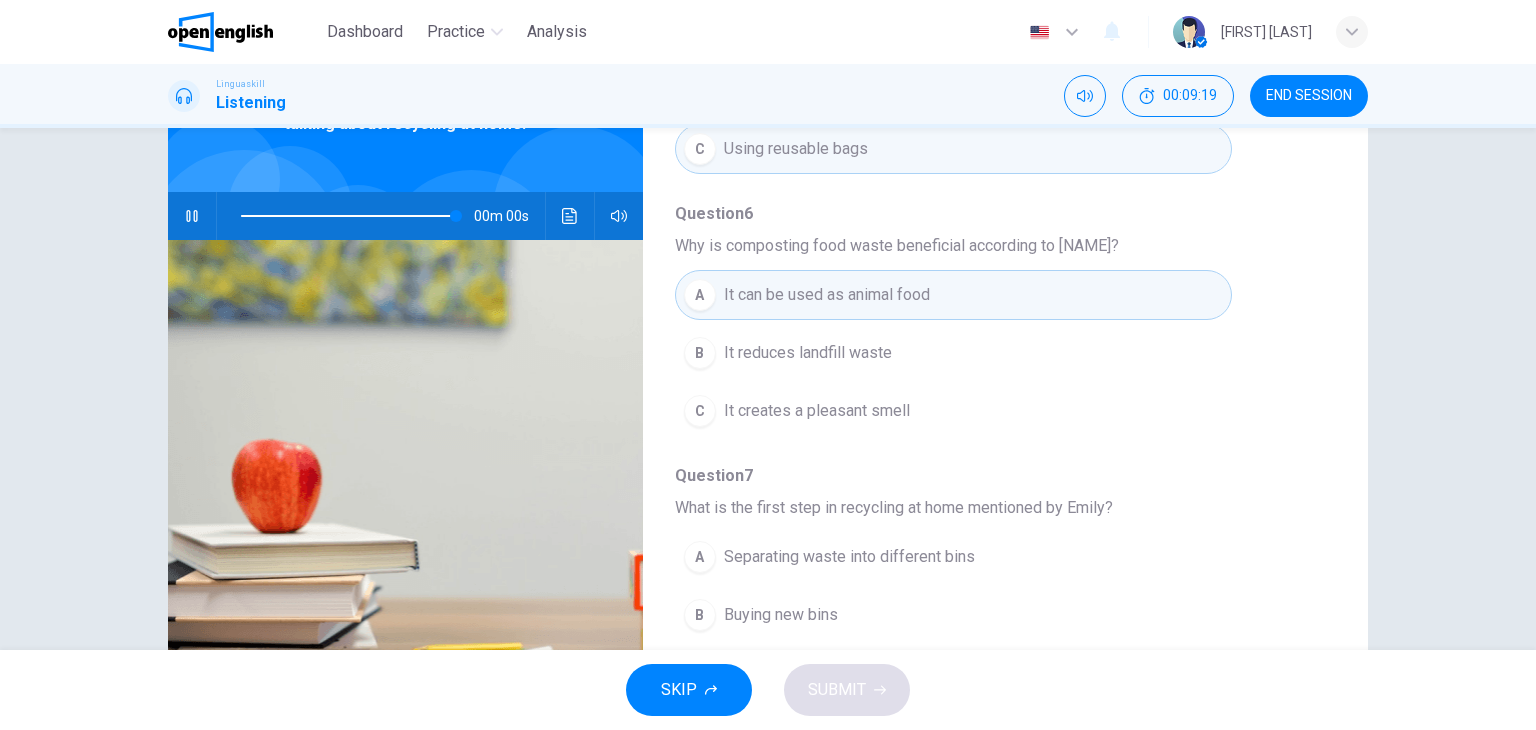 type on "*" 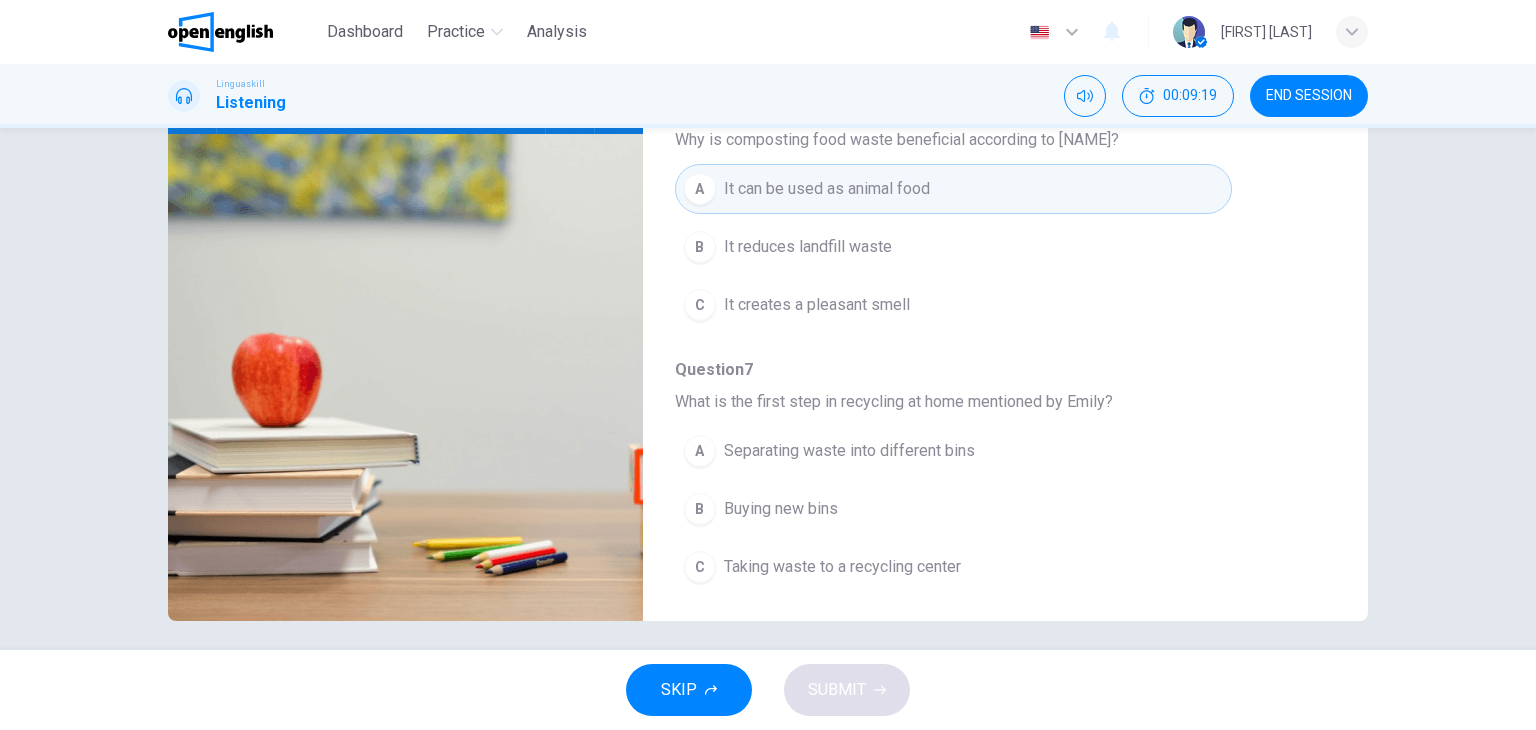 scroll, scrollTop: 253, scrollLeft: 0, axis: vertical 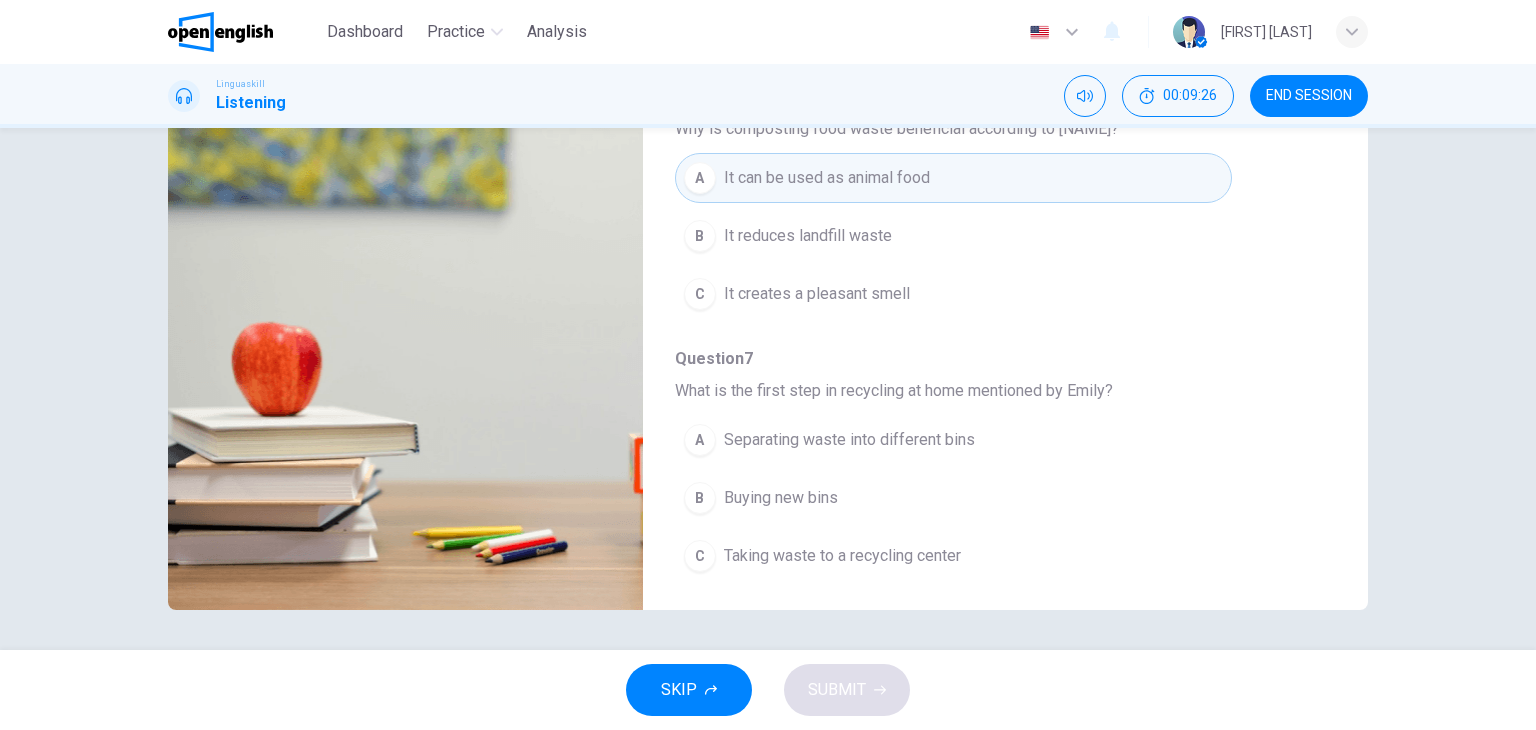 click on "A" at bounding box center (700, 440) 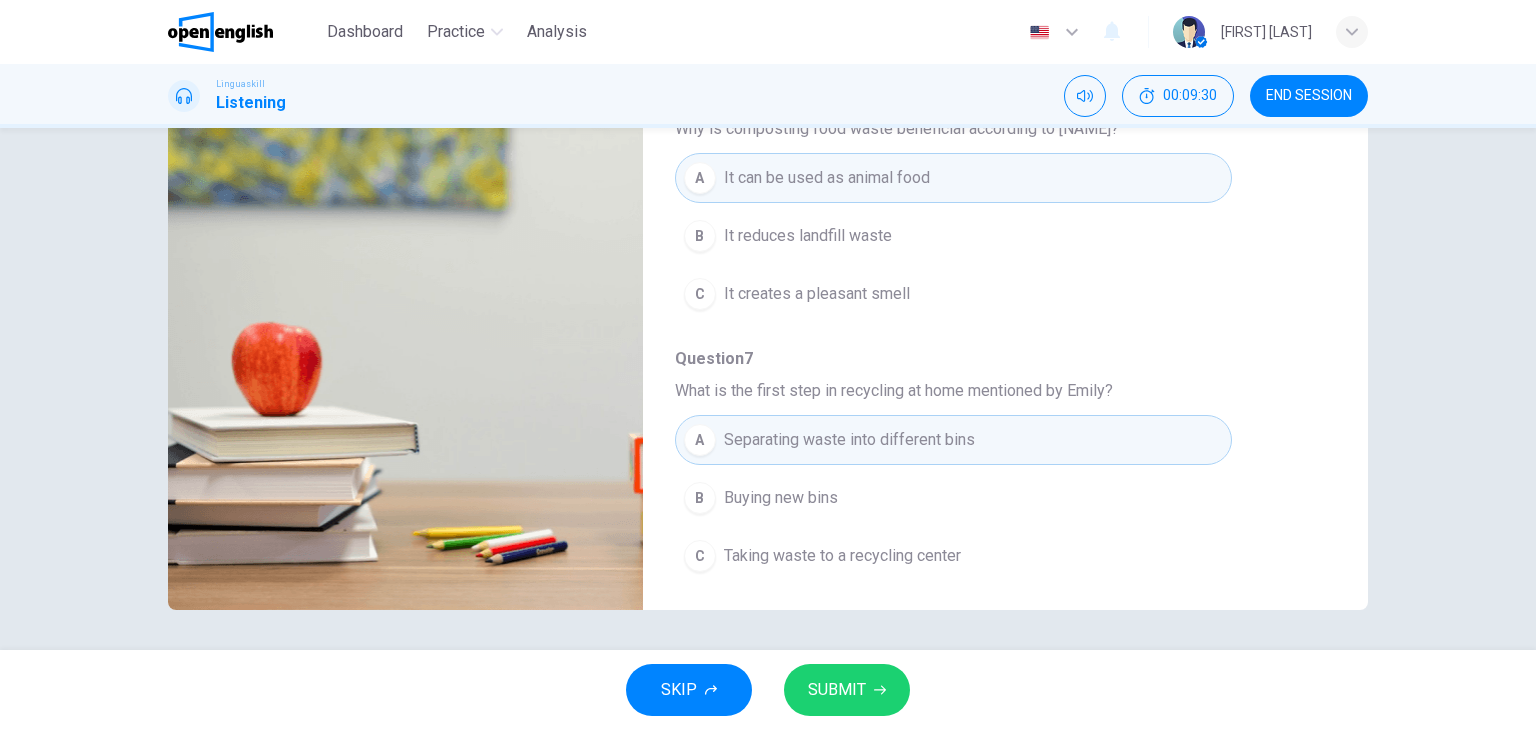 click on "SUBMIT" at bounding box center [837, 690] 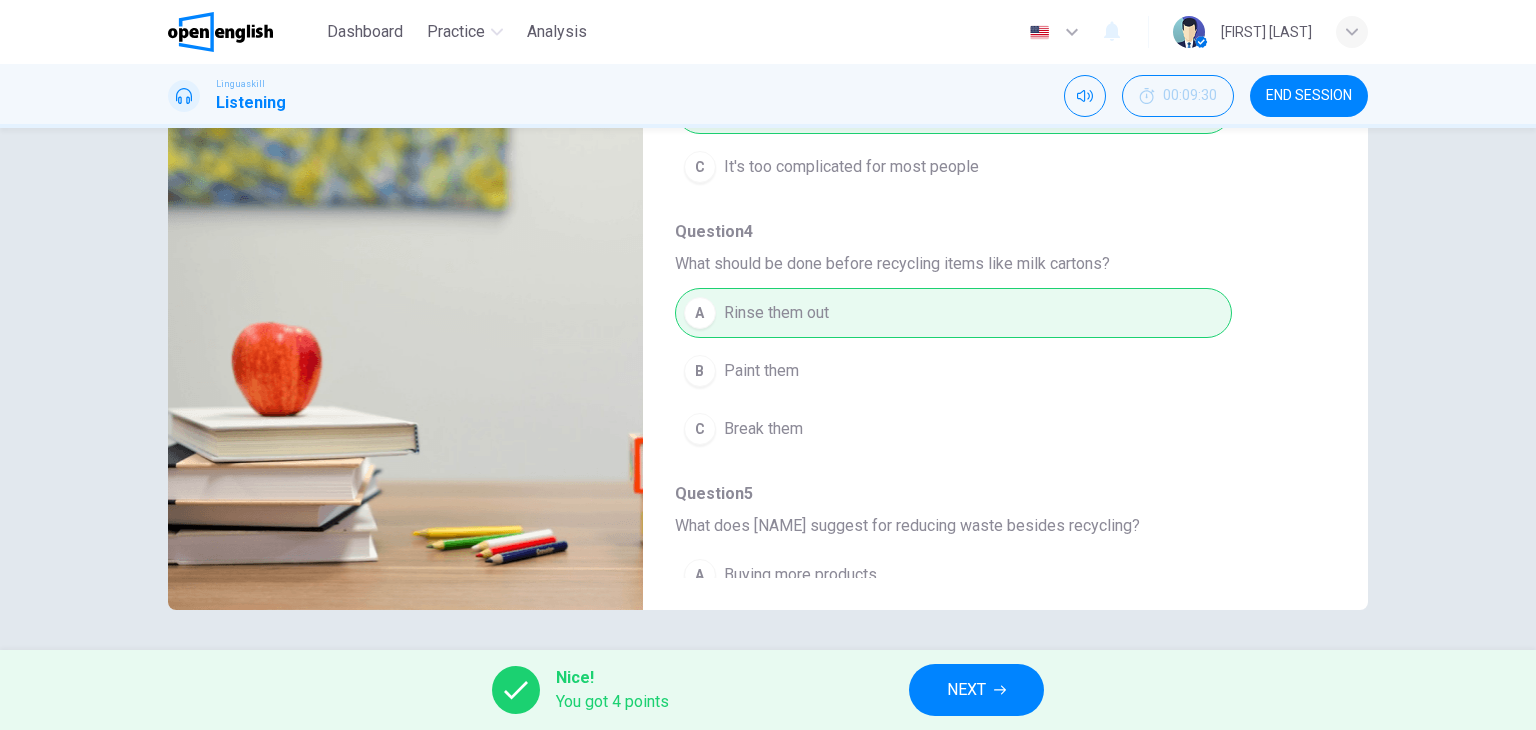 scroll, scrollTop: 199, scrollLeft: 0, axis: vertical 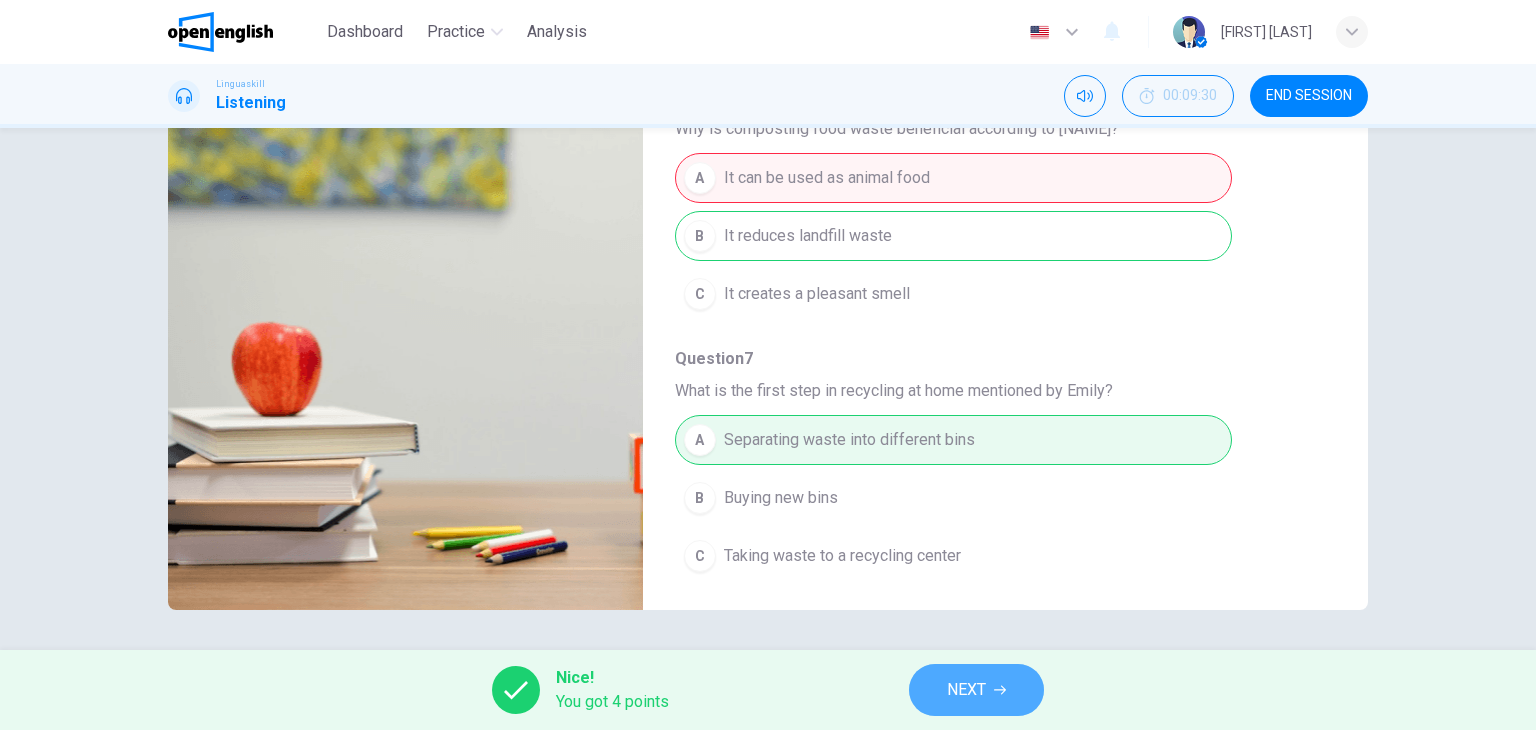 click on "NEXT" at bounding box center [966, 690] 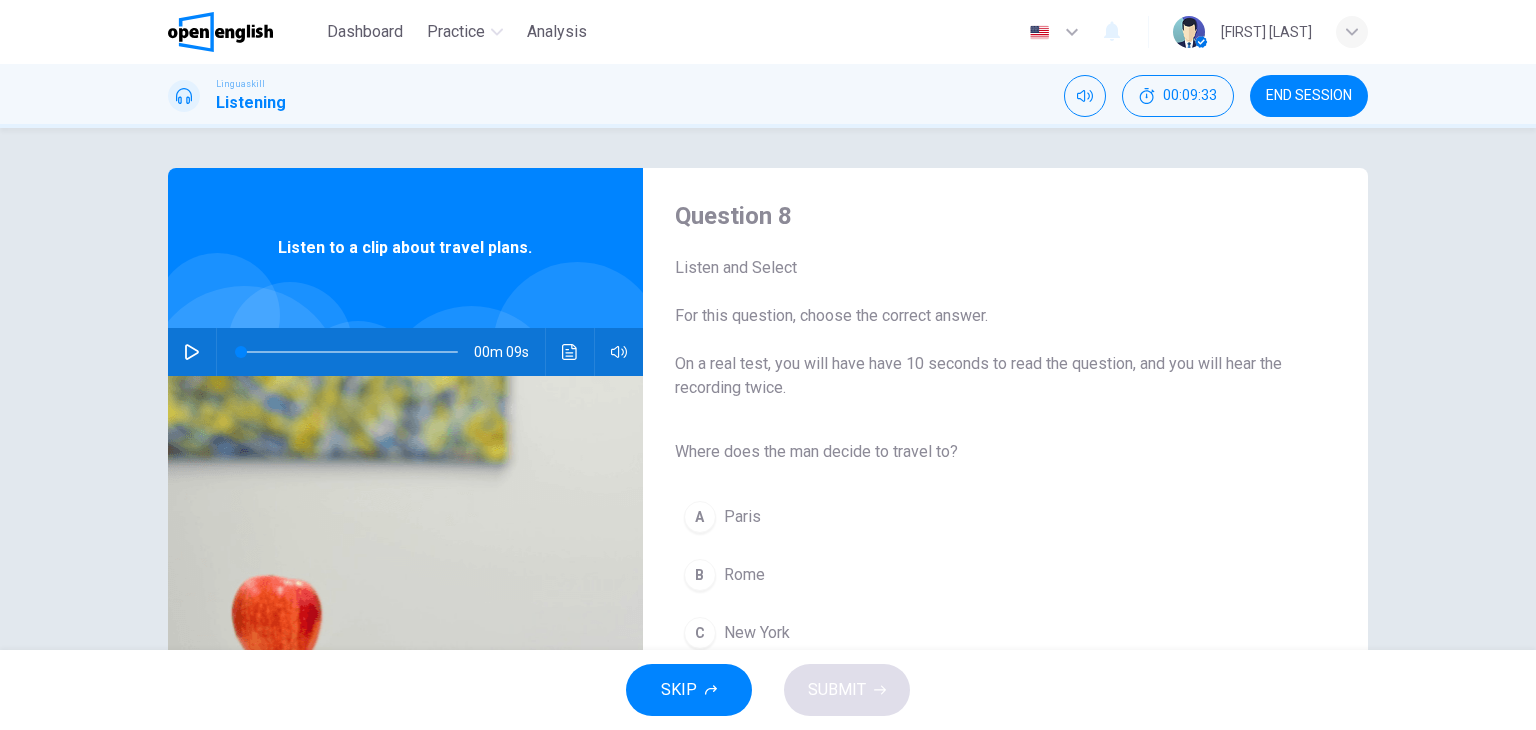 click 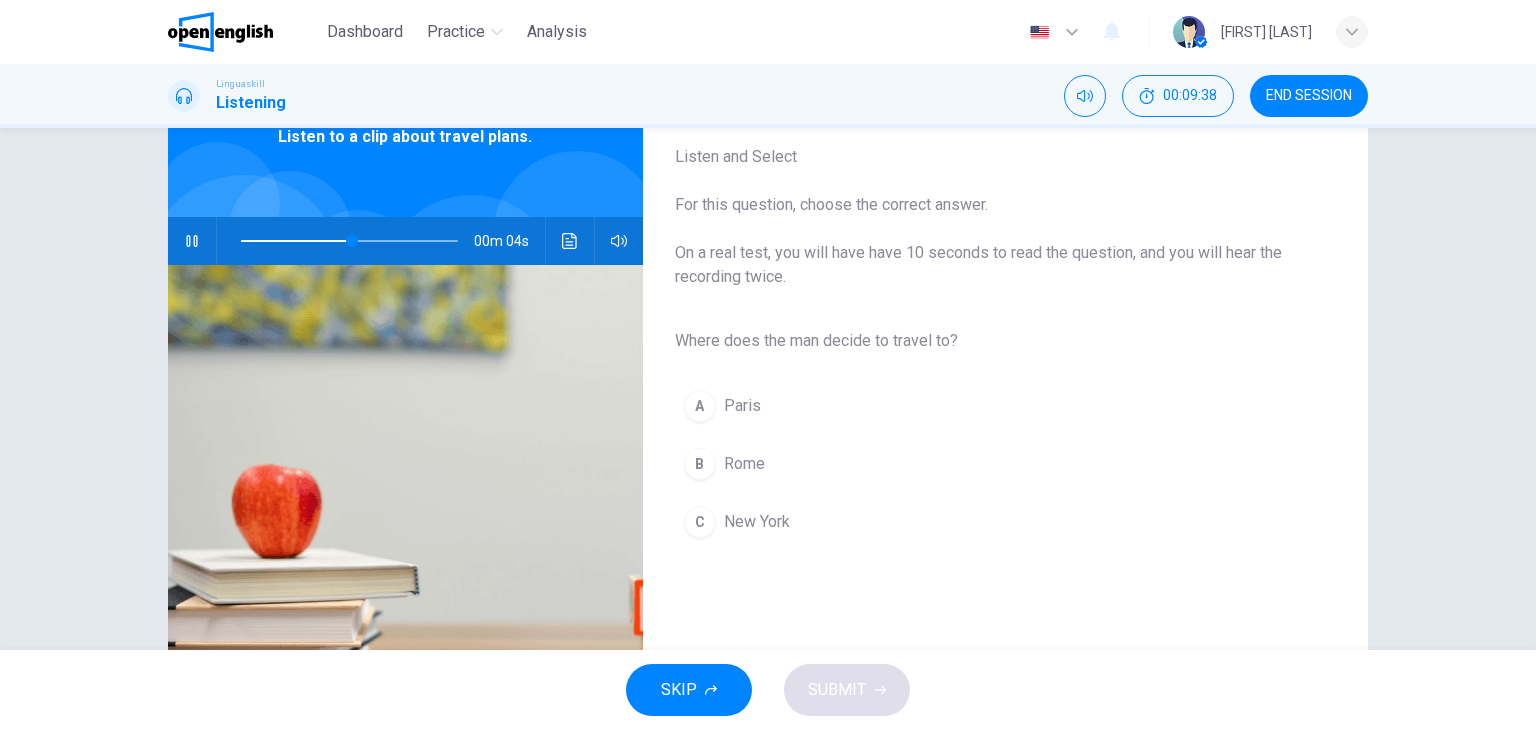 scroll, scrollTop: 103, scrollLeft: 0, axis: vertical 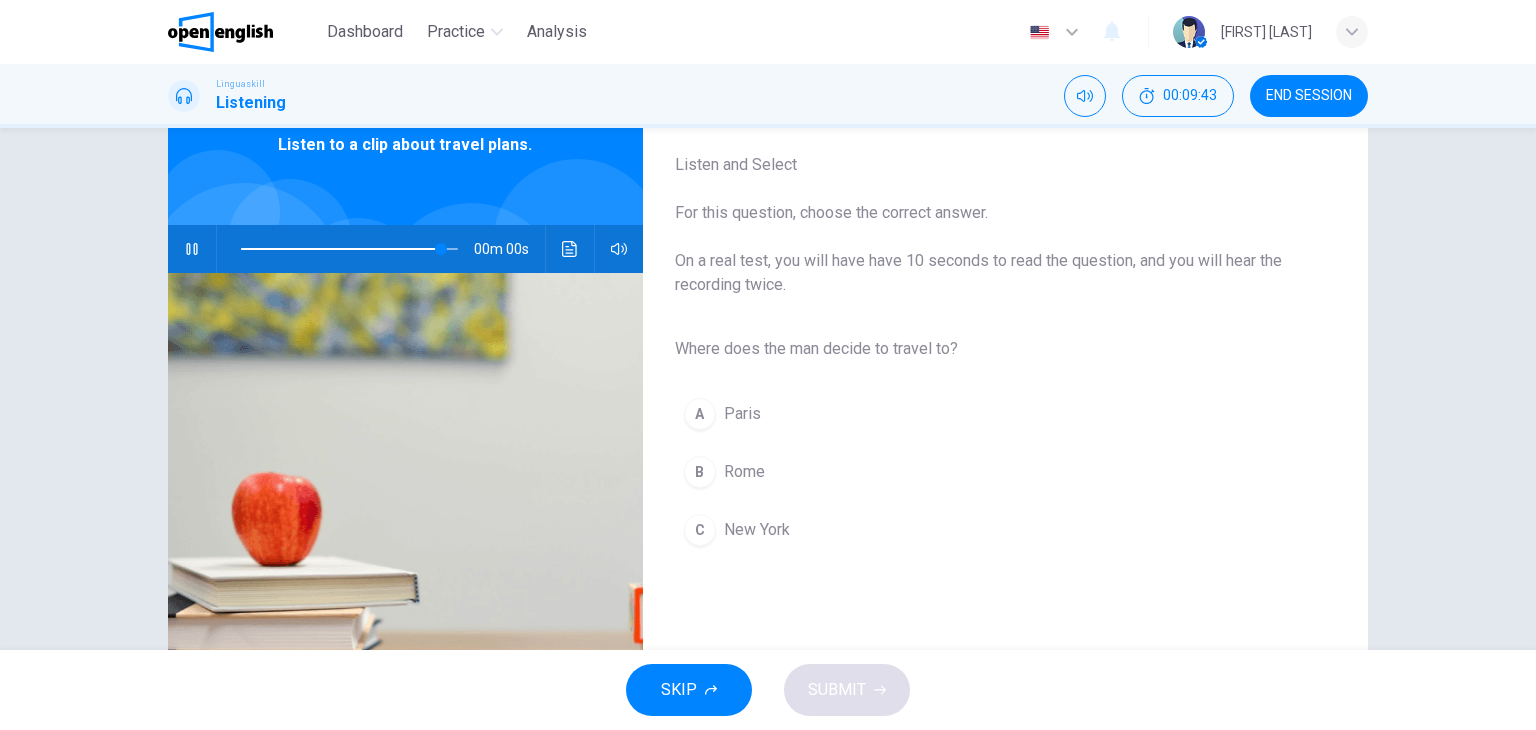 type on "*" 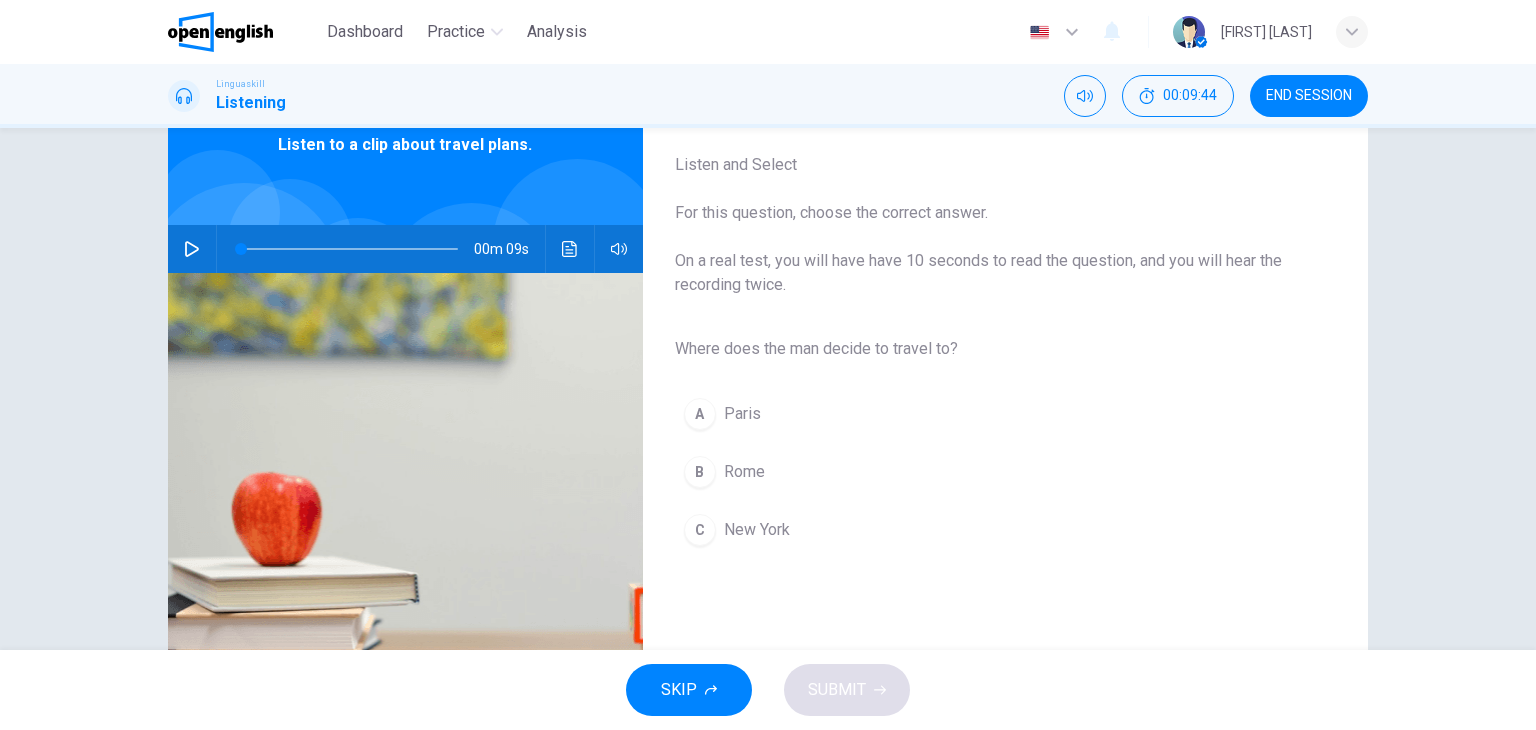 click on "Rome" at bounding box center [744, 472] 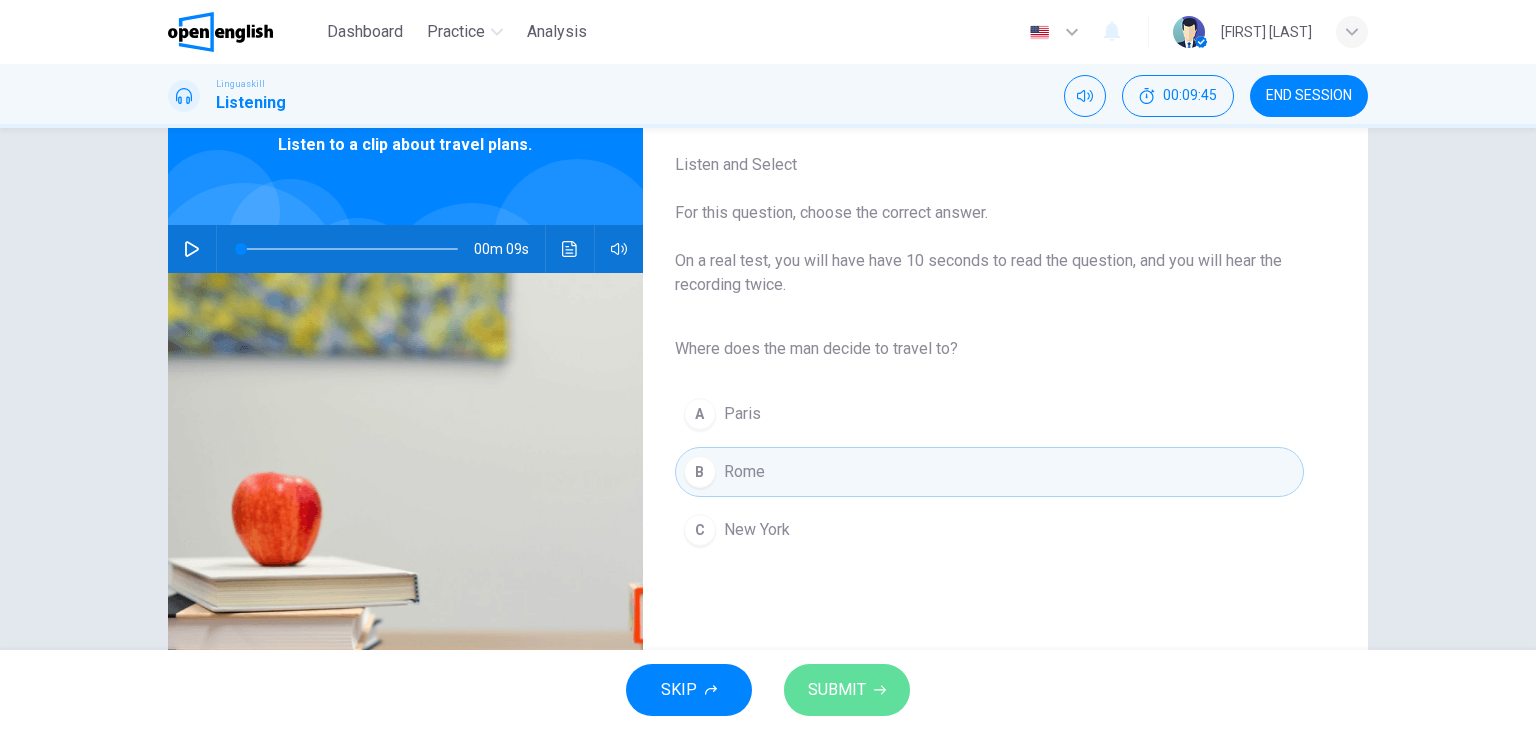 click on "SUBMIT" at bounding box center [847, 690] 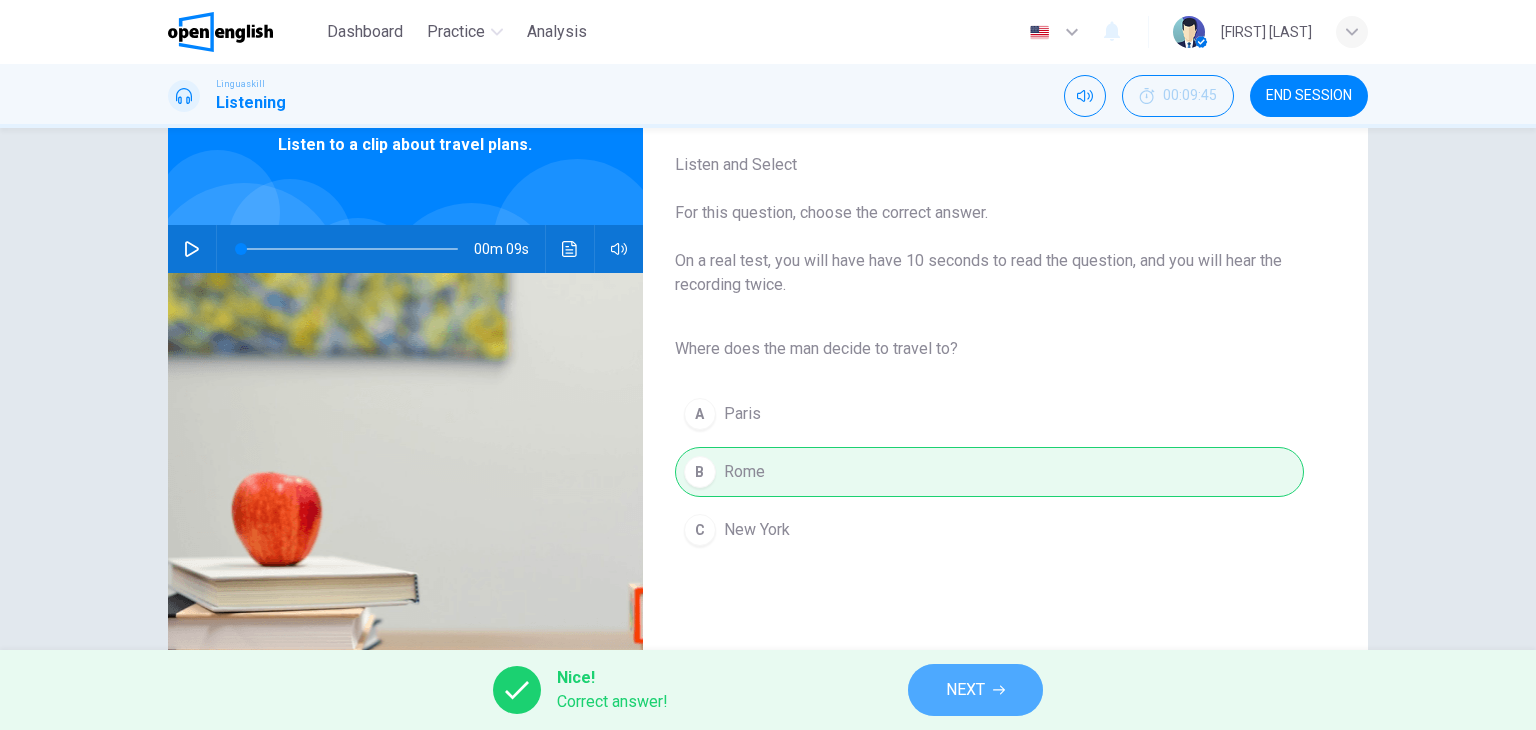 click on "NEXT" at bounding box center (965, 690) 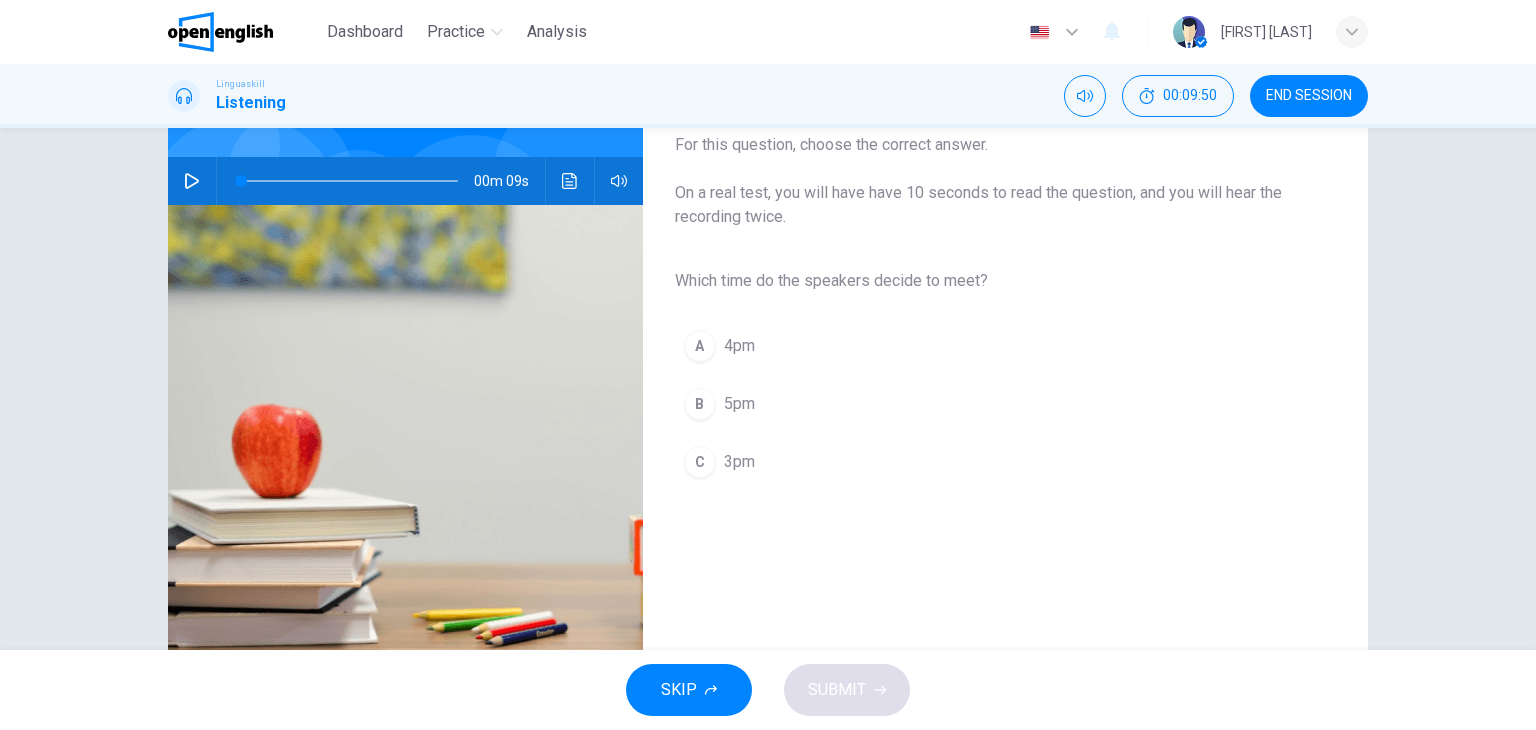 scroll, scrollTop: 159, scrollLeft: 0, axis: vertical 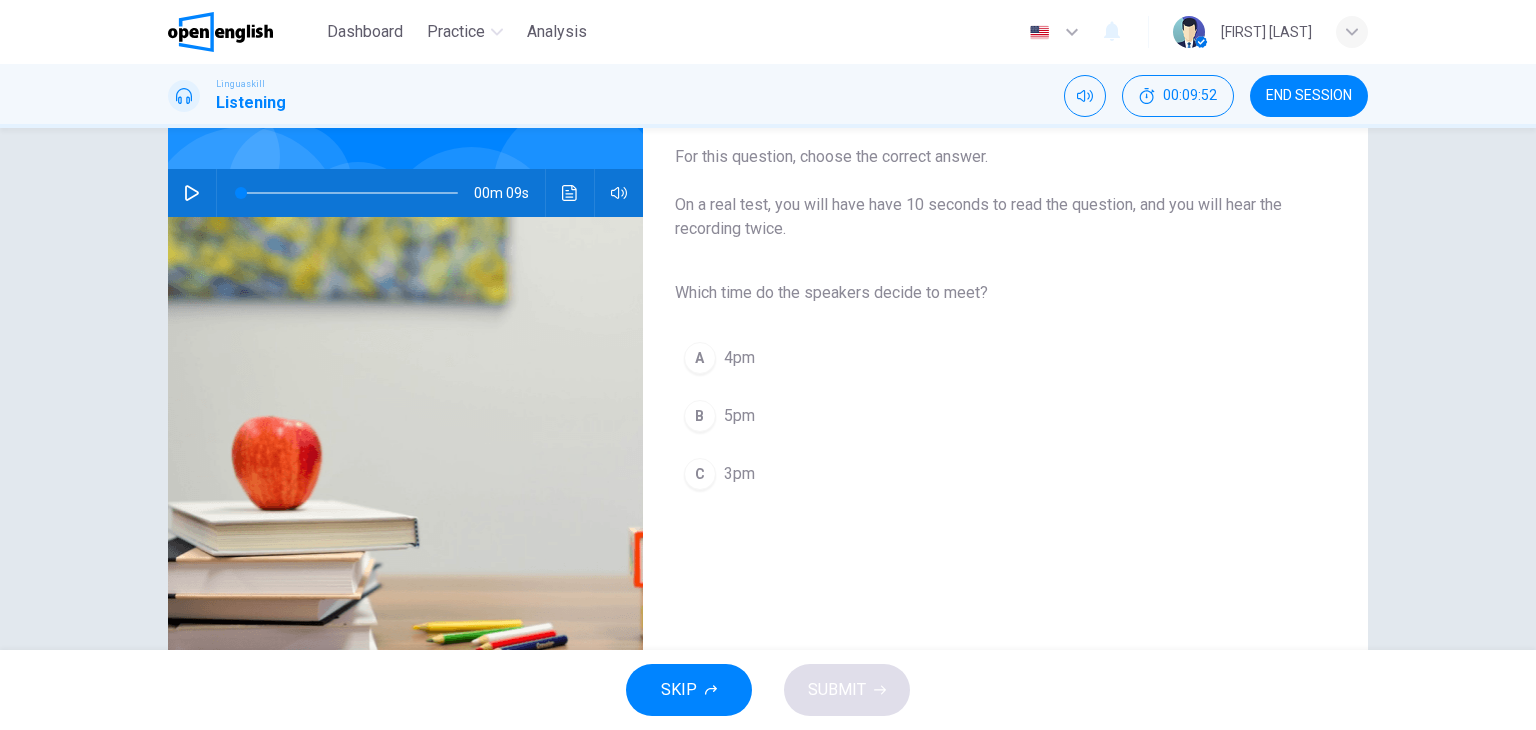 click 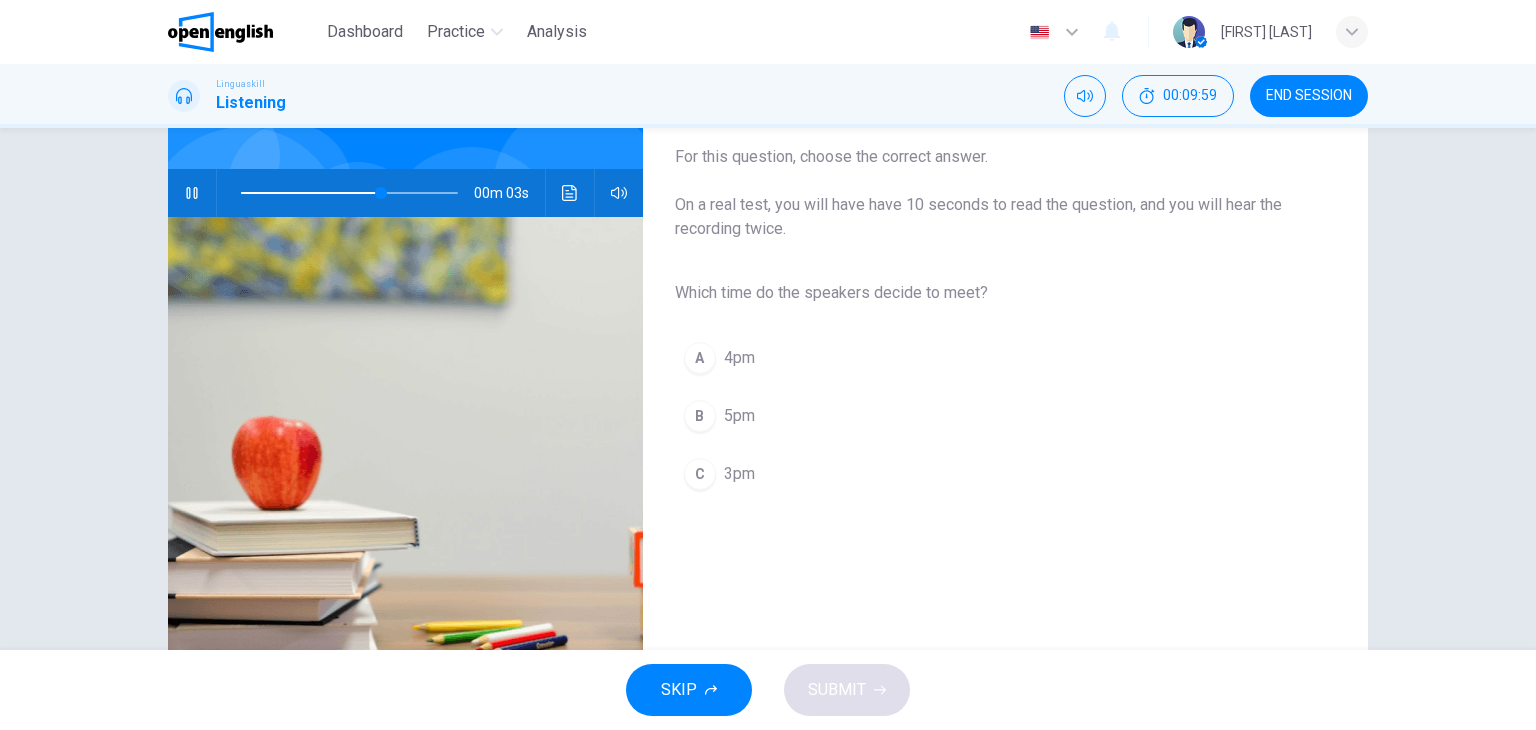 click on "C" at bounding box center [700, 474] 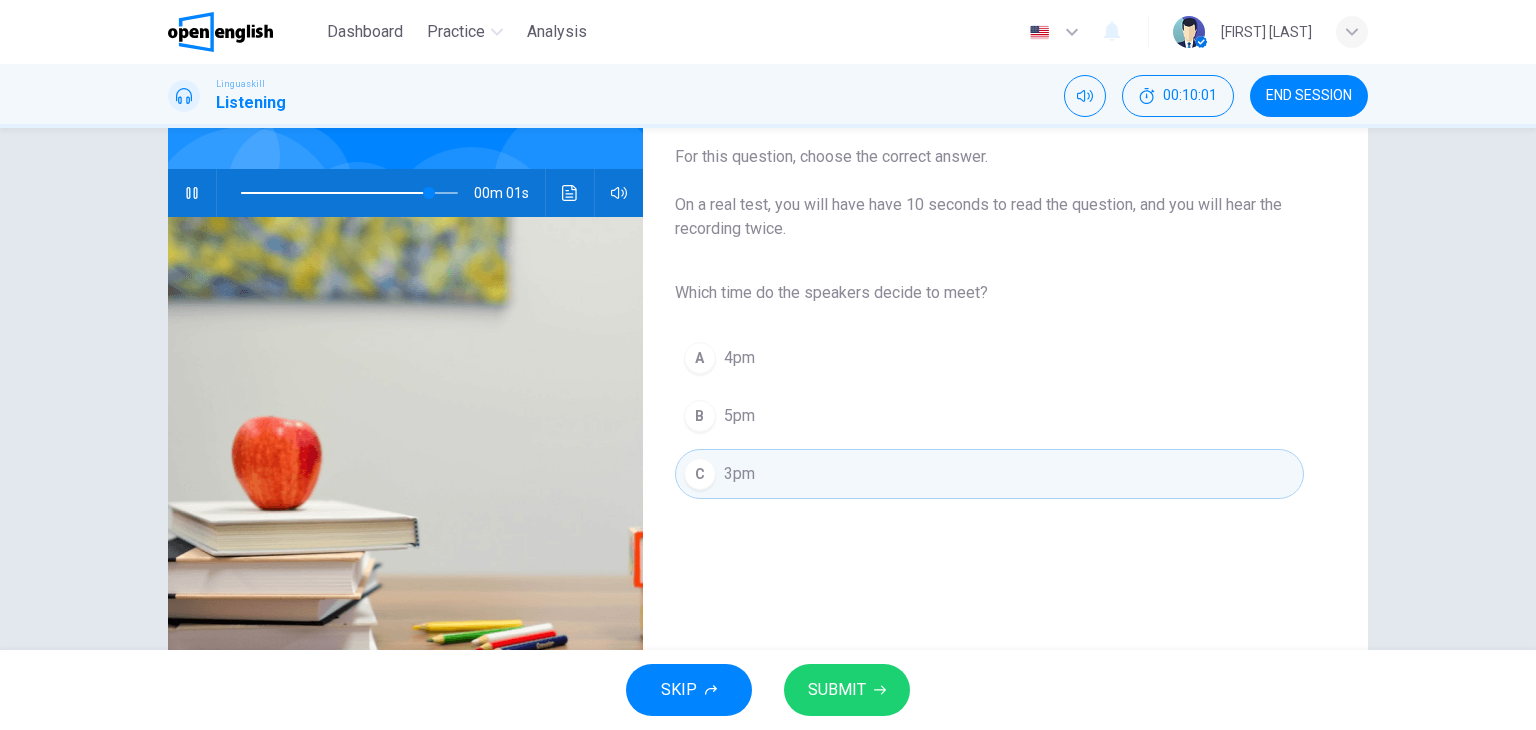 click on "SUBMIT" at bounding box center [837, 690] 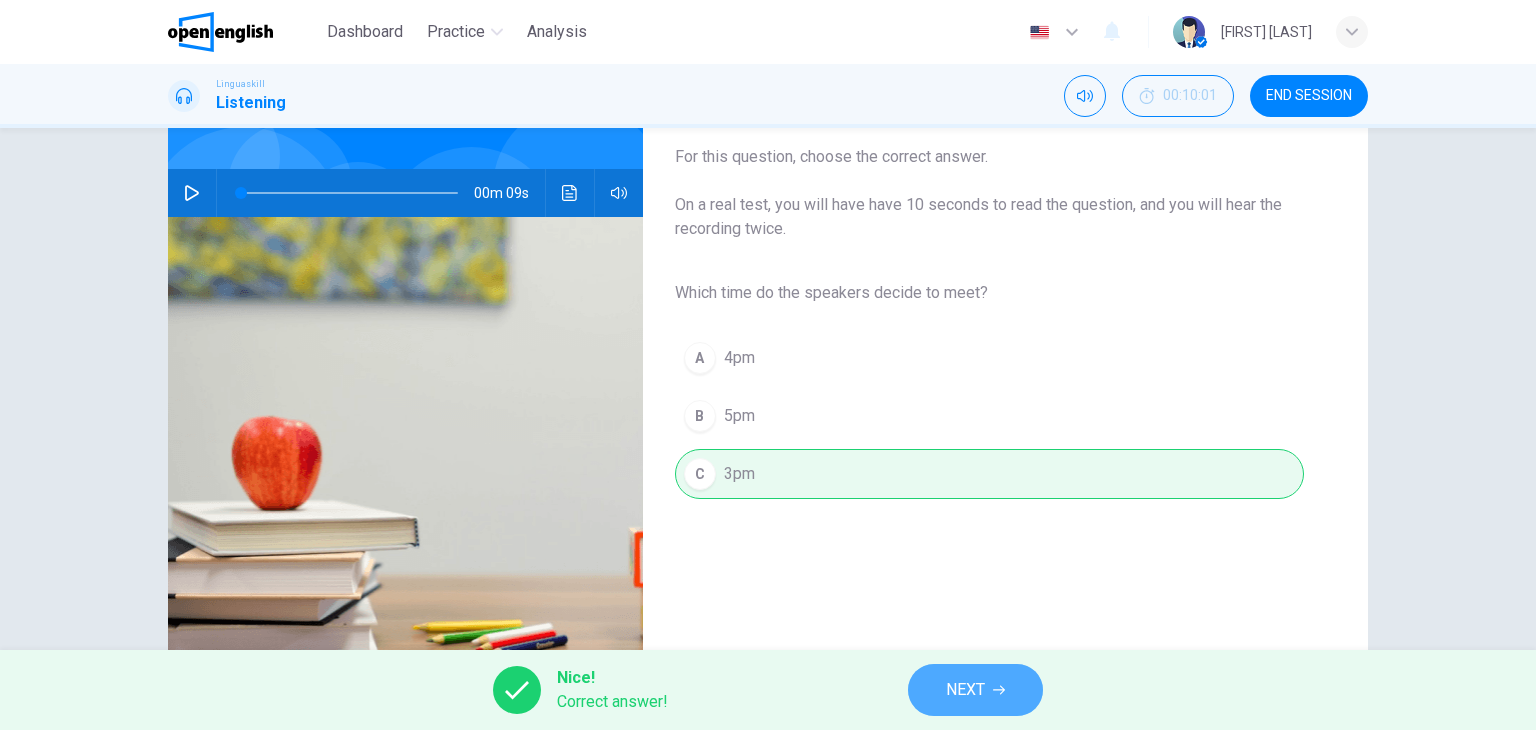click on "NEXT" at bounding box center [965, 690] 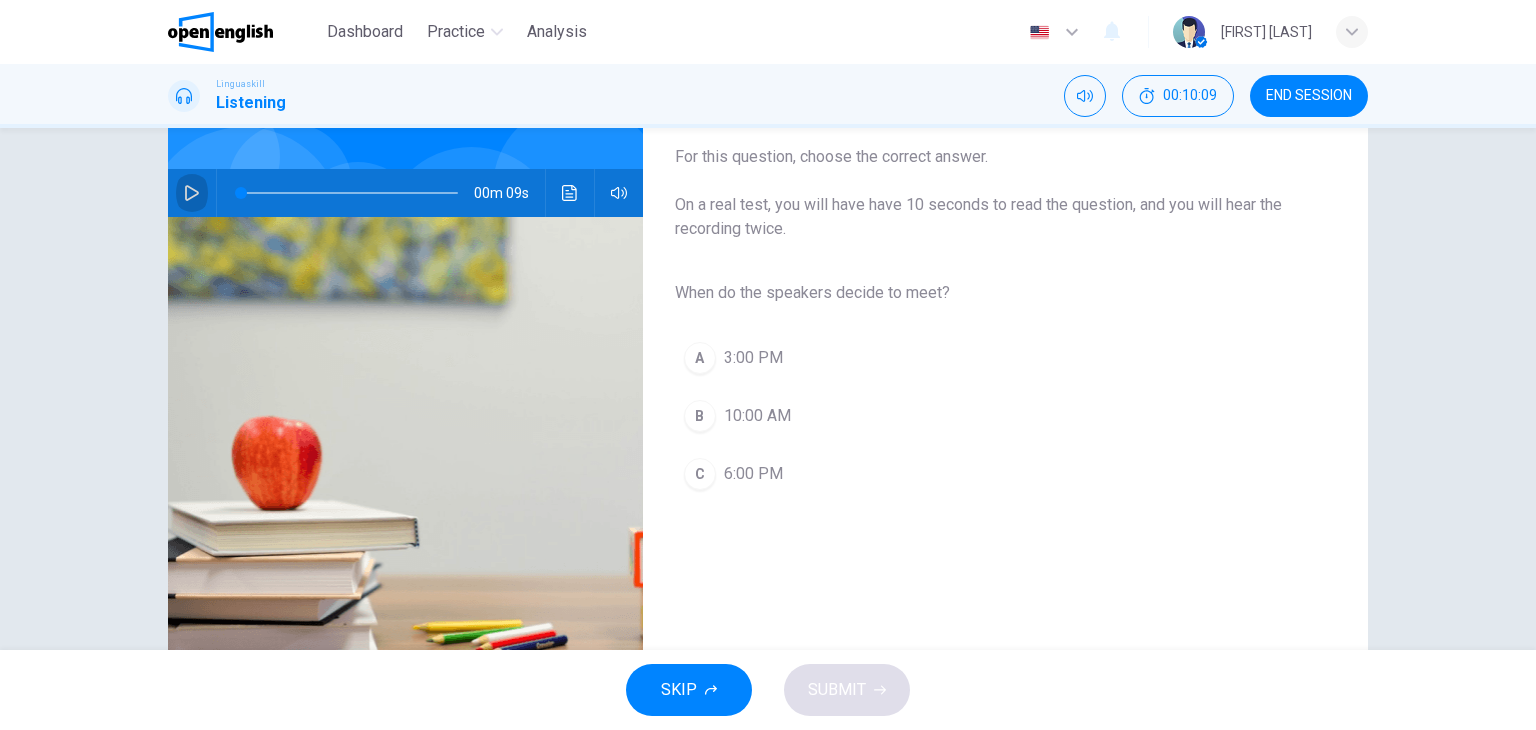 click 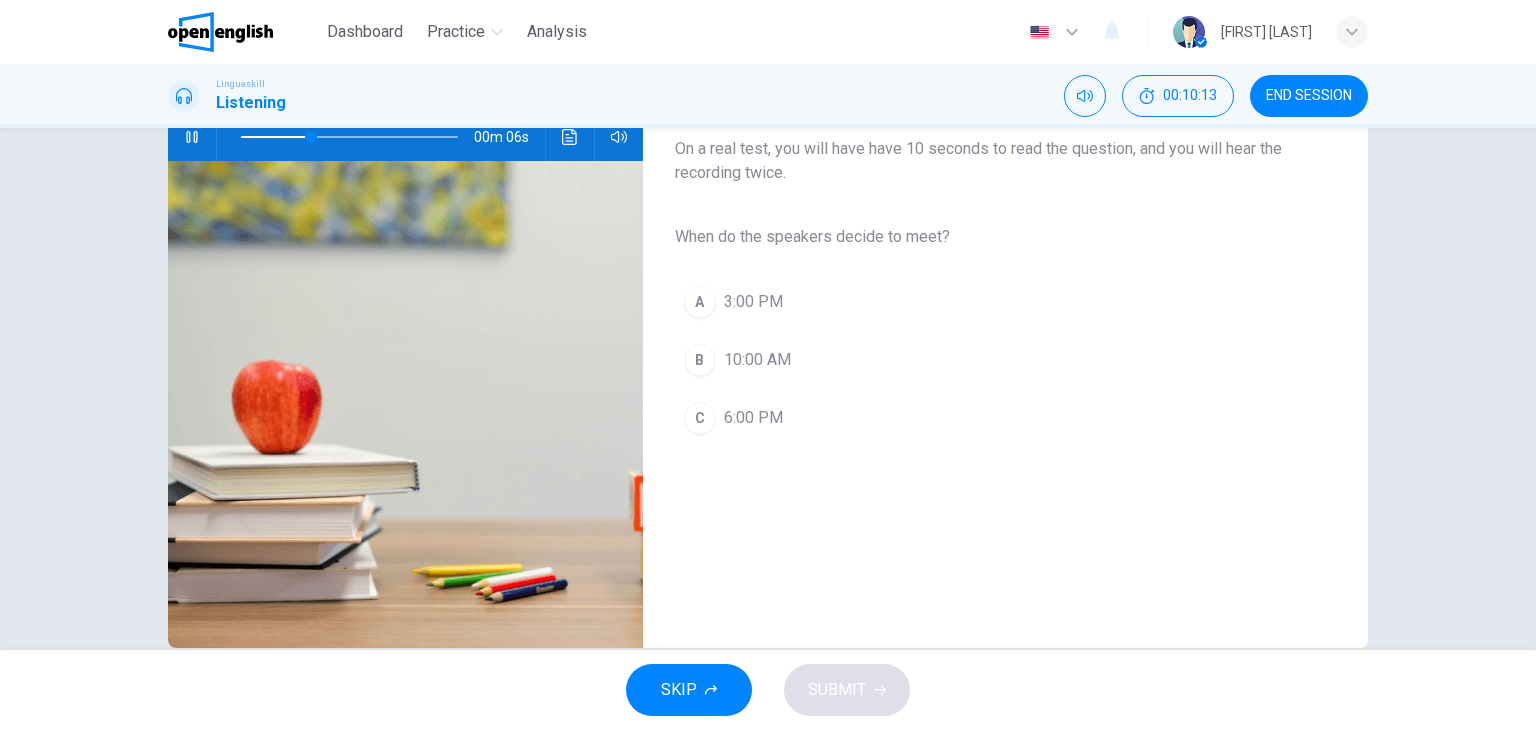 scroll, scrollTop: 217, scrollLeft: 0, axis: vertical 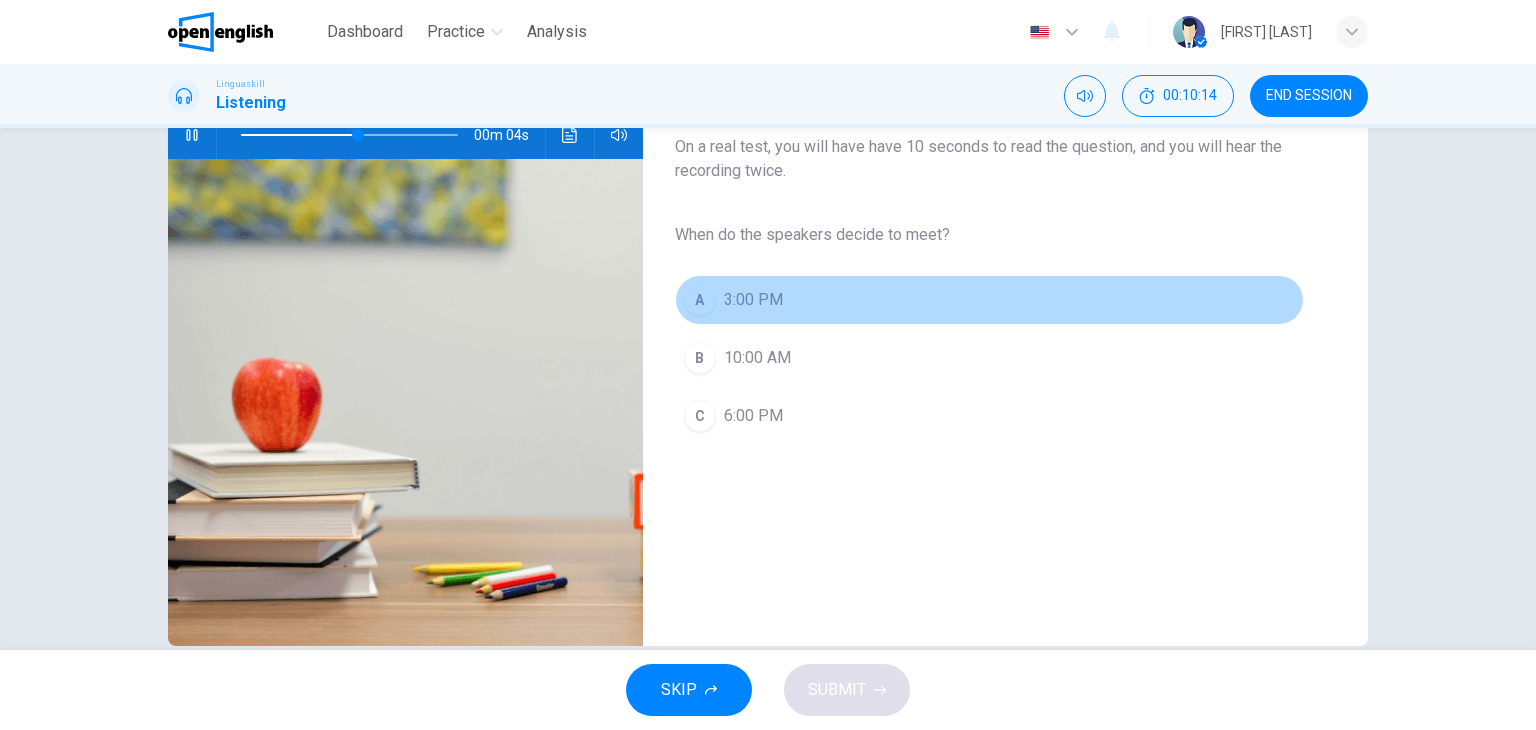 click on "3:00 PM" at bounding box center [753, 300] 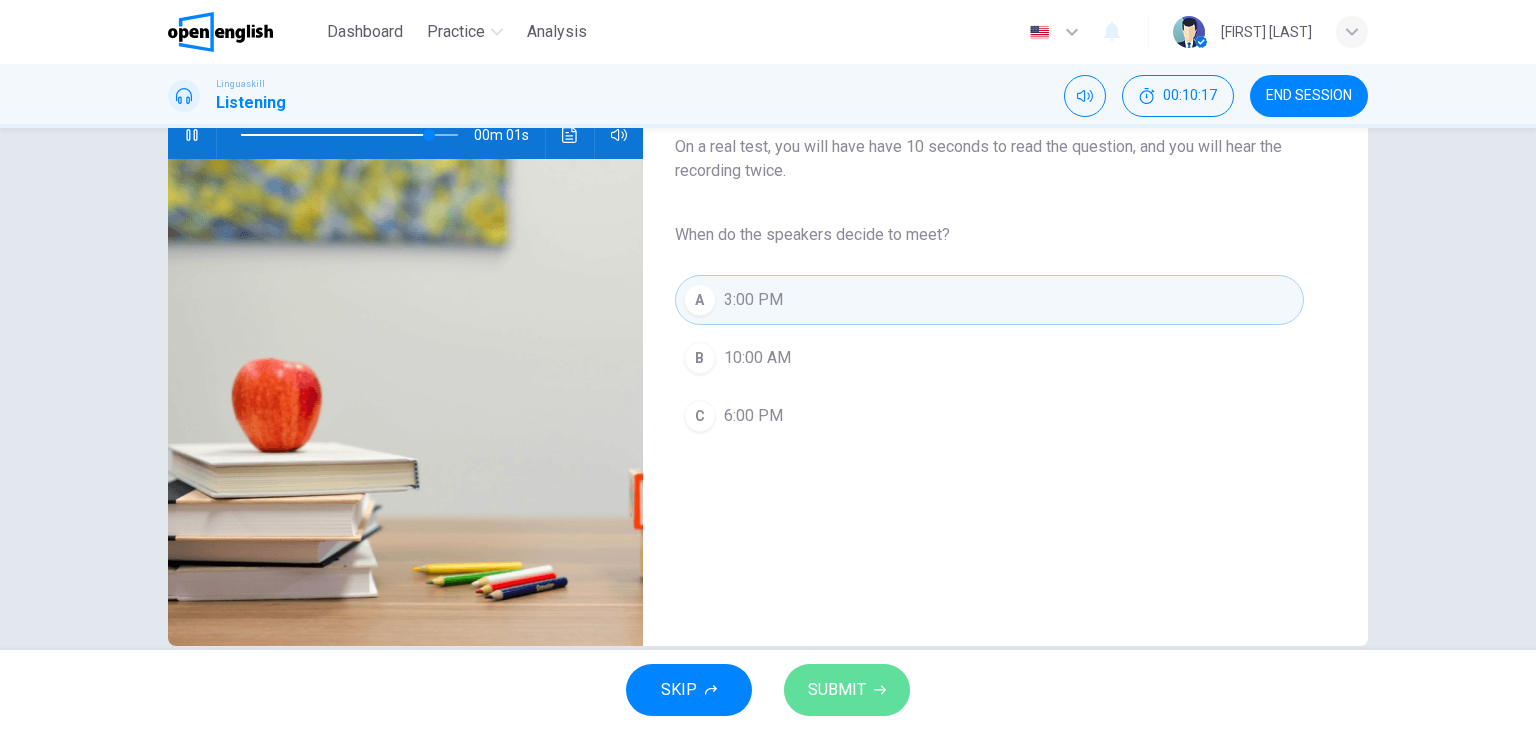 click on "SUBMIT" at bounding box center [837, 690] 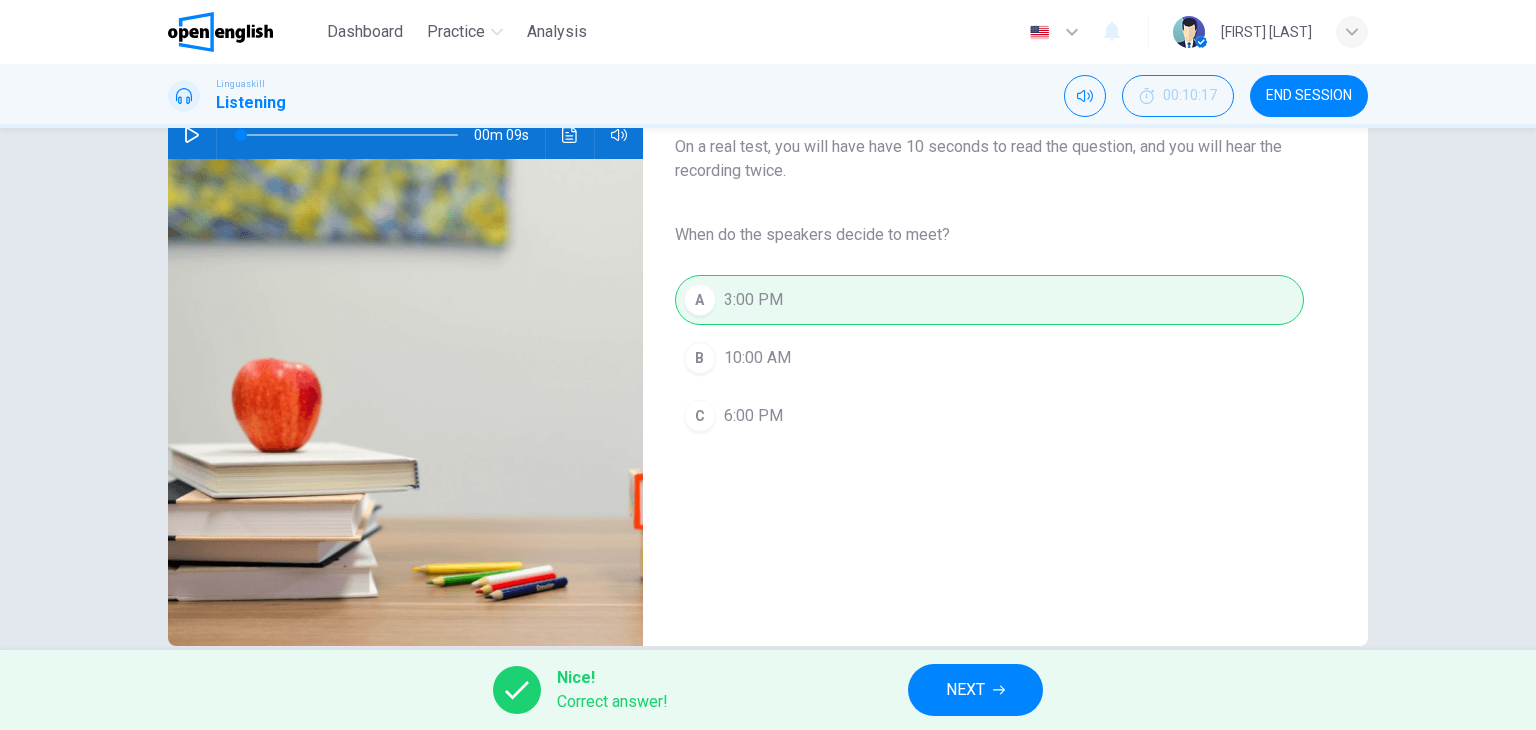 type on "*" 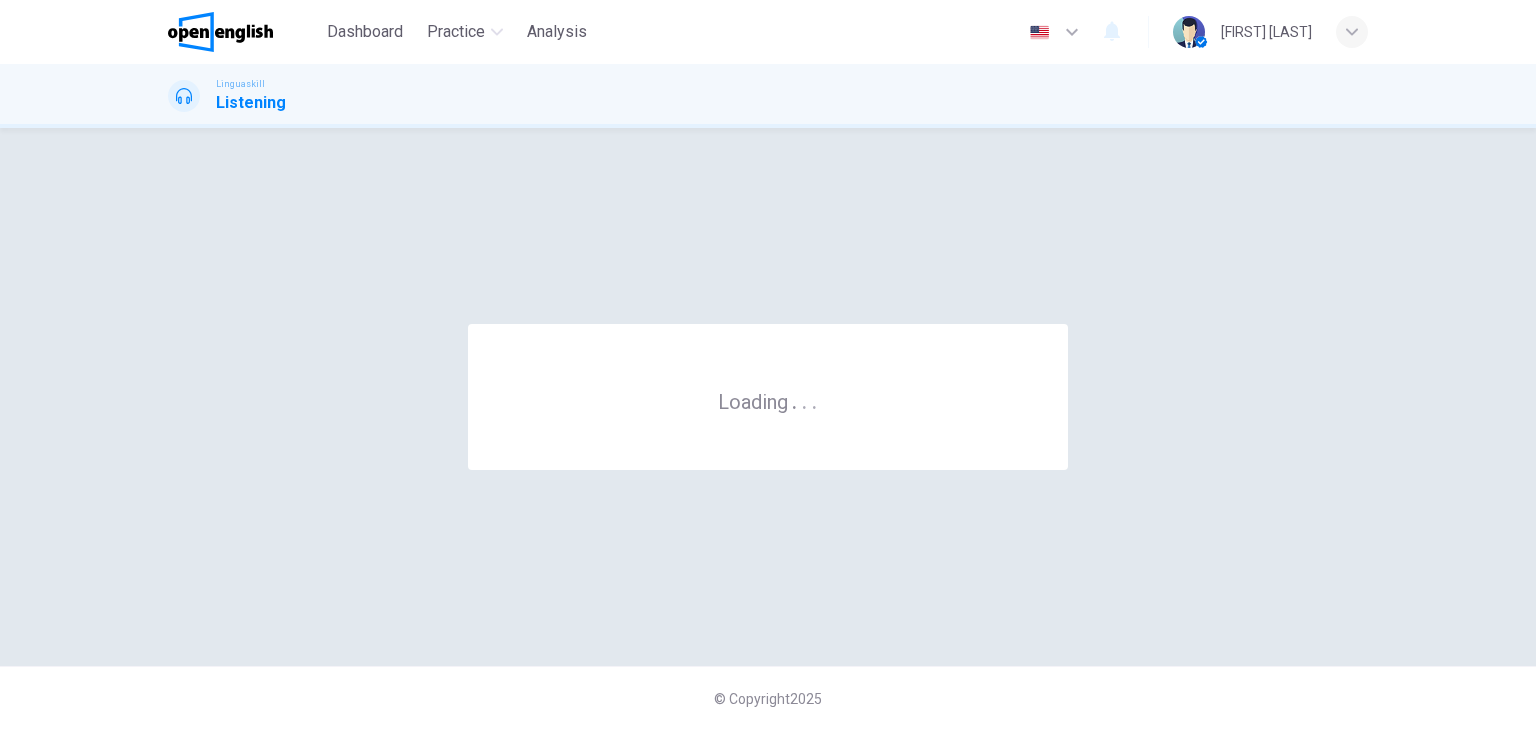 scroll, scrollTop: 0, scrollLeft: 0, axis: both 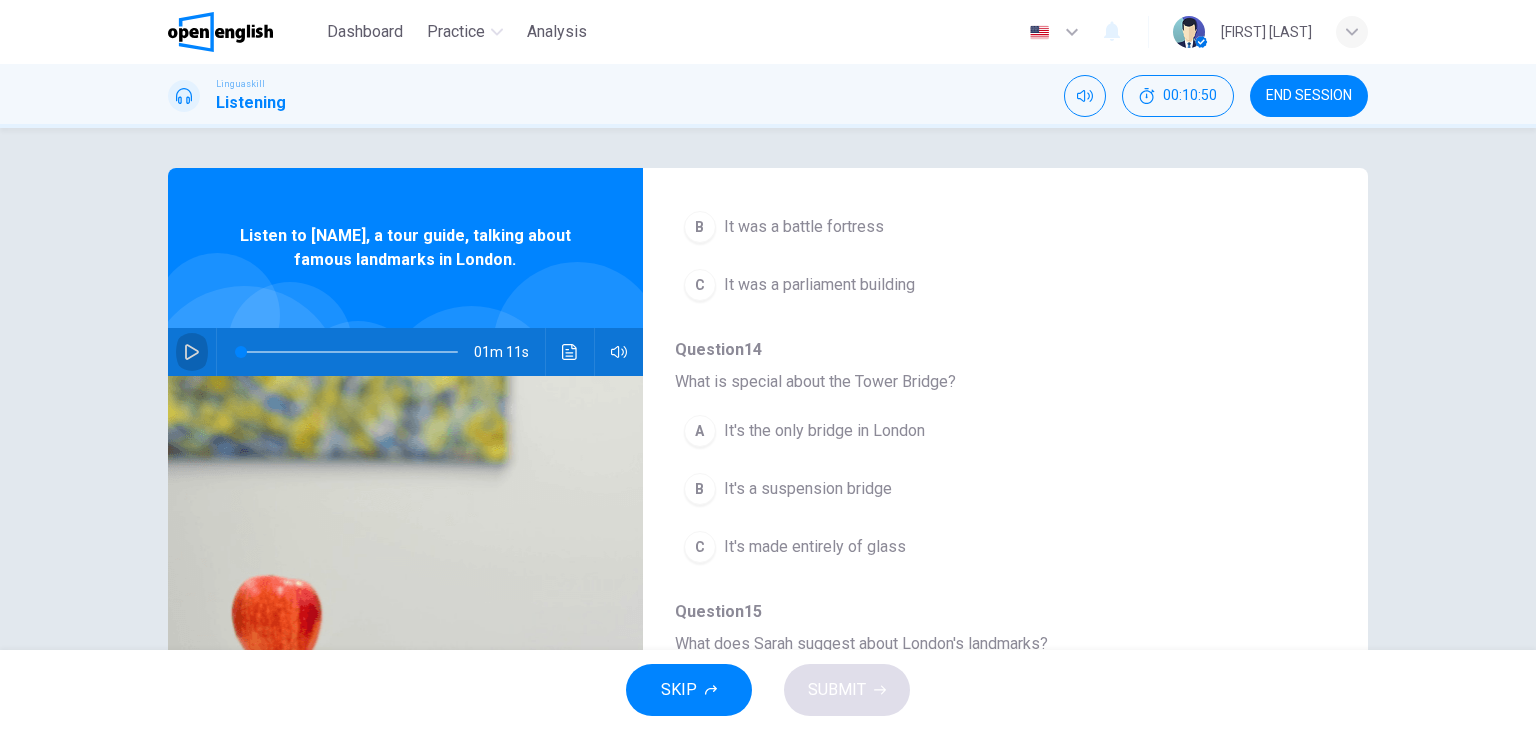 click 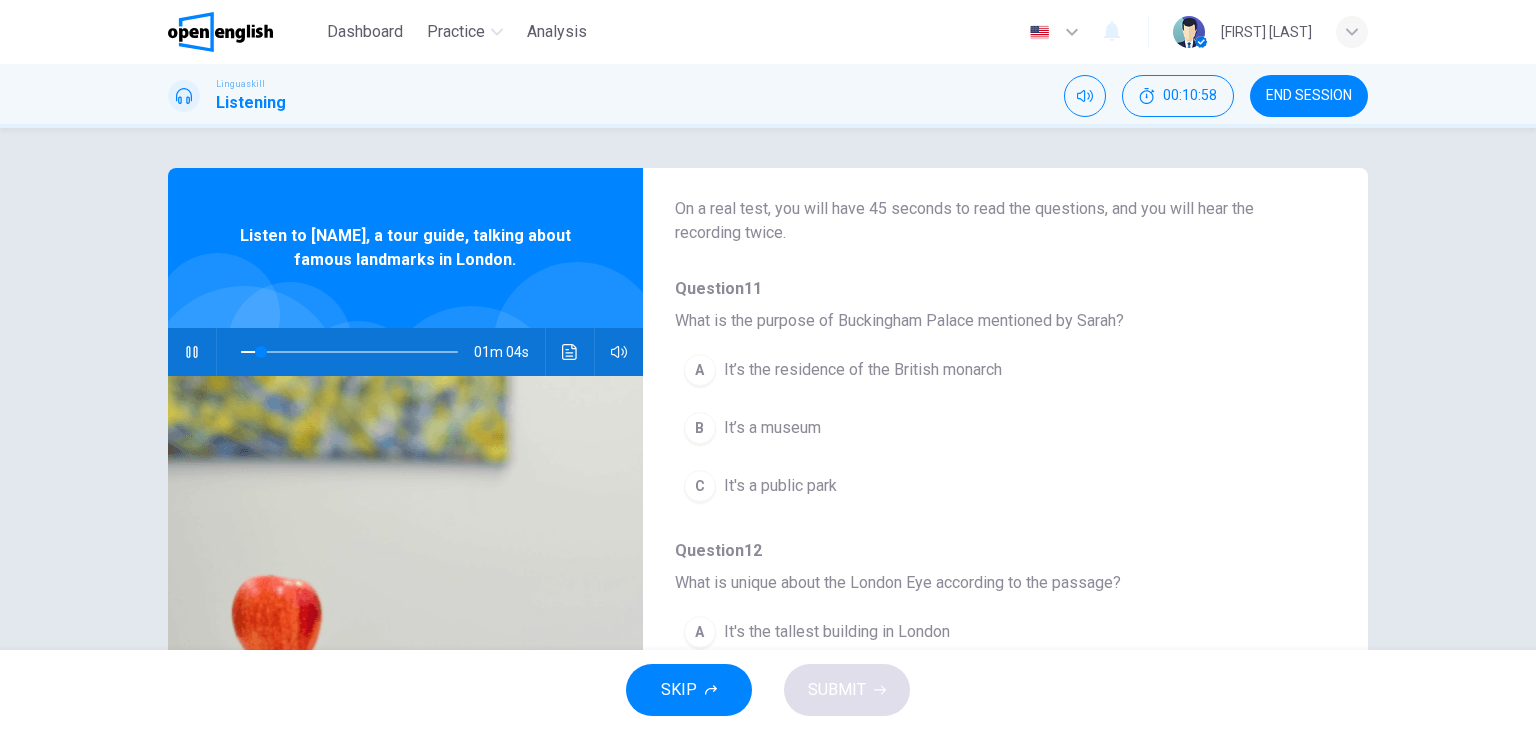 scroll, scrollTop: 124, scrollLeft: 0, axis: vertical 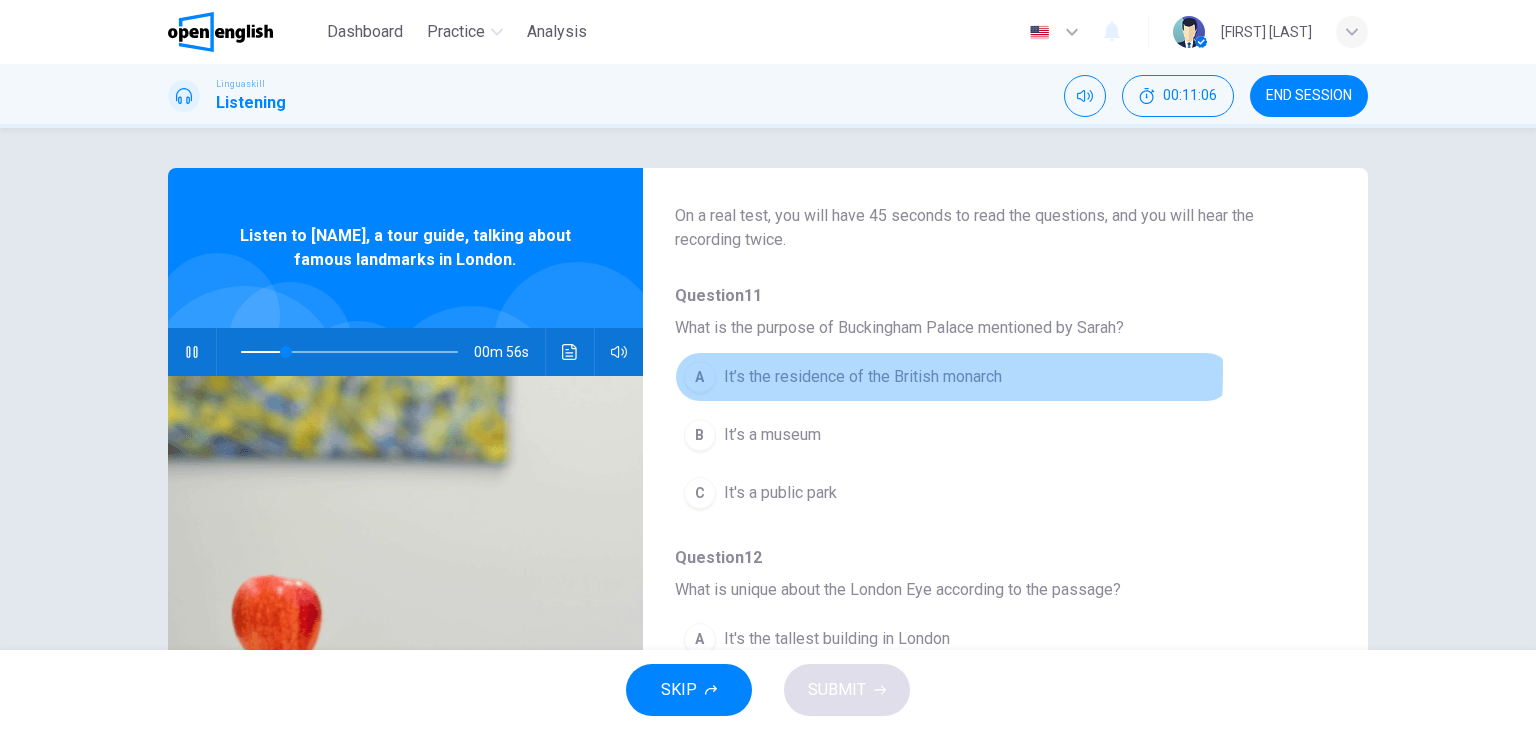 click on "A" at bounding box center (700, 377) 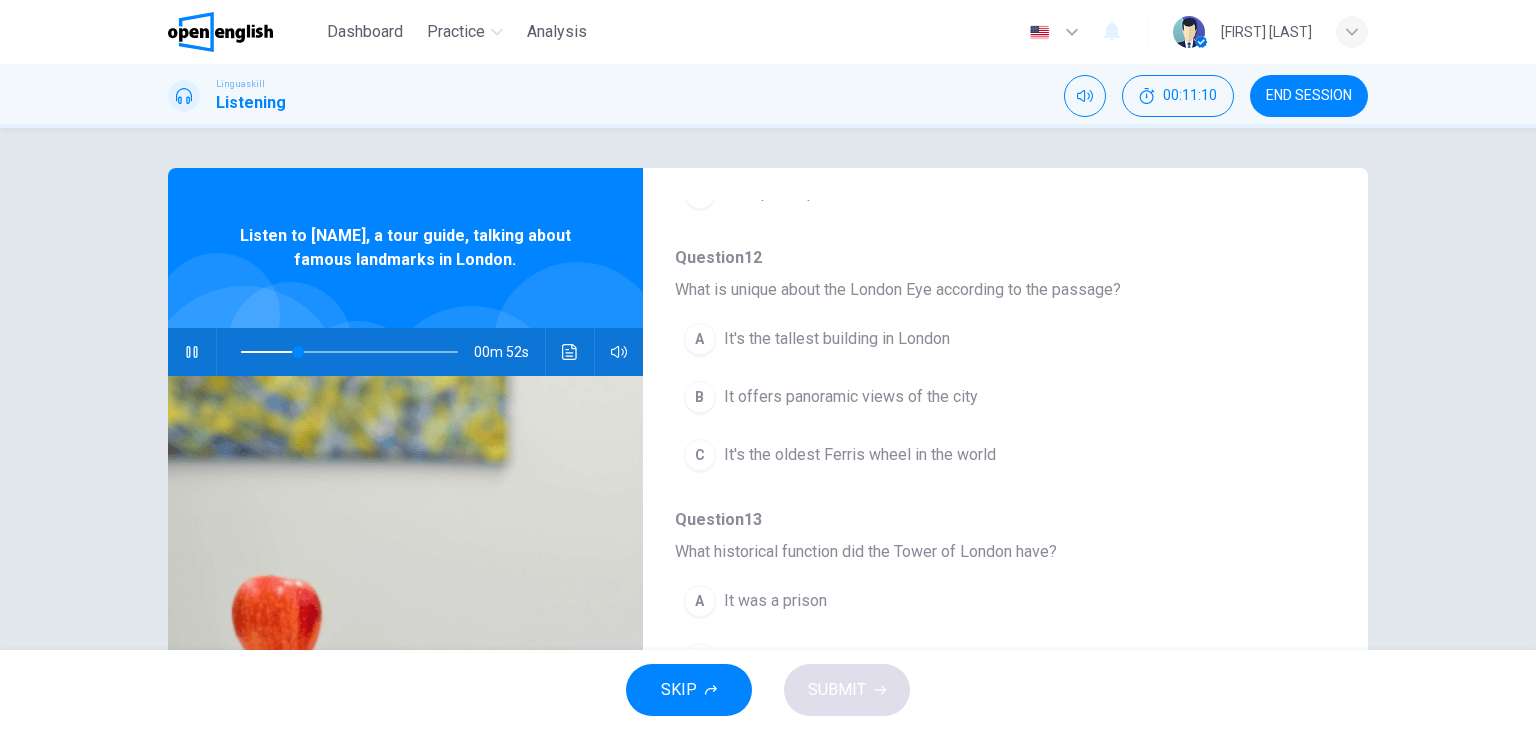 scroll, scrollTop: 430, scrollLeft: 0, axis: vertical 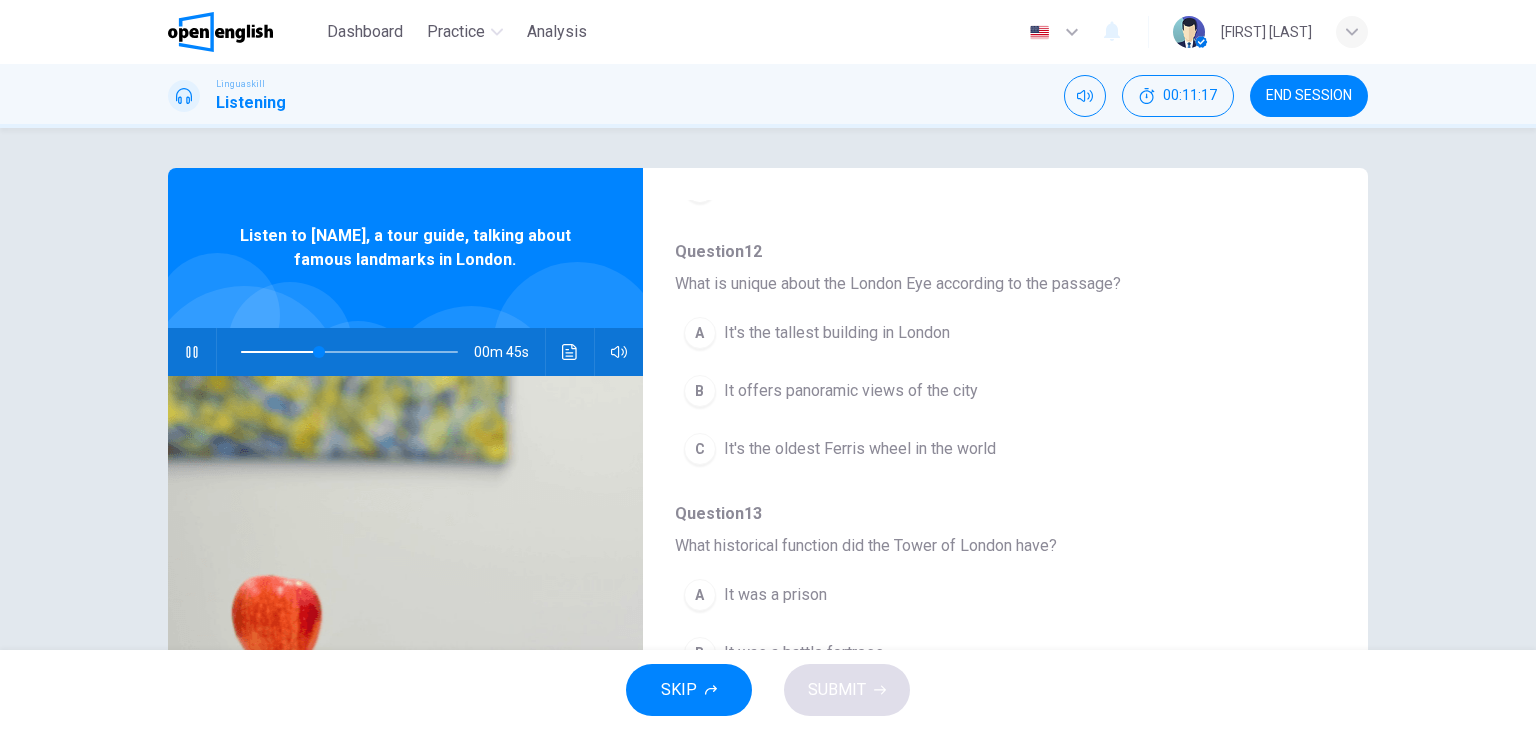 click on "B" at bounding box center (700, 391) 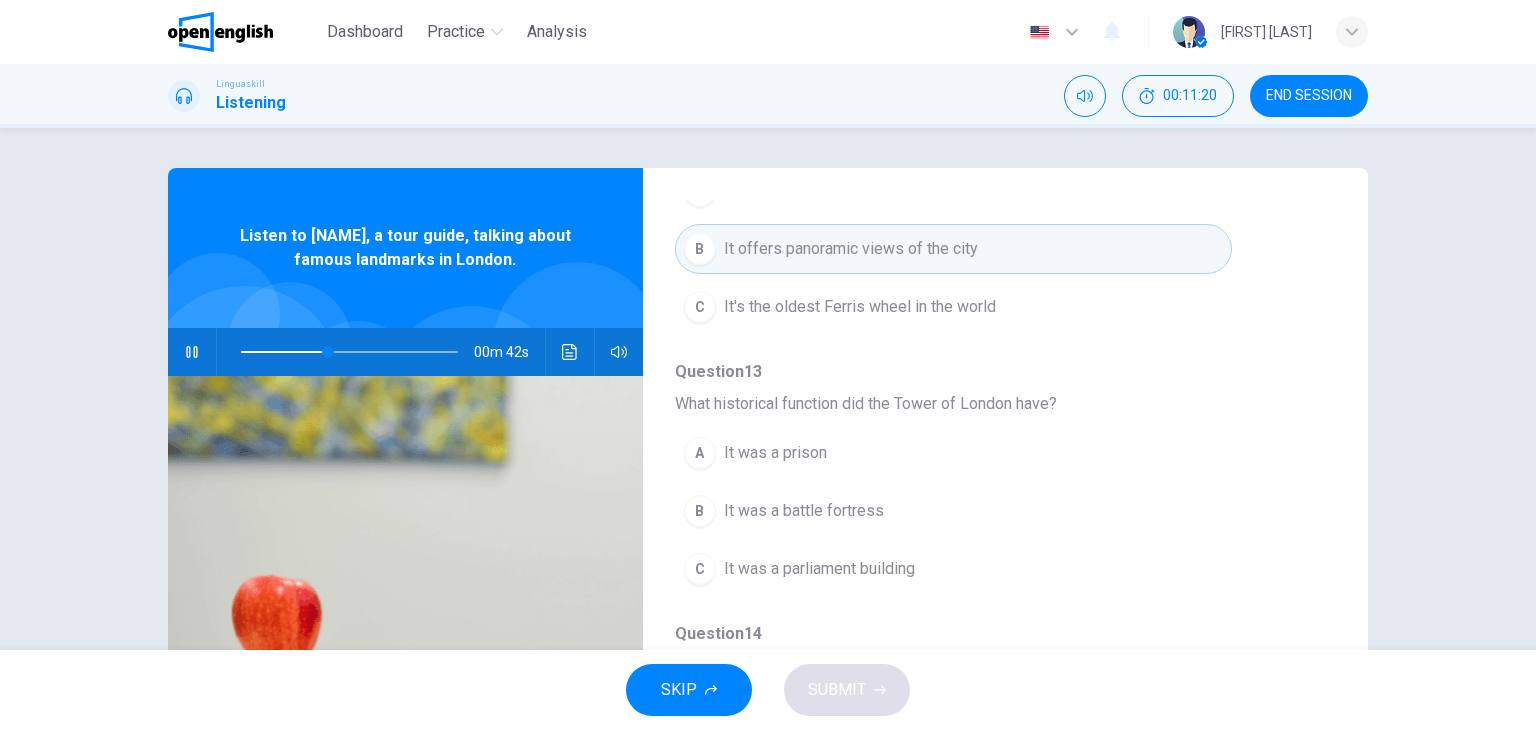 scroll, scrollTop: 575, scrollLeft: 0, axis: vertical 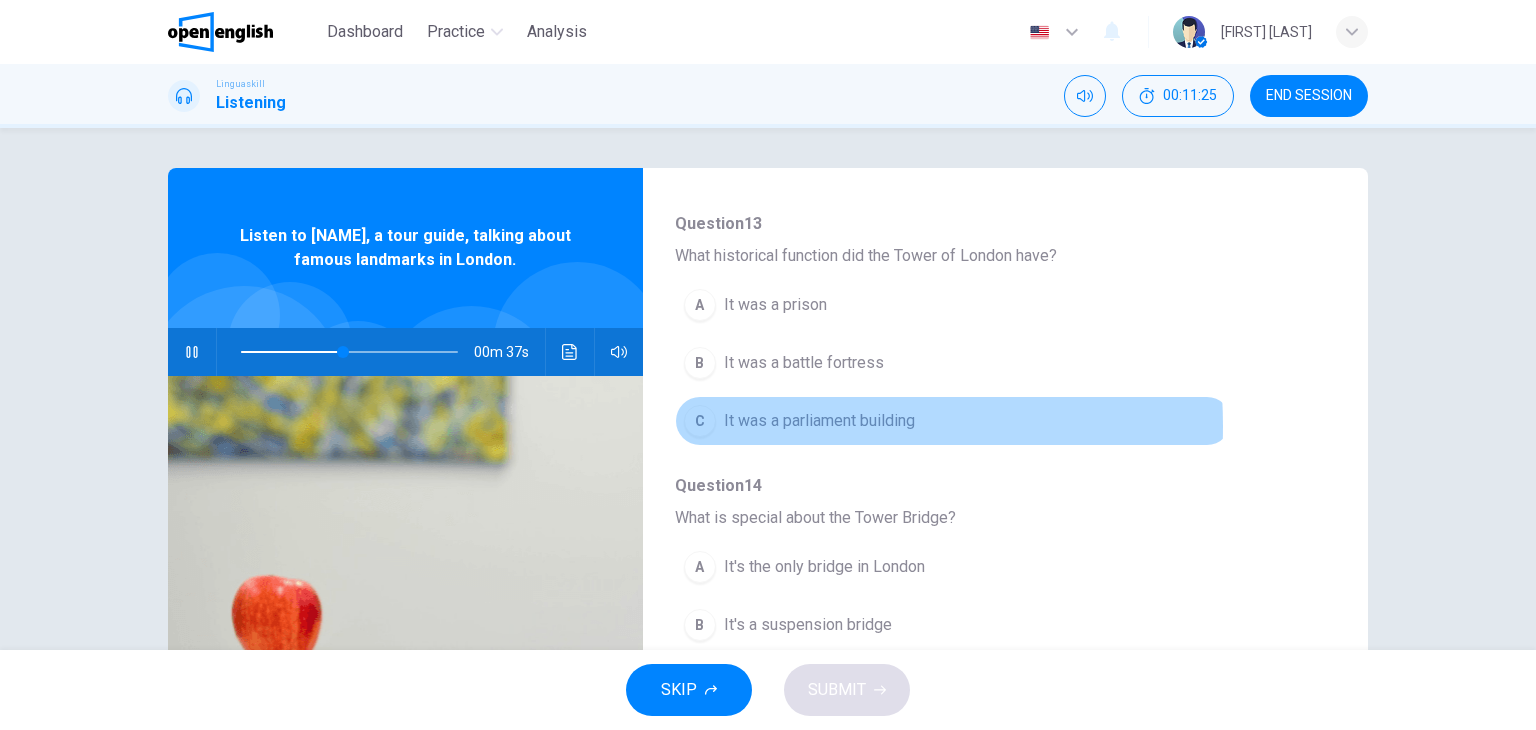 click on "It was a parliament building" at bounding box center (819, 421) 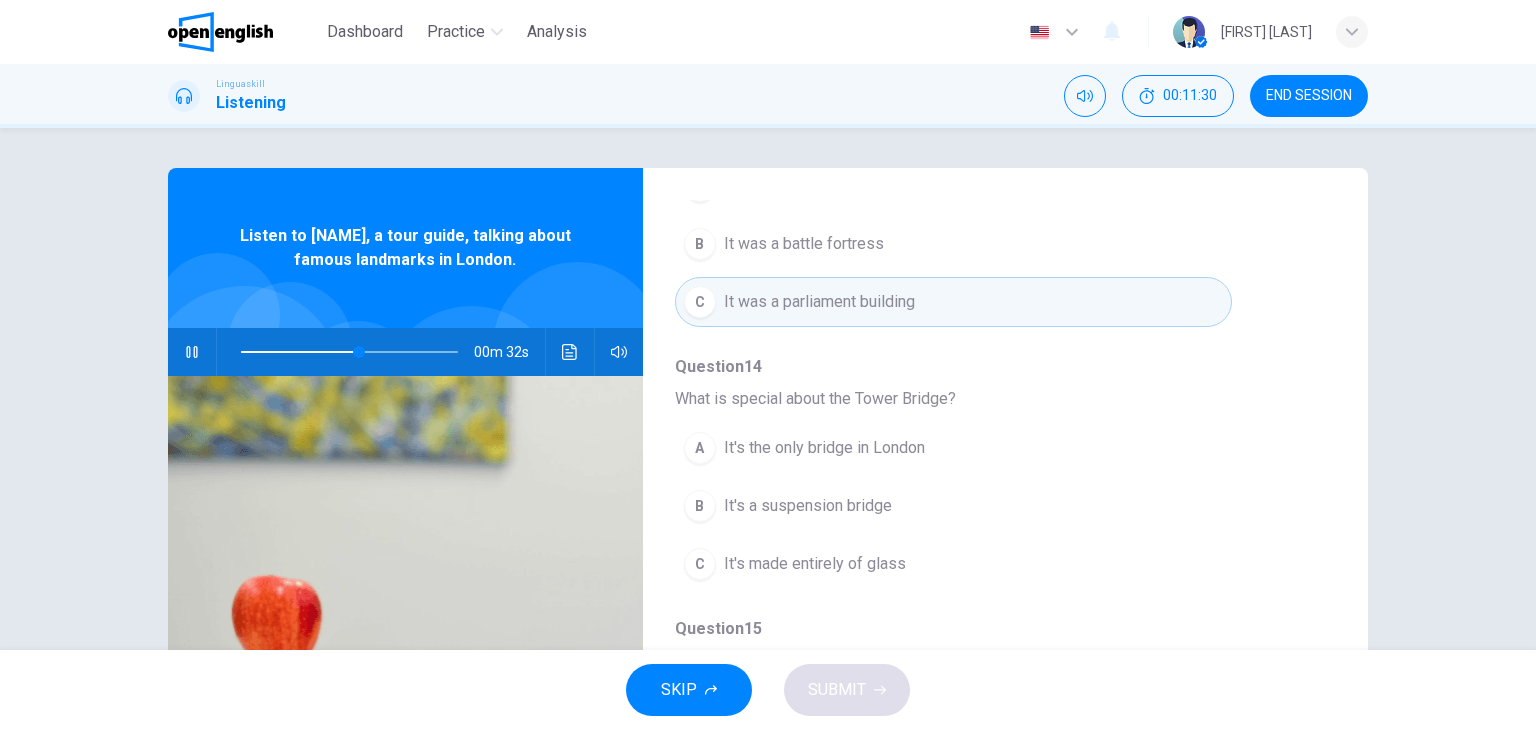 scroll, scrollTop: 856, scrollLeft: 0, axis: vertical 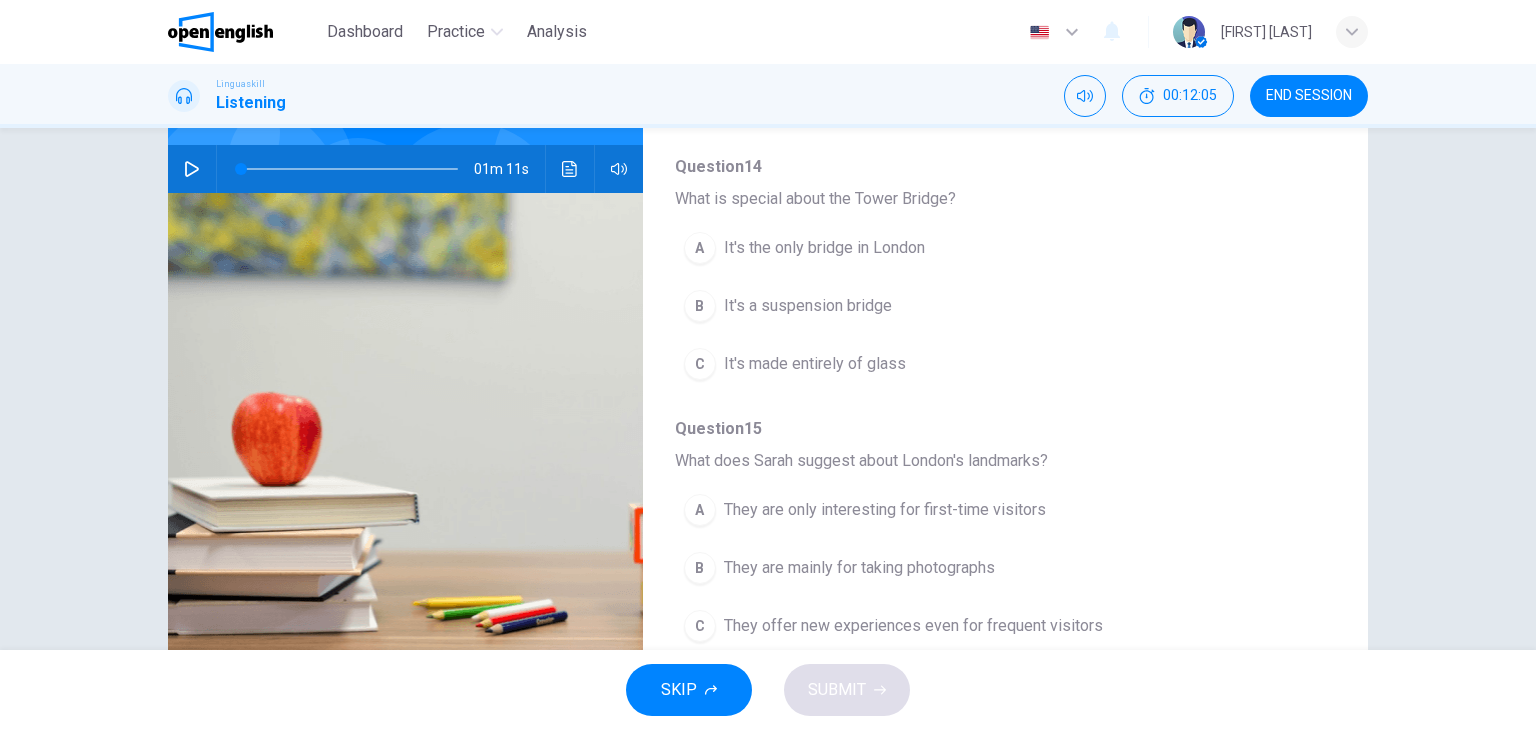 click 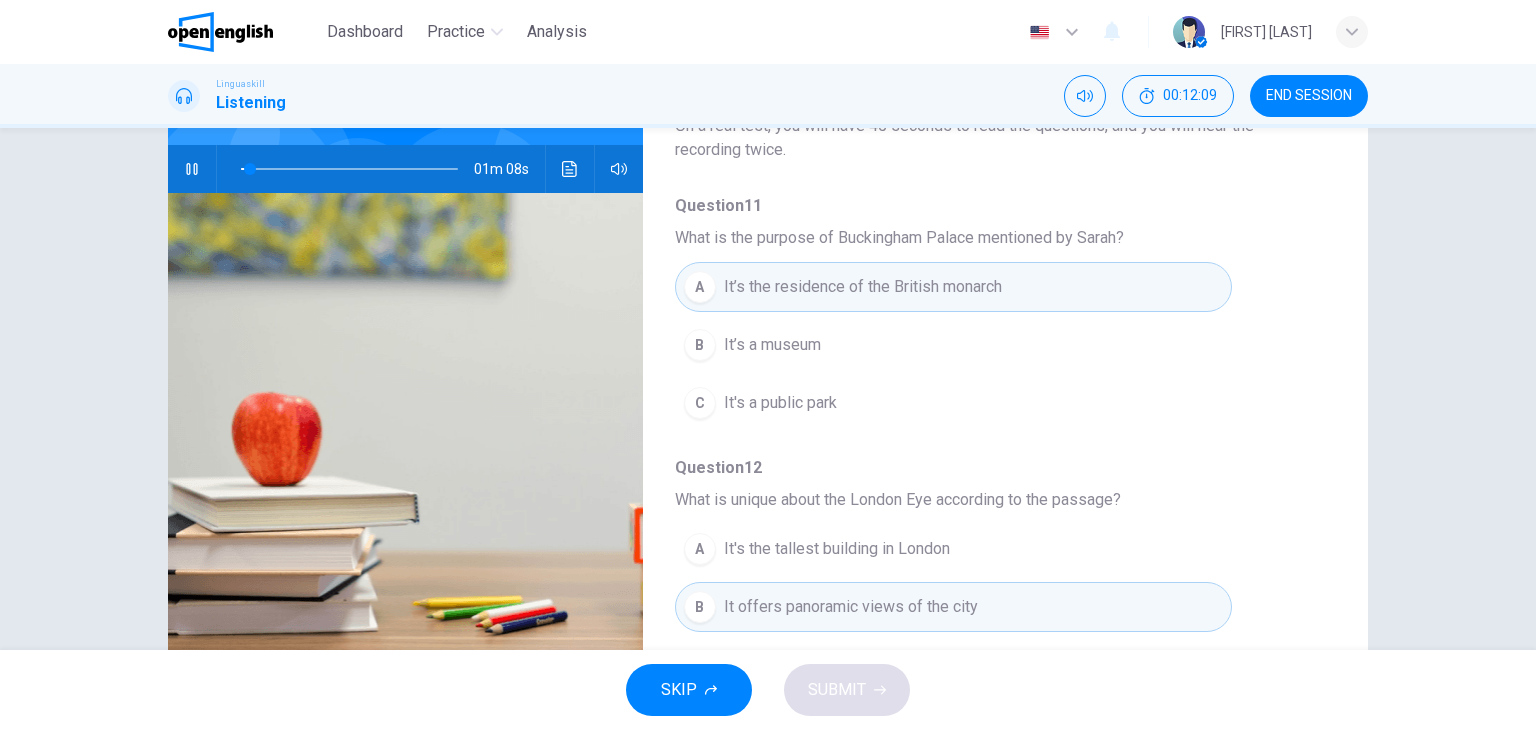scroll, scrollTop: 0, scrollLeft: 0, axis: both 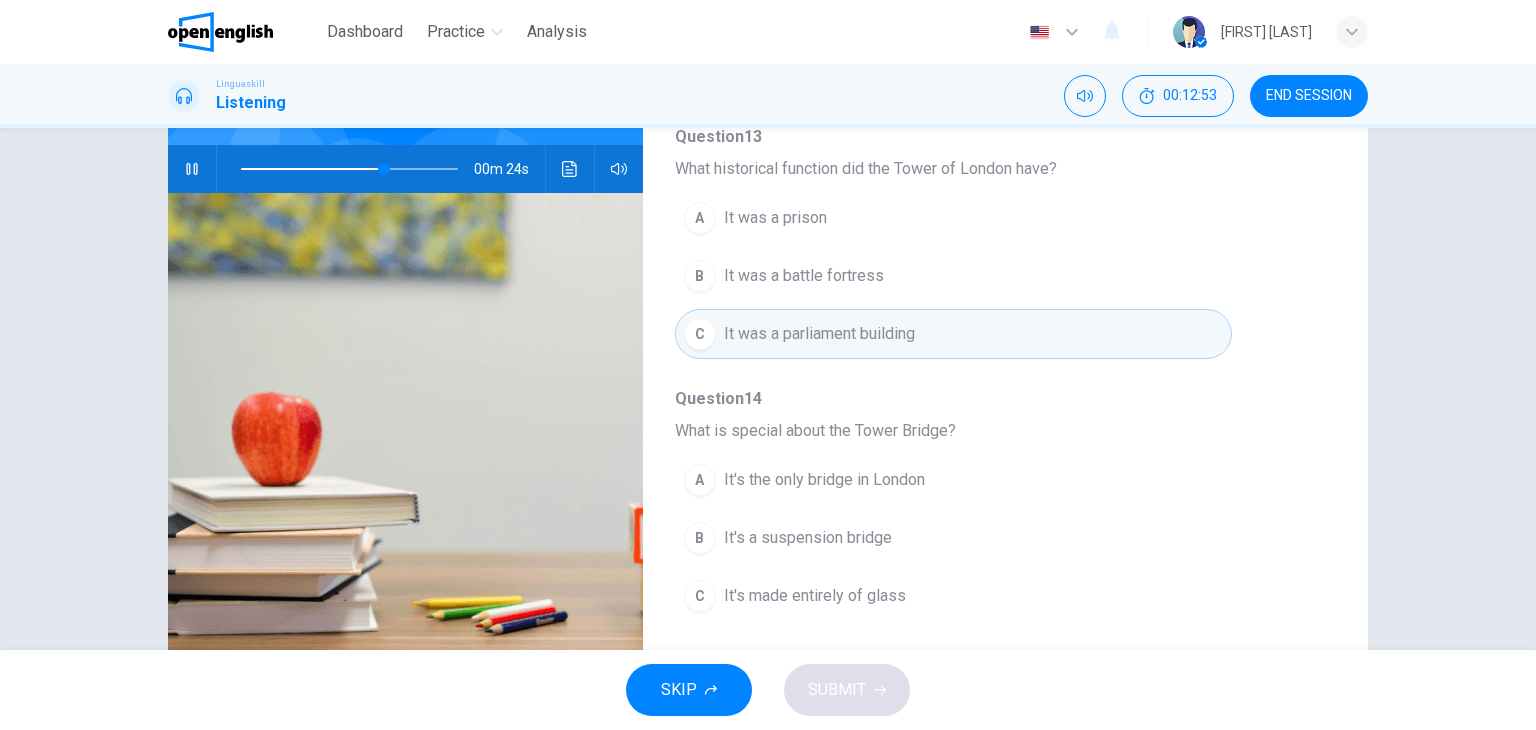 click on "It was a prison" at bounding box center [775, 218] 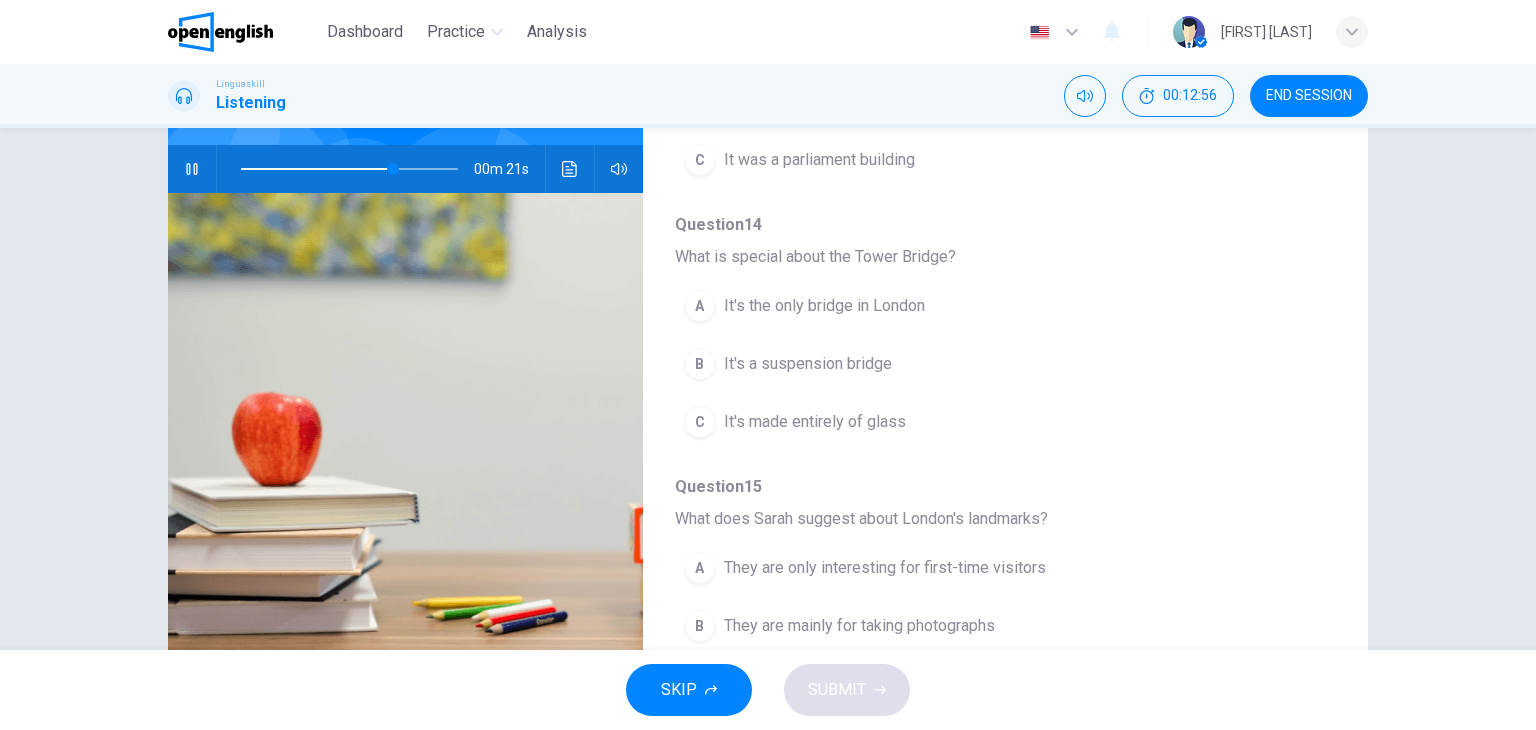 scroll, scrollTop: 800, scrollLeft: 0, axis: vertical 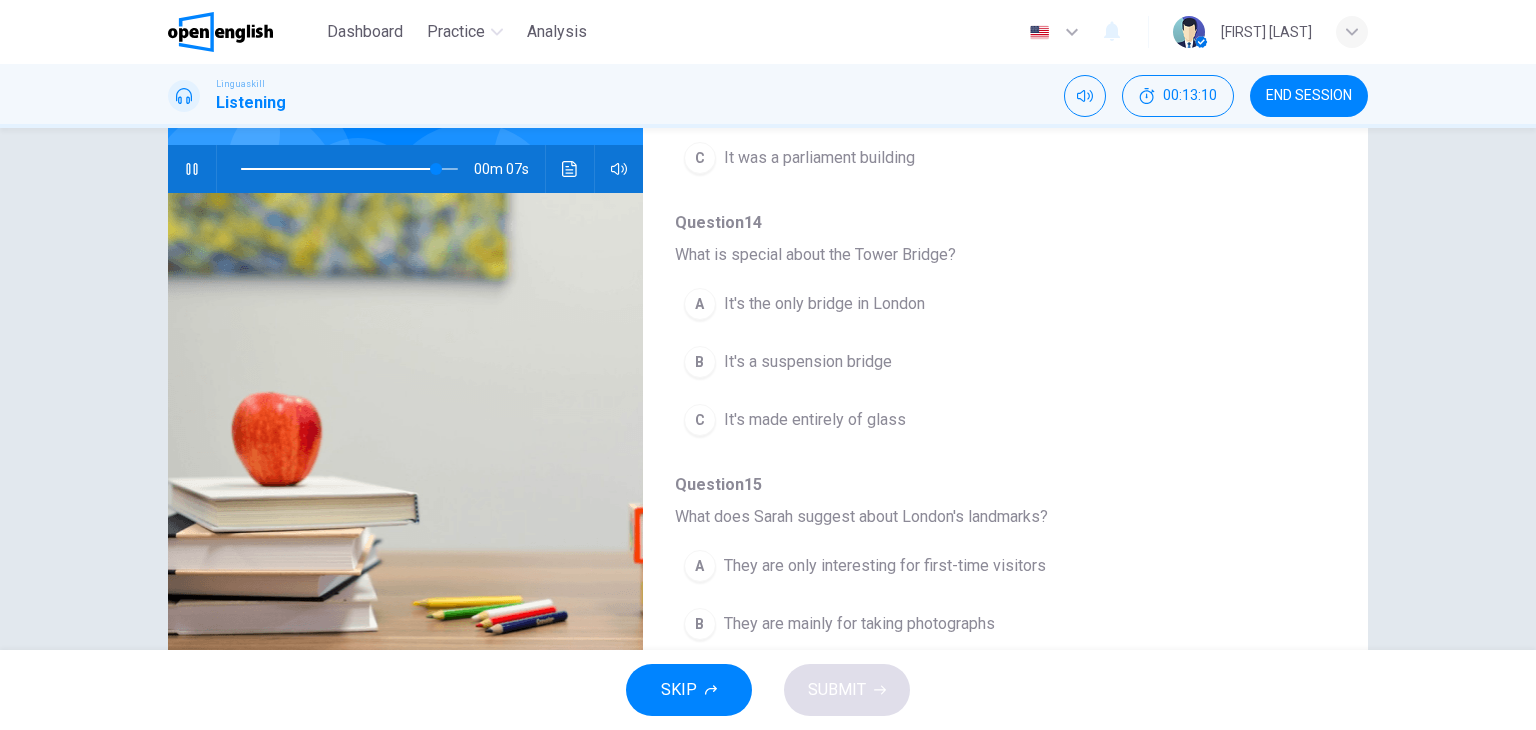 click on "B" at bounding box center (700, 362) 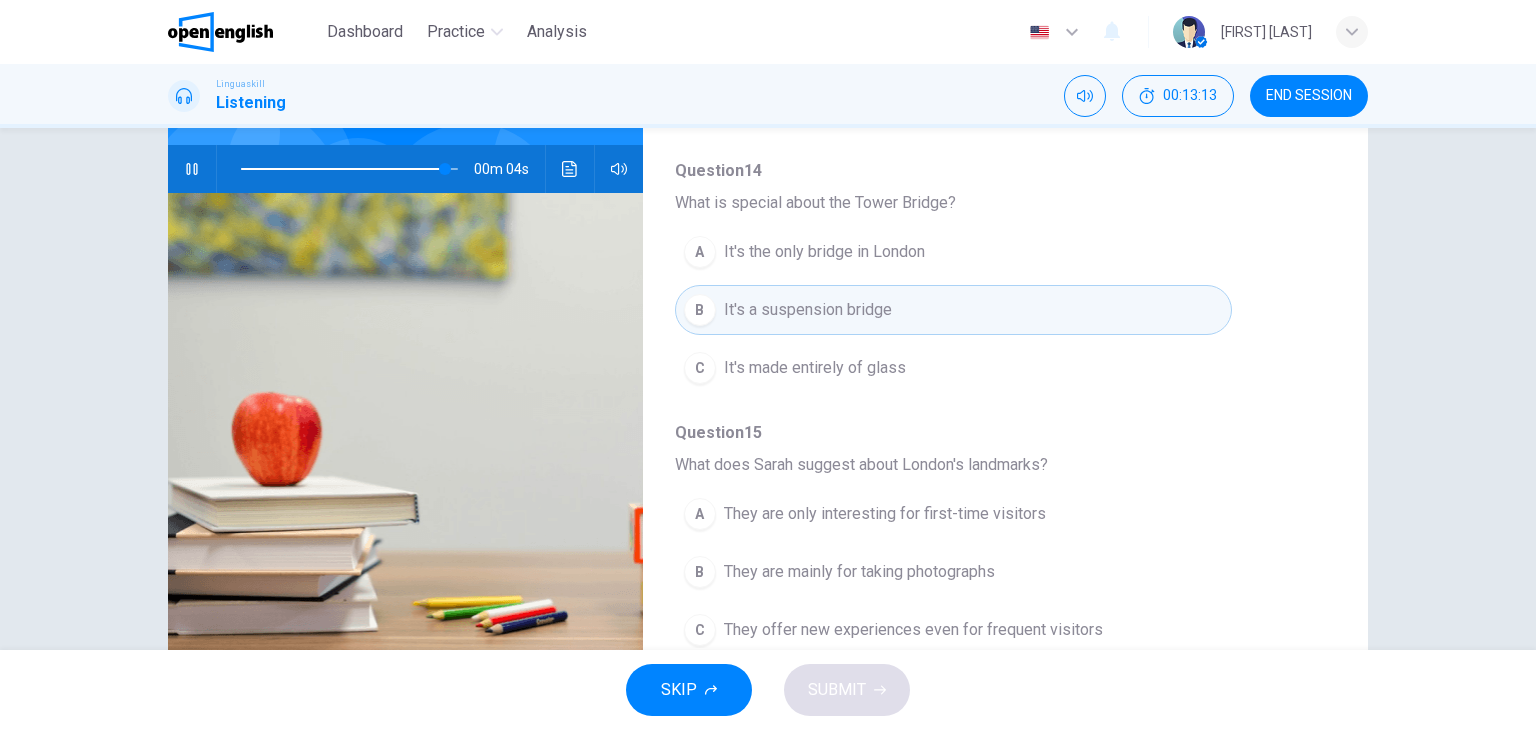 scroll, scrollTop: 856, scrollLeft: 0, axis: vertical 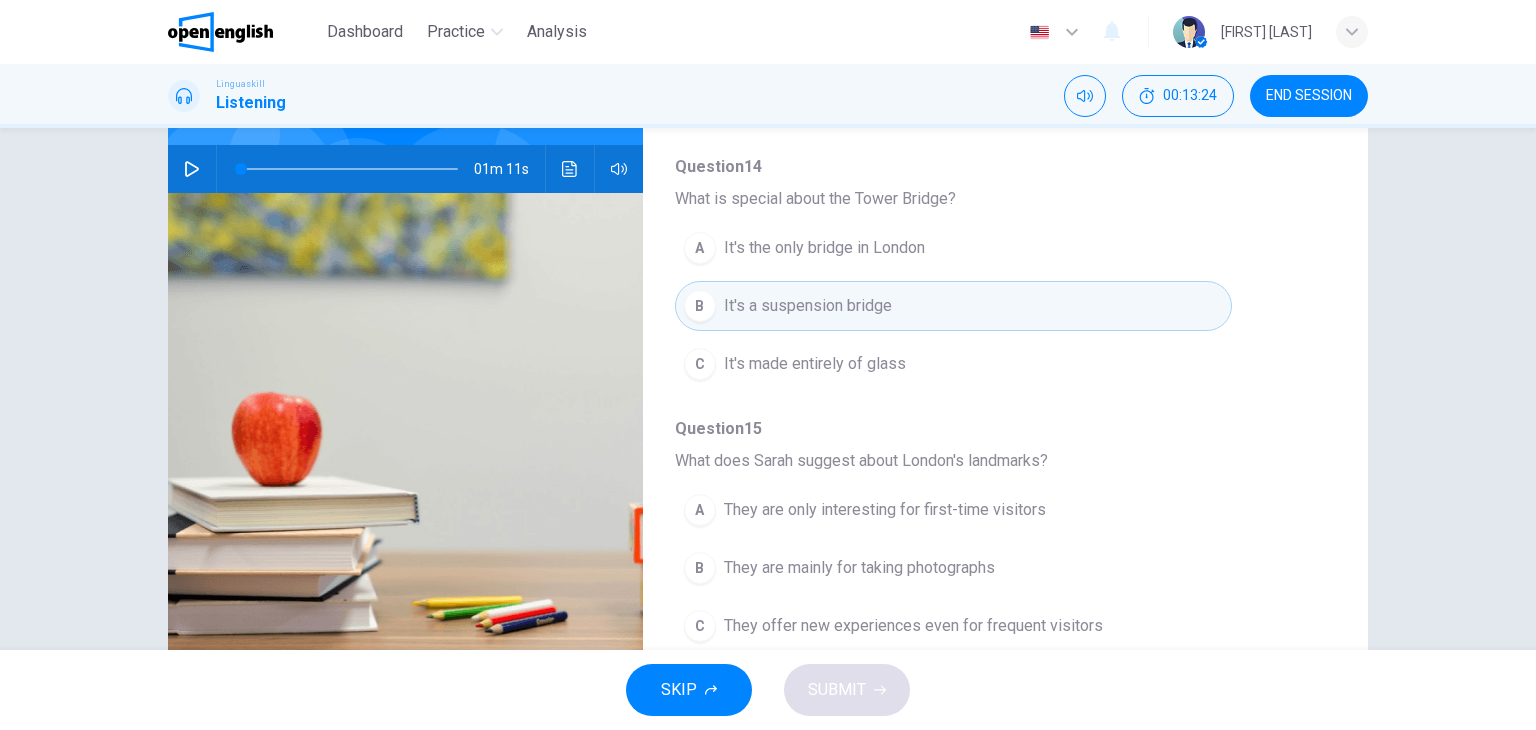 click at bounding box center (192, 169) 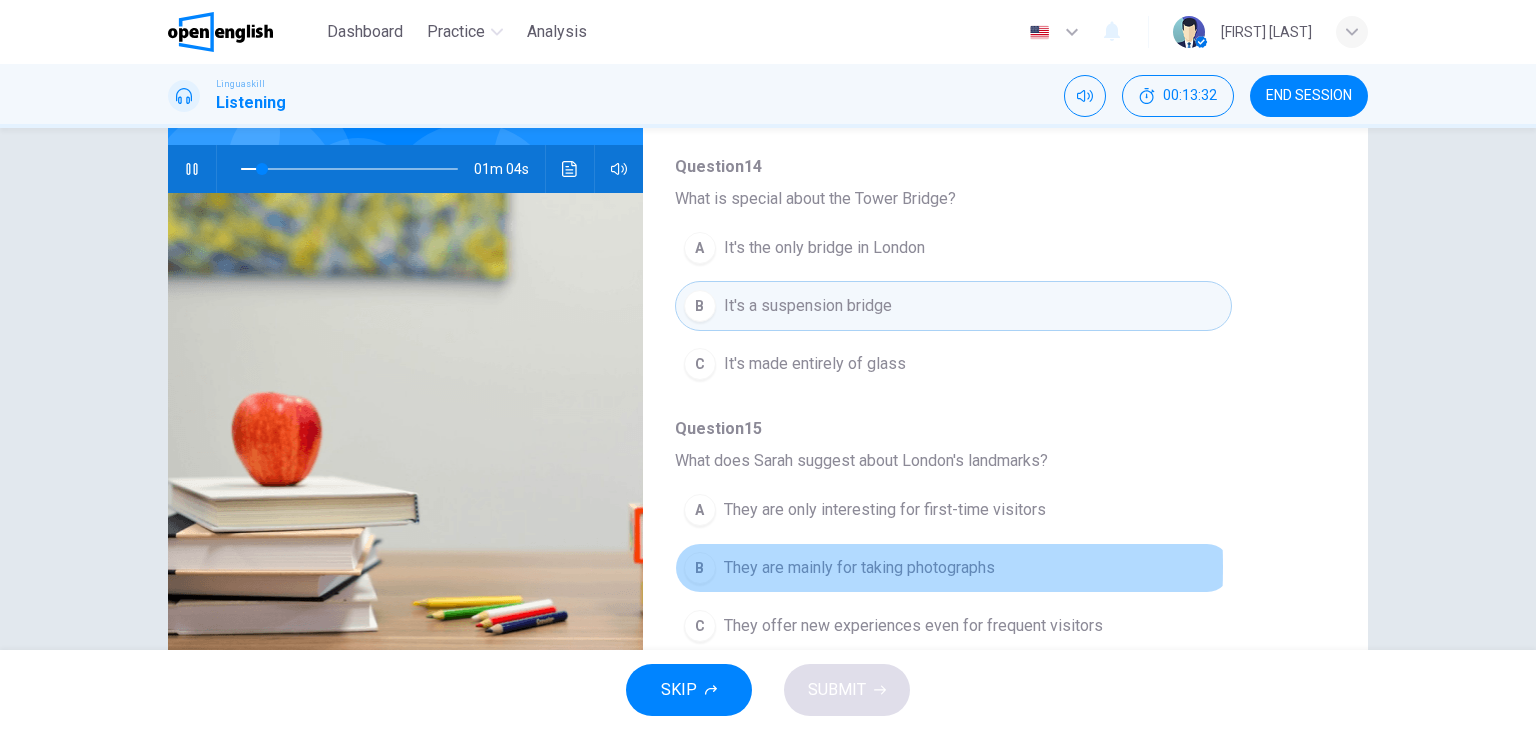 click on "B" at bounding box center [700, 568] 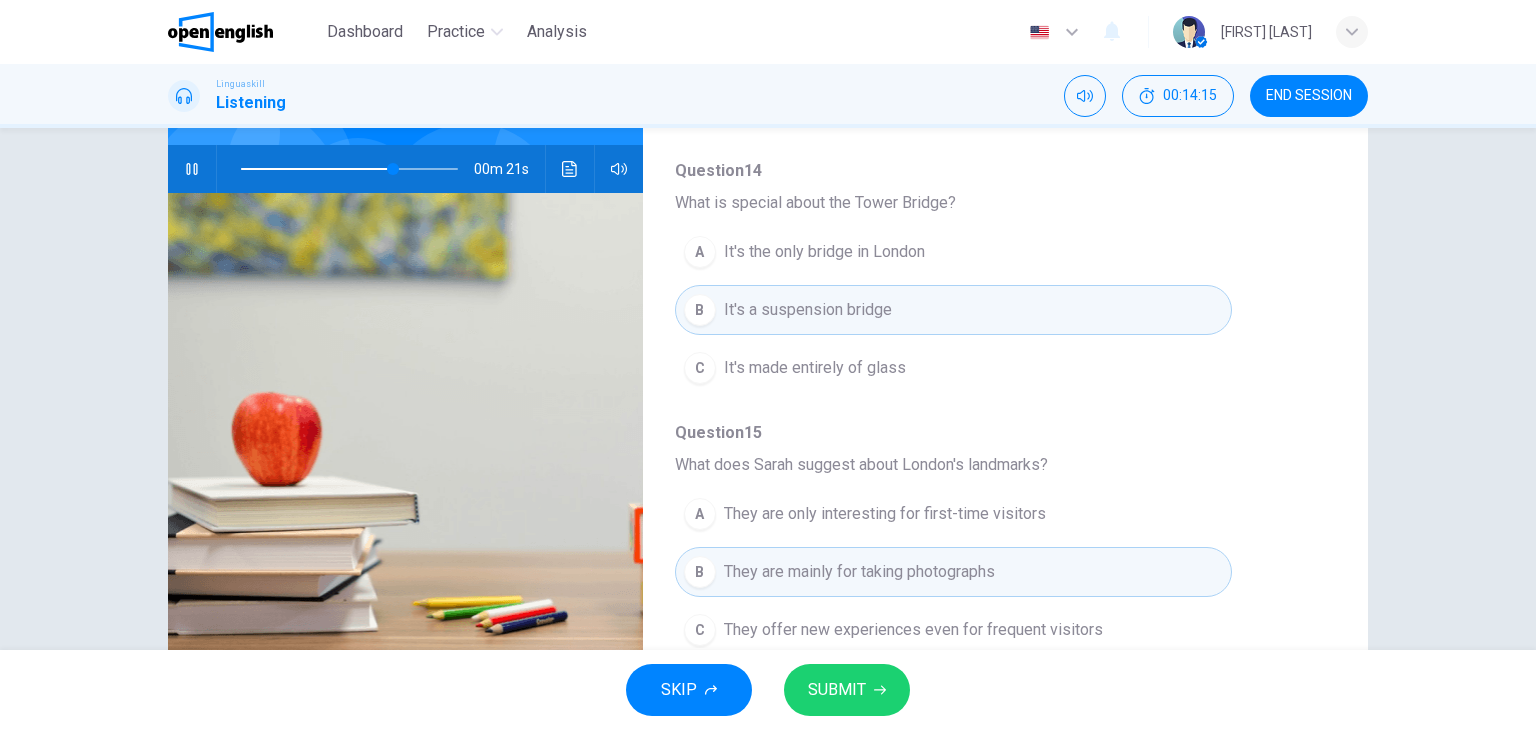 scroll, scrollTop: 856, scrollLeft: 0, axis: vertical 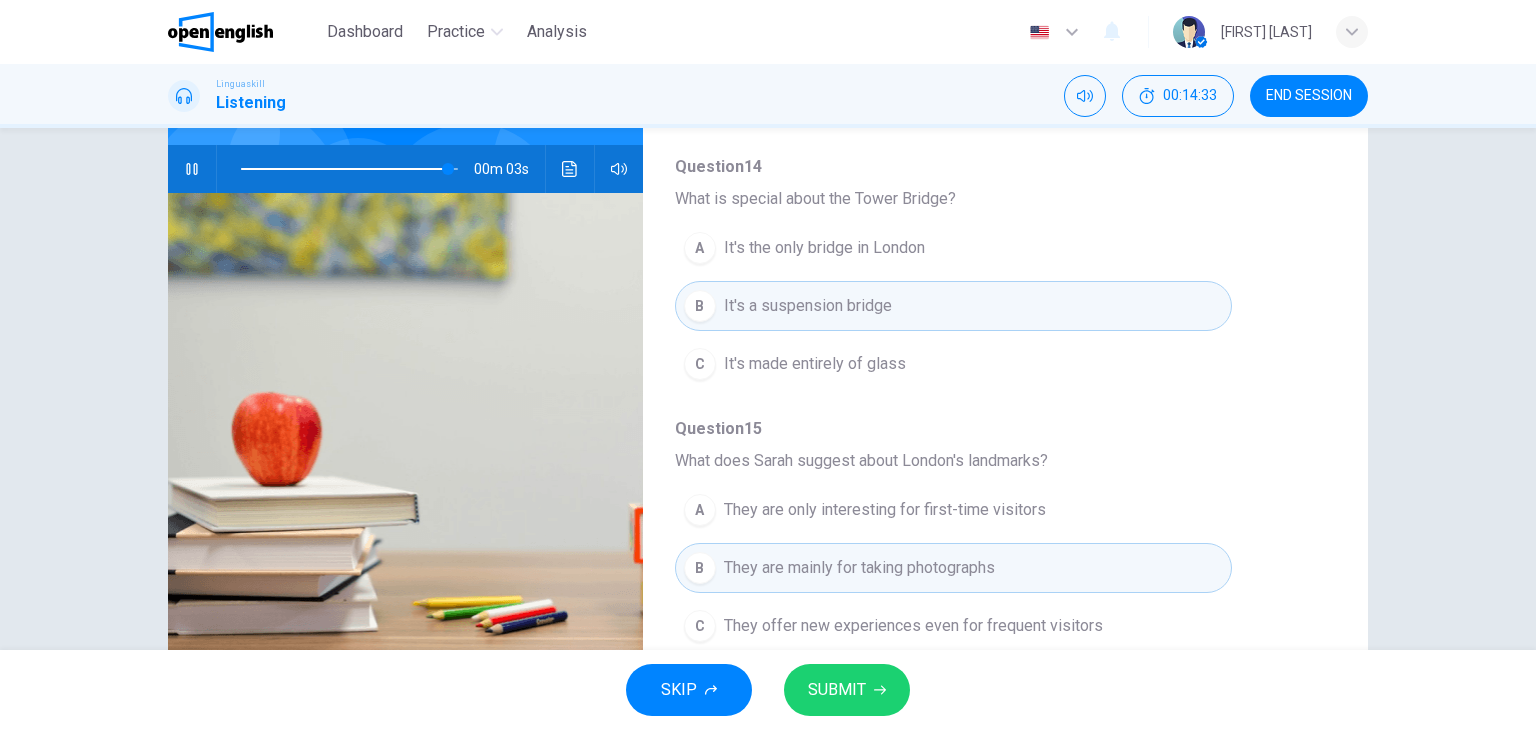 click on "They offer new experiences even for frequent visitors" at bounding box center [913, 626] 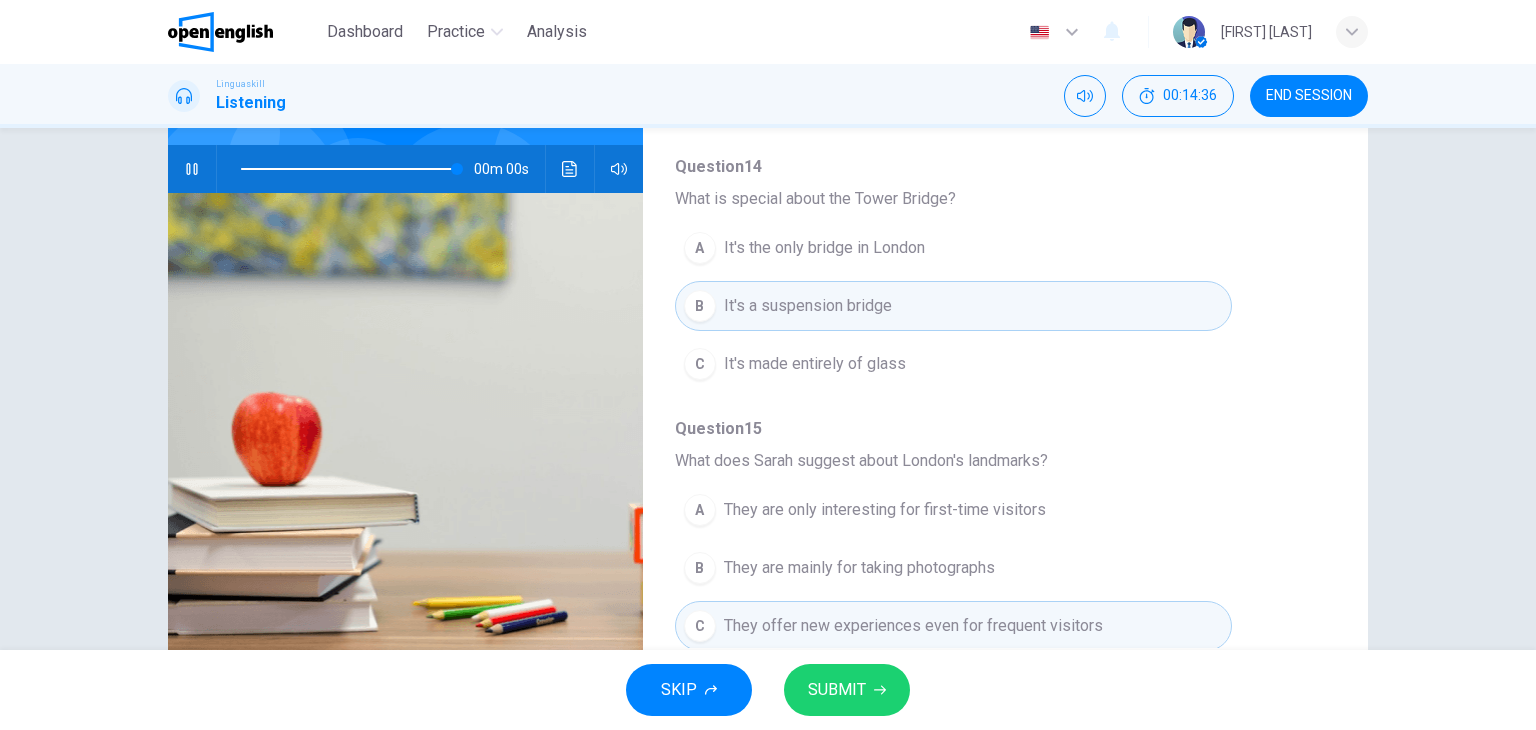 type on "*" 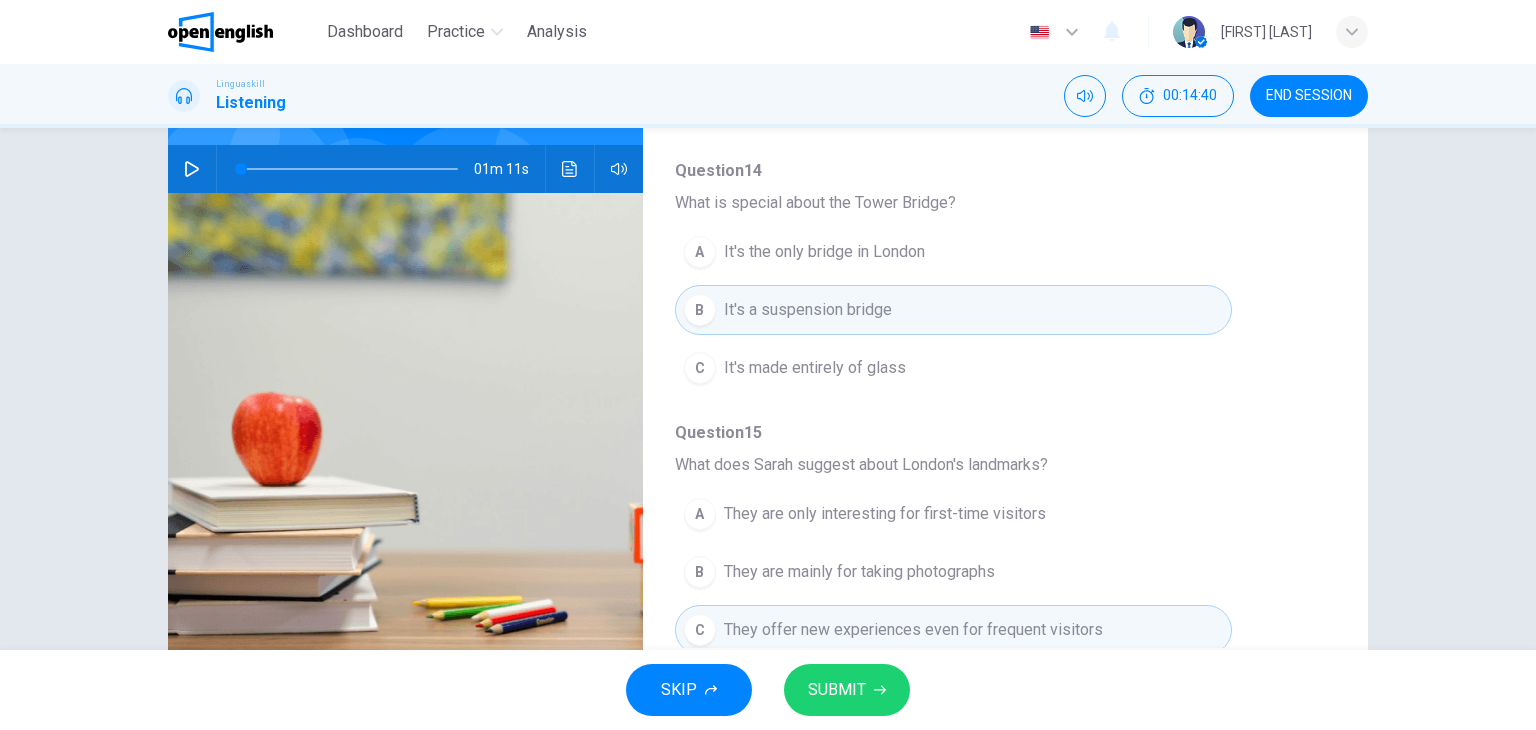 scroll, scrollTop: 856, scrollLeft: 0, axis: vertical 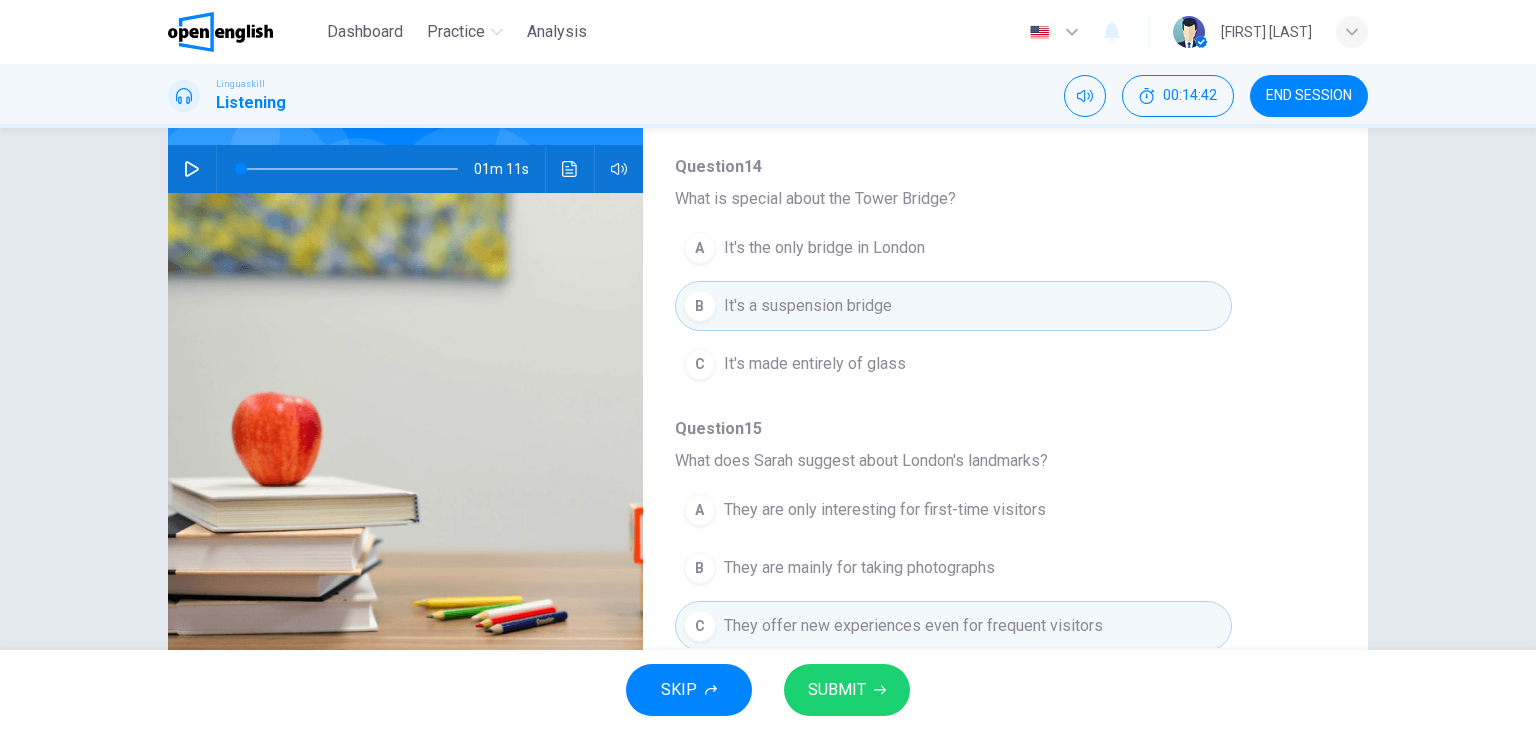 click on "SUBMIT" at bounding box center (837, 690) 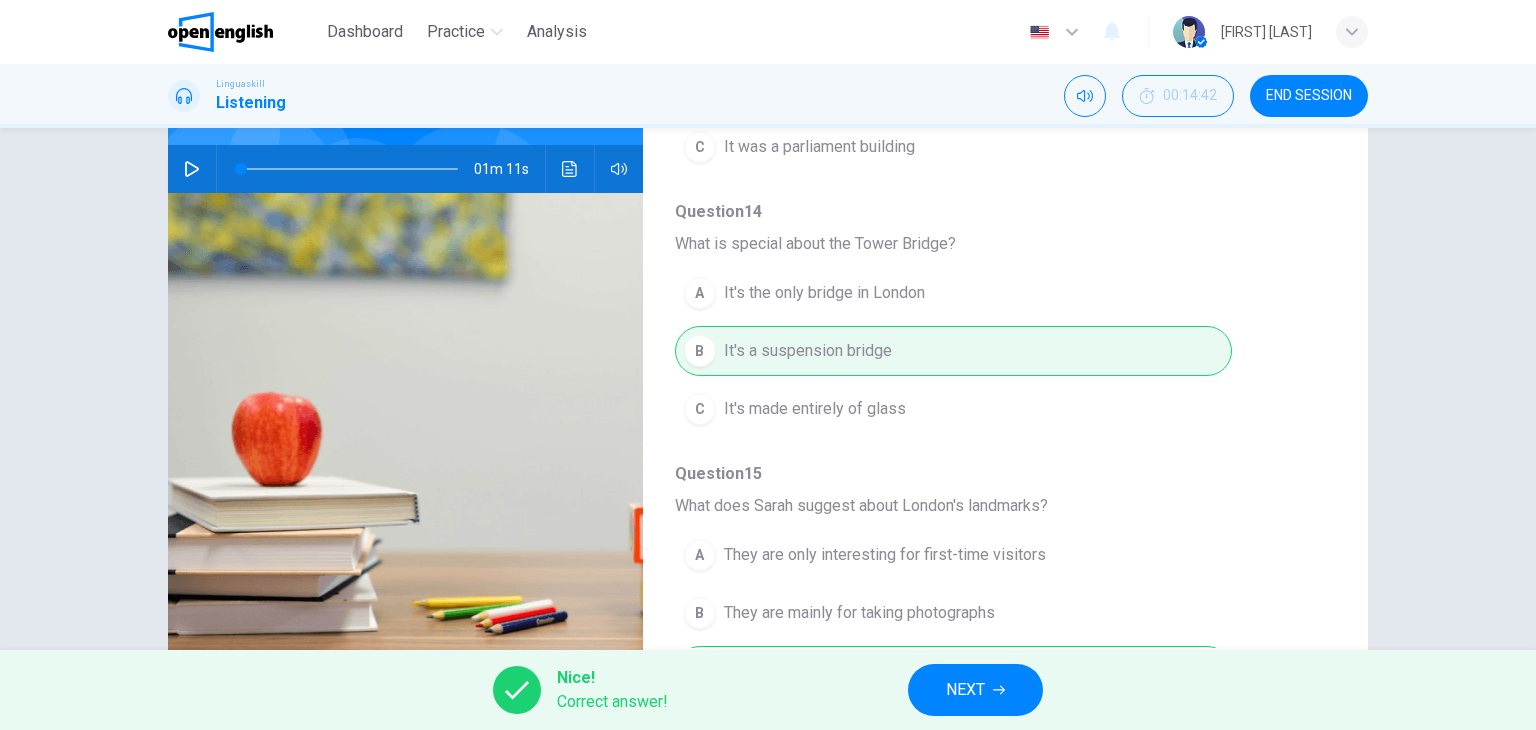 scroll, scrollTop: 856, scrollLeft: 0, axis: vertical 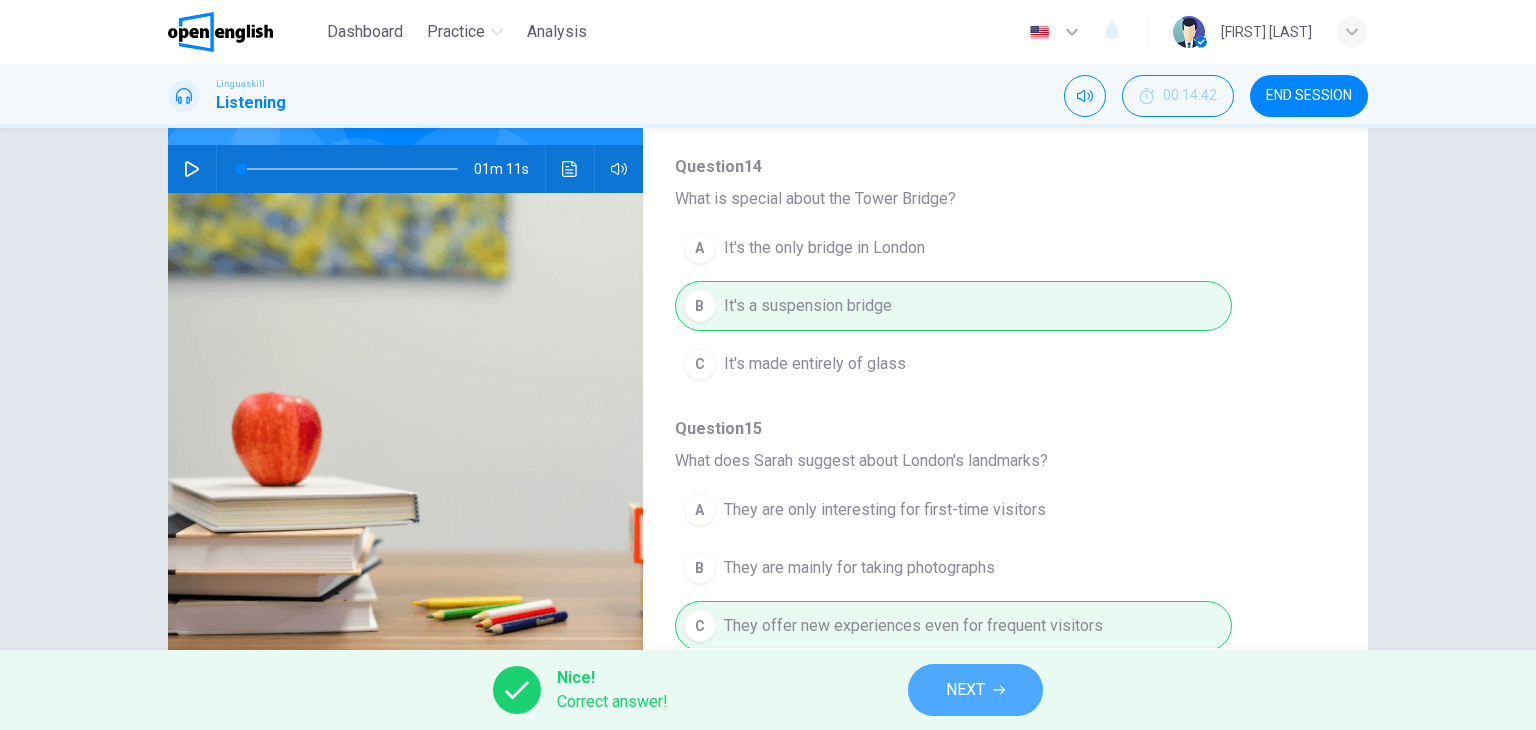 click on "NEXT" at bounding box center [965, 690] 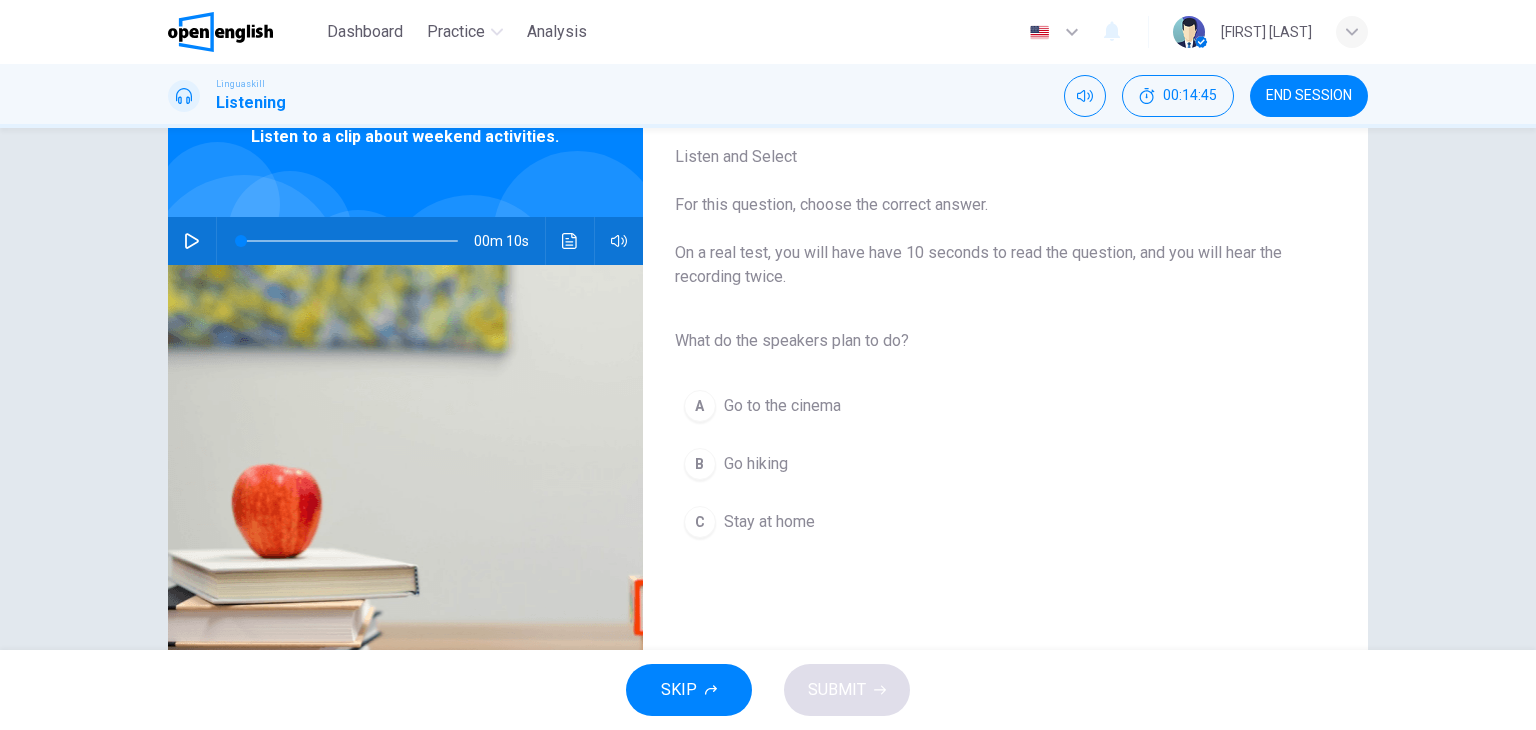 scroll, scrollTop: 122, scrollLeft: 0, axis: vertical 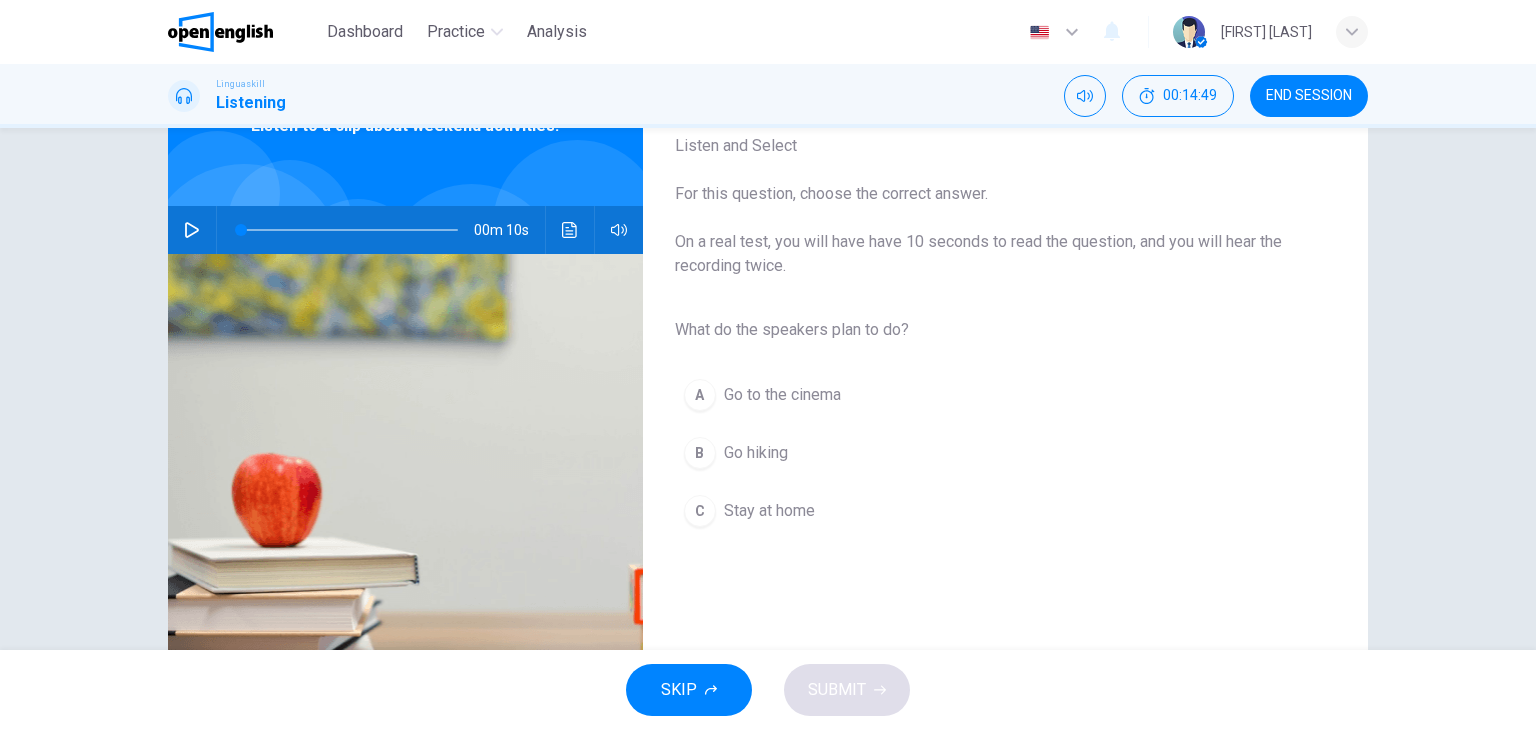 click 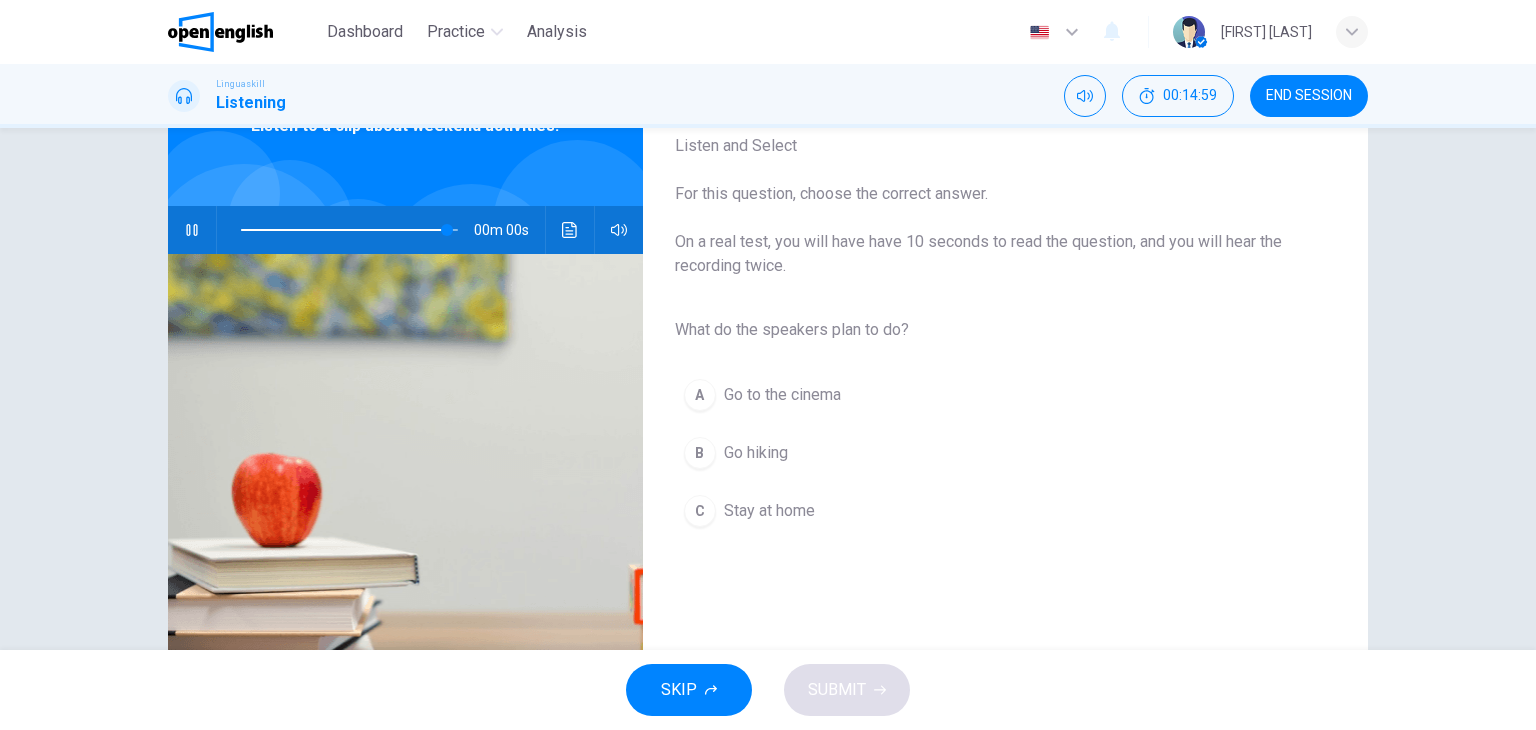 click on "B" at bounding box center [700, 453] 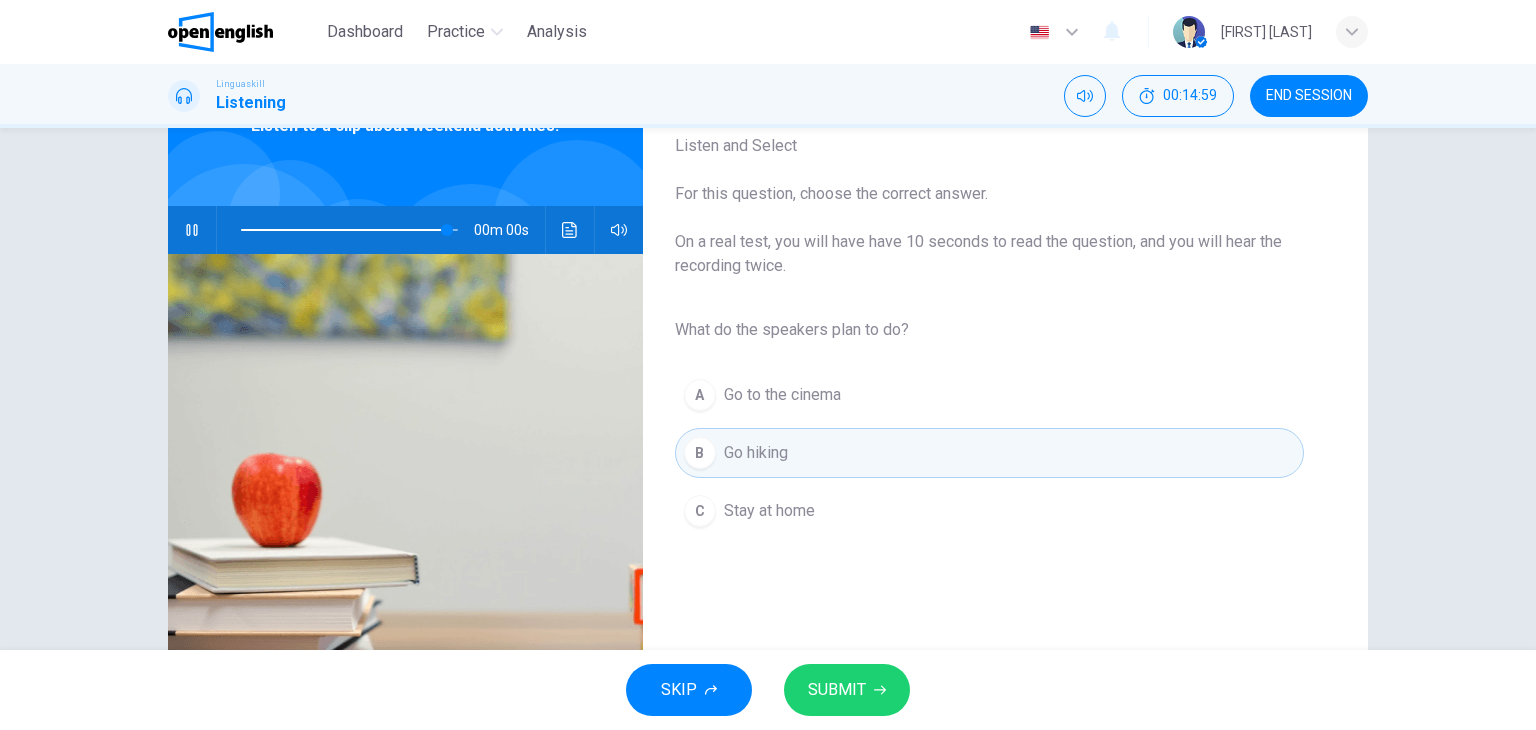 type on "*" 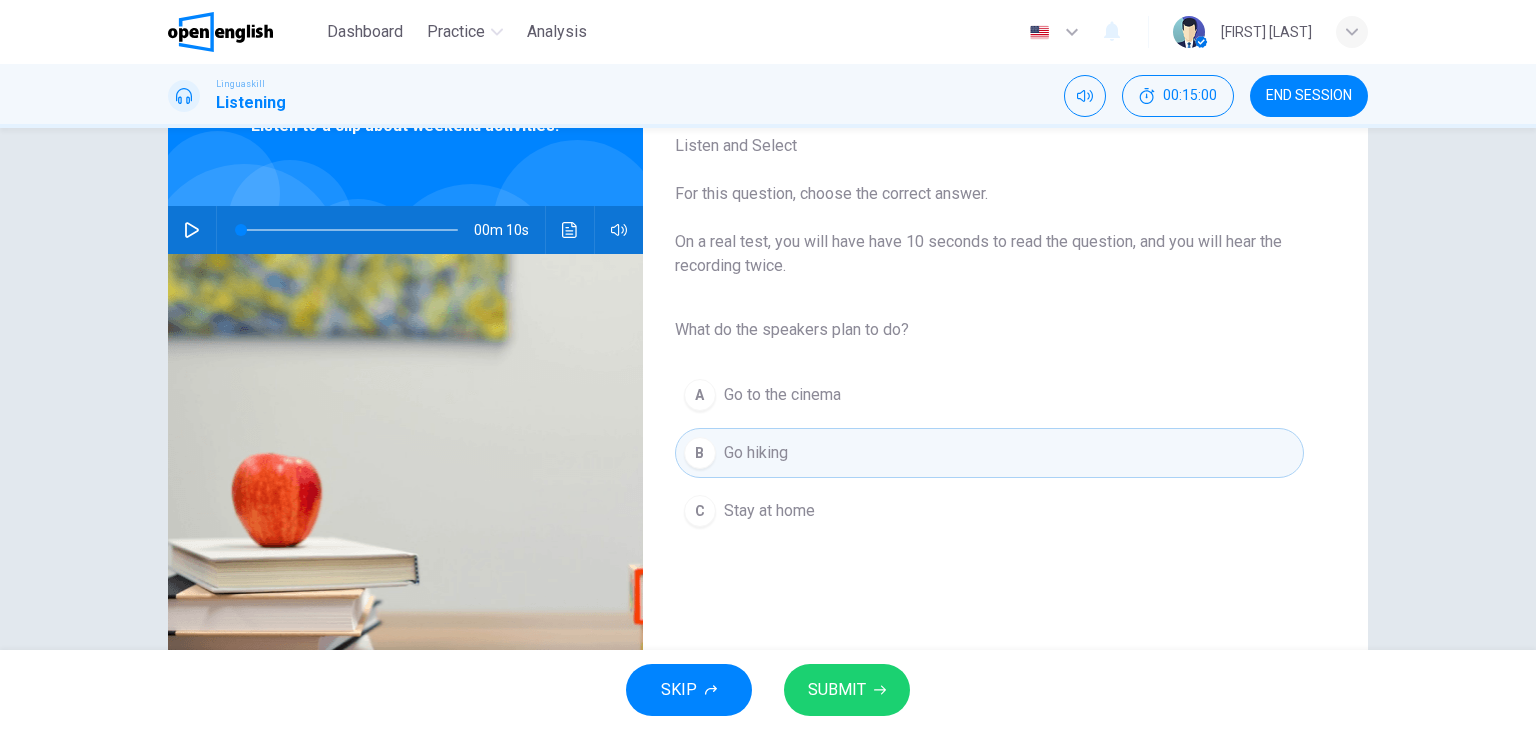 click on "SUBMIT" at bounding box center (837, 690) 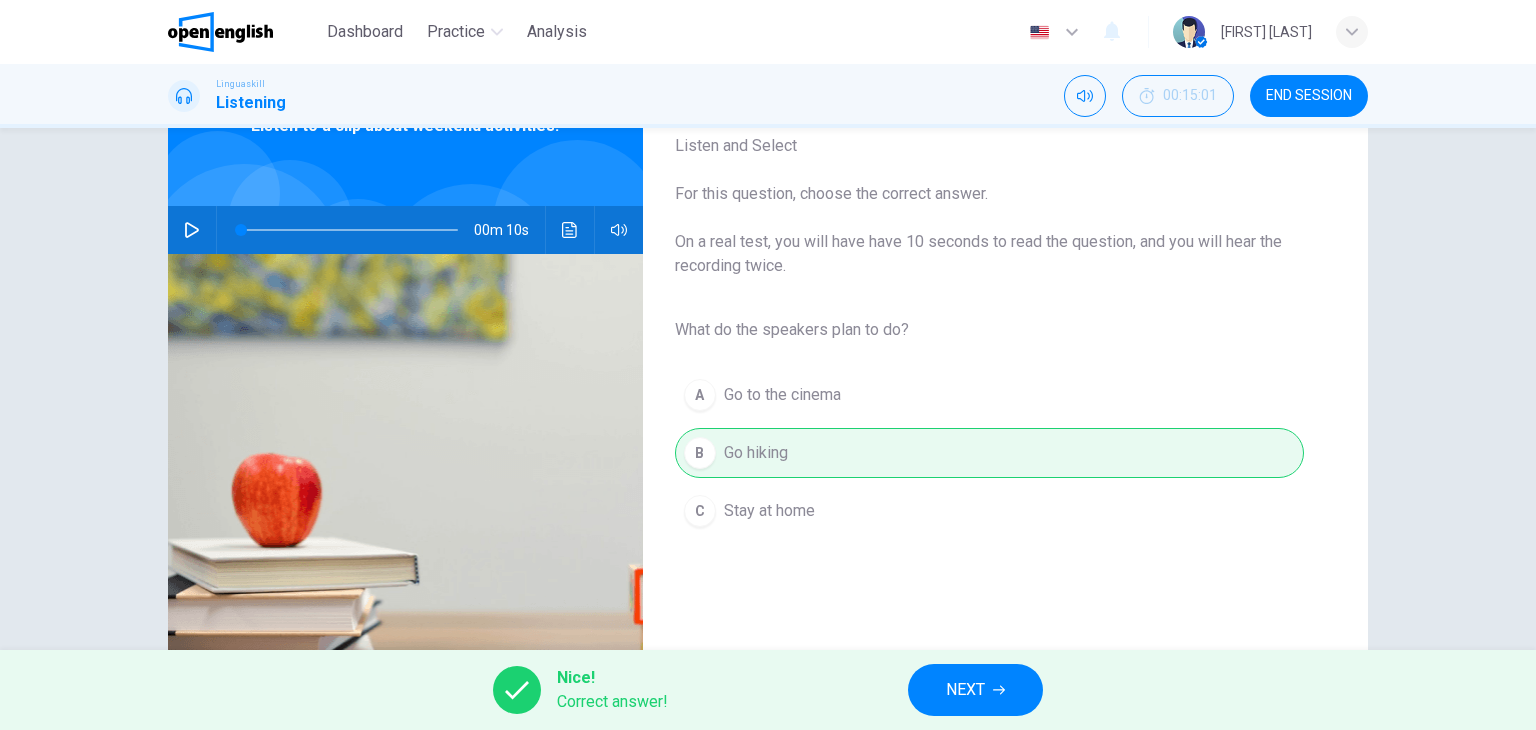 click on "NEXT" at bounding box center (965, 690) 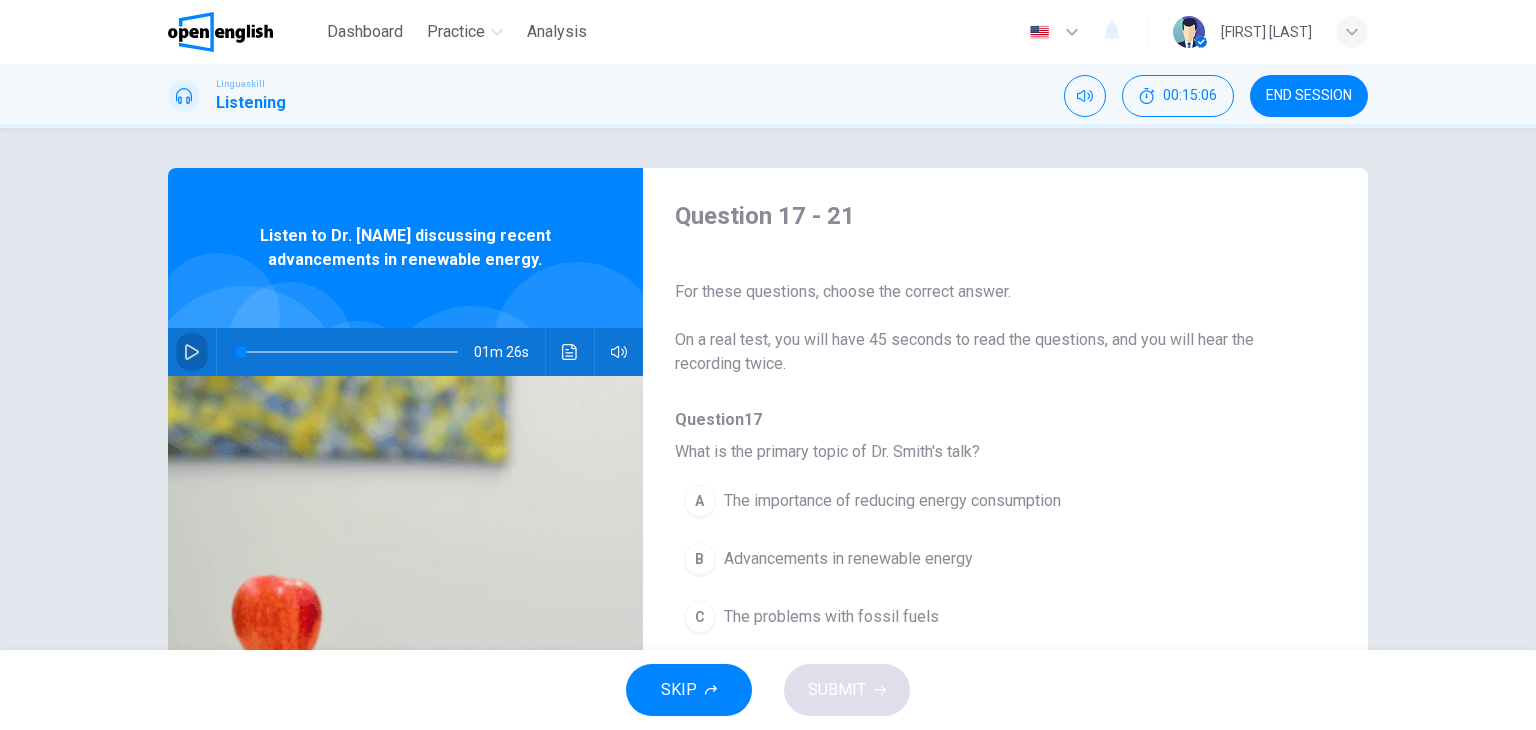 click at bounding box center [192, 352] 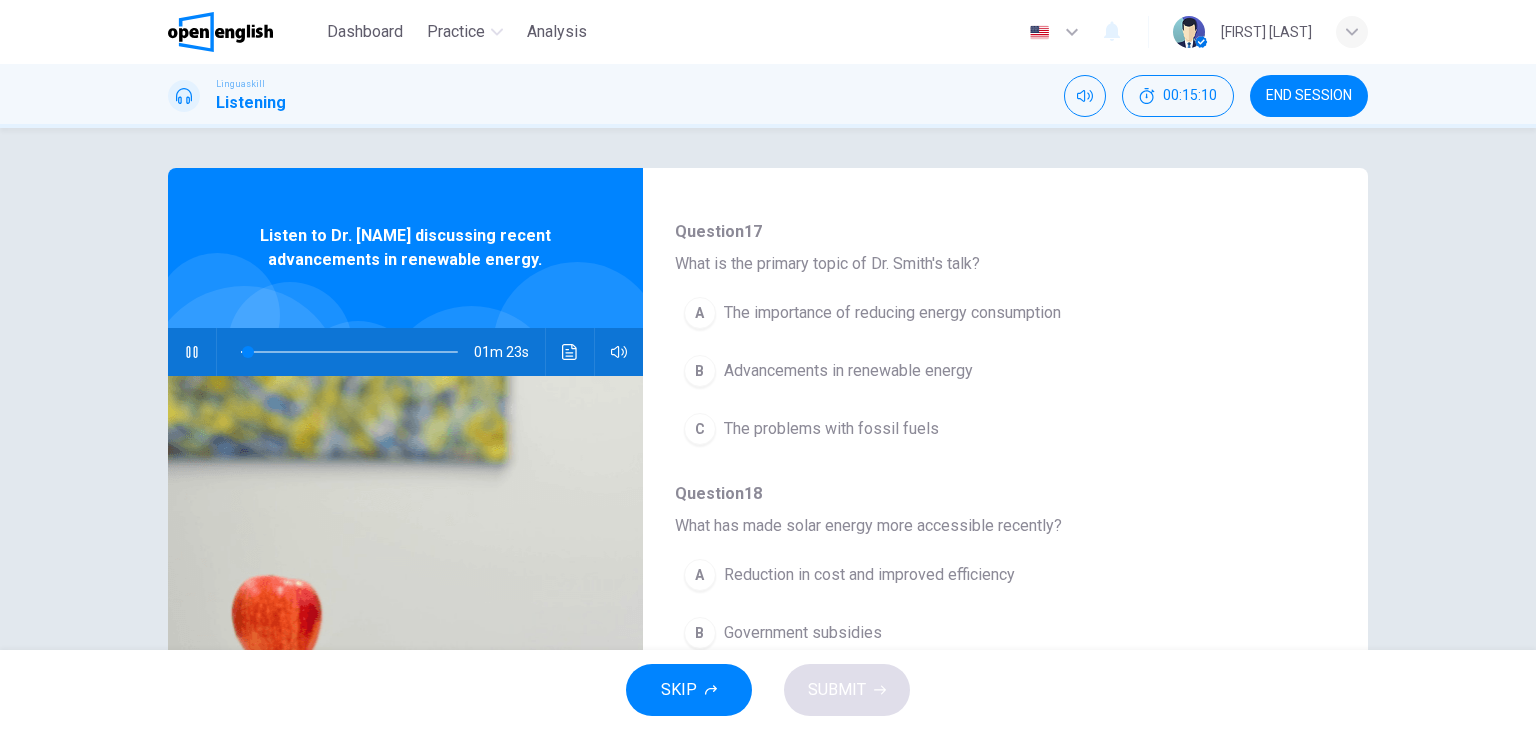 scroll, scrollTop: 198, scrollLeft: 0, axis: vertical 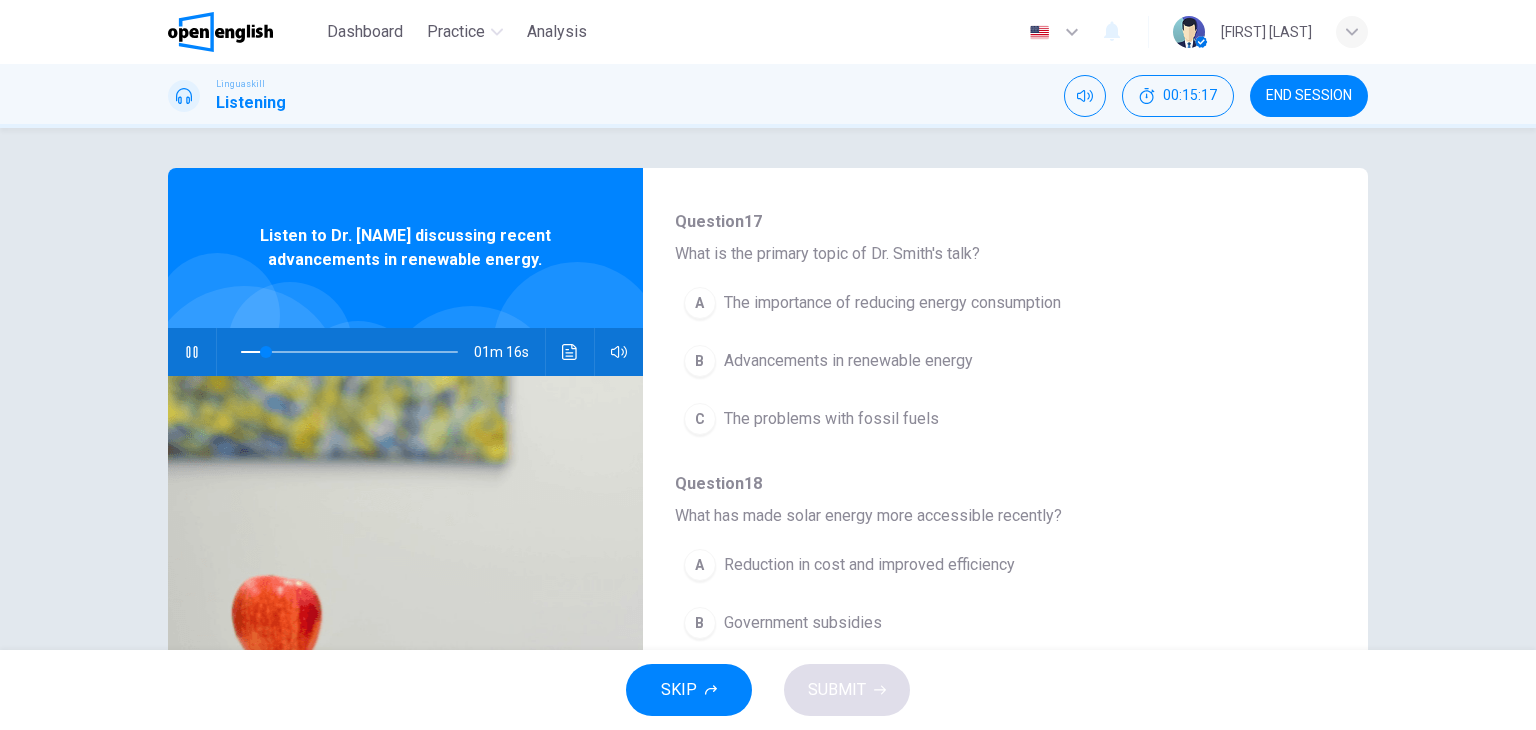 click on "Advancements in renewable energy" at bounding box center (848, 361) 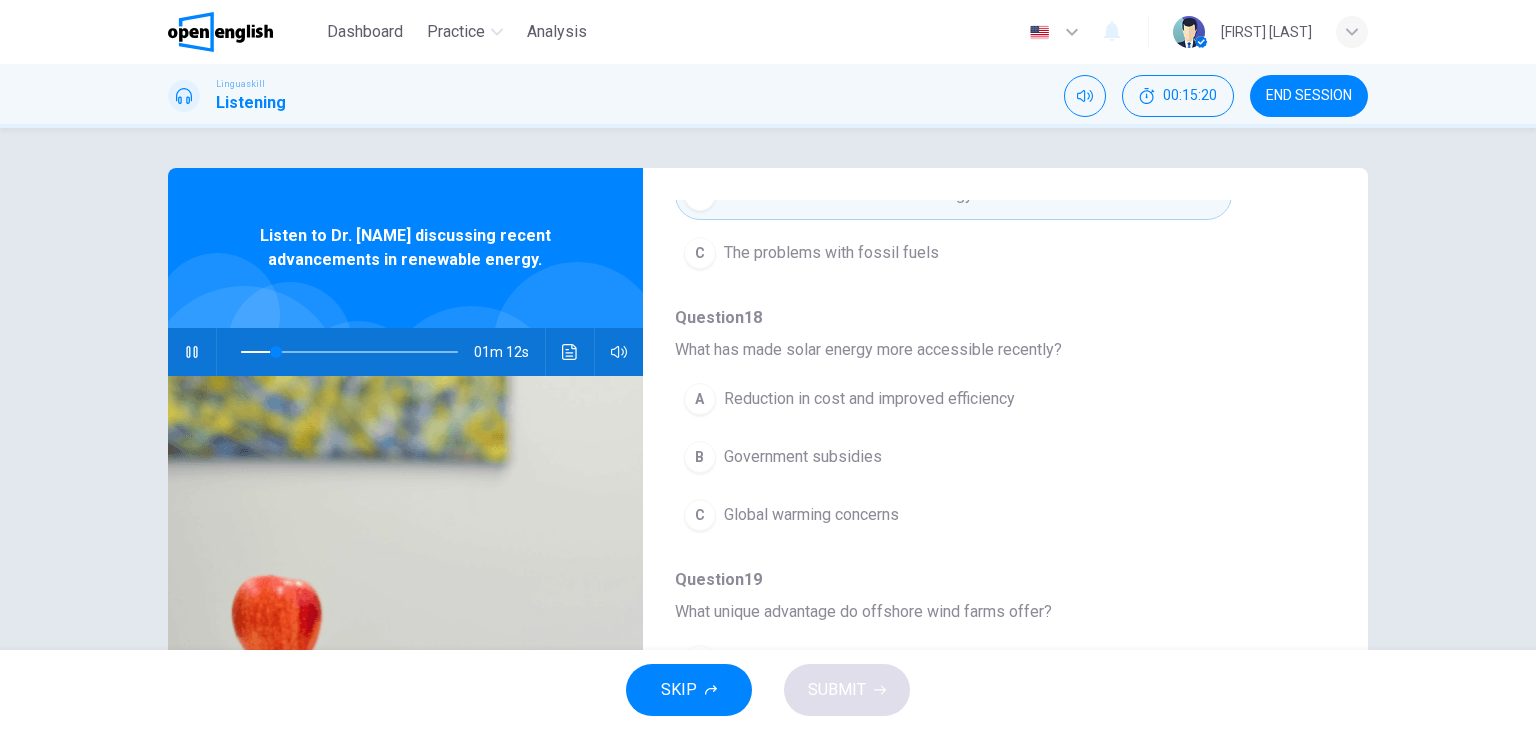 scroll, scrollTop: 385, scrollLeft: 0, axis: vertical 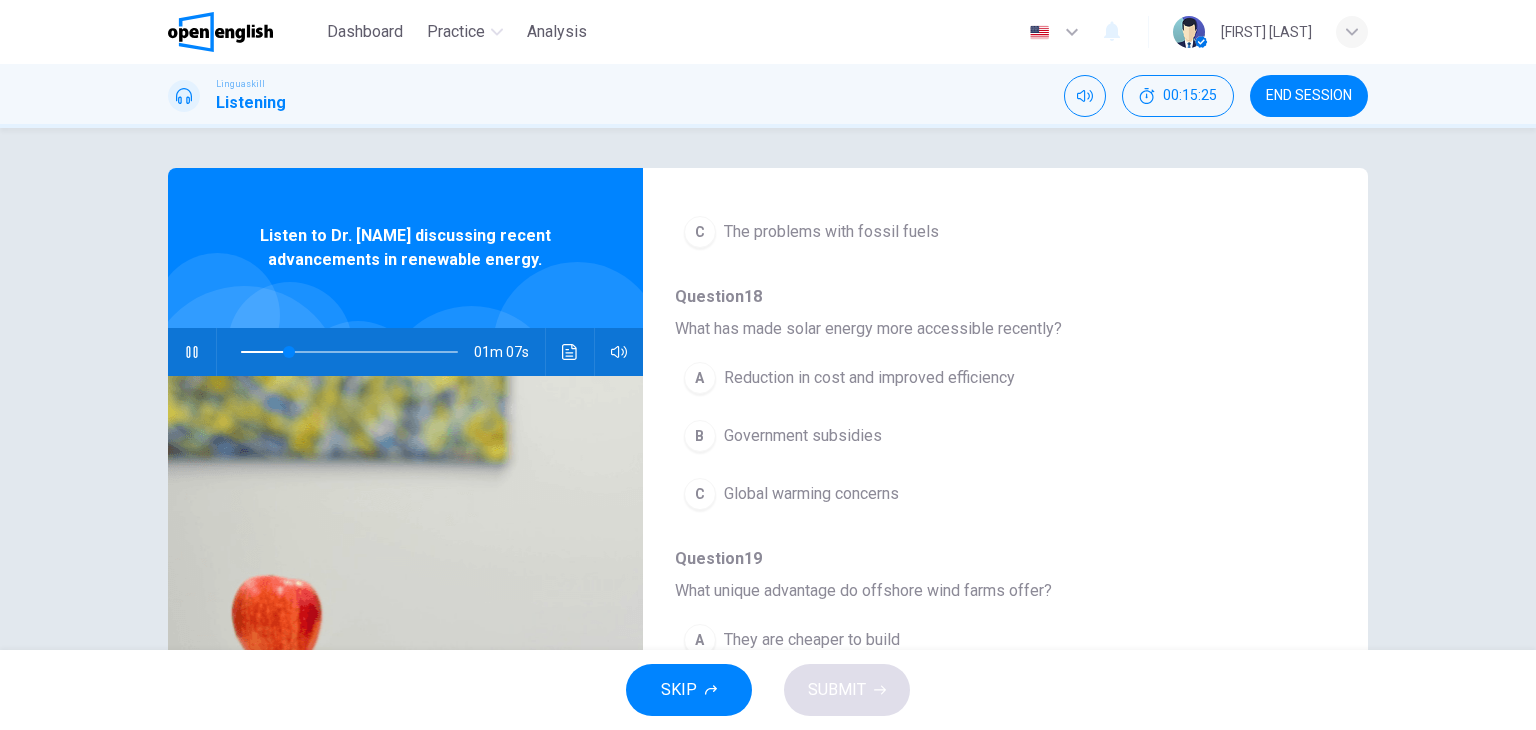 click on "Reduction in cost and improved efficiency" at bounding box center [869, 378] 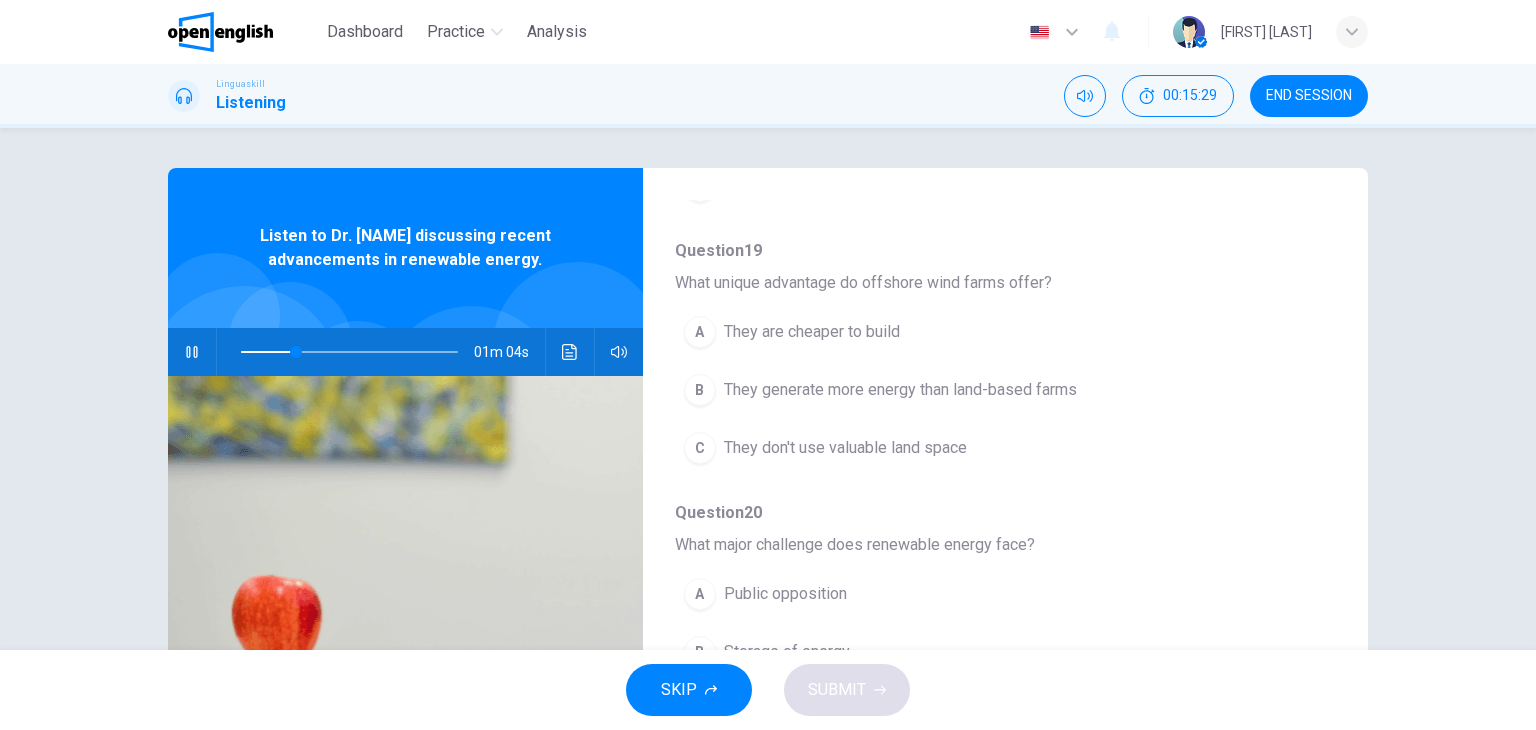 scroll, scrollTop: 700, scrollLeft: 0, axis: vertical 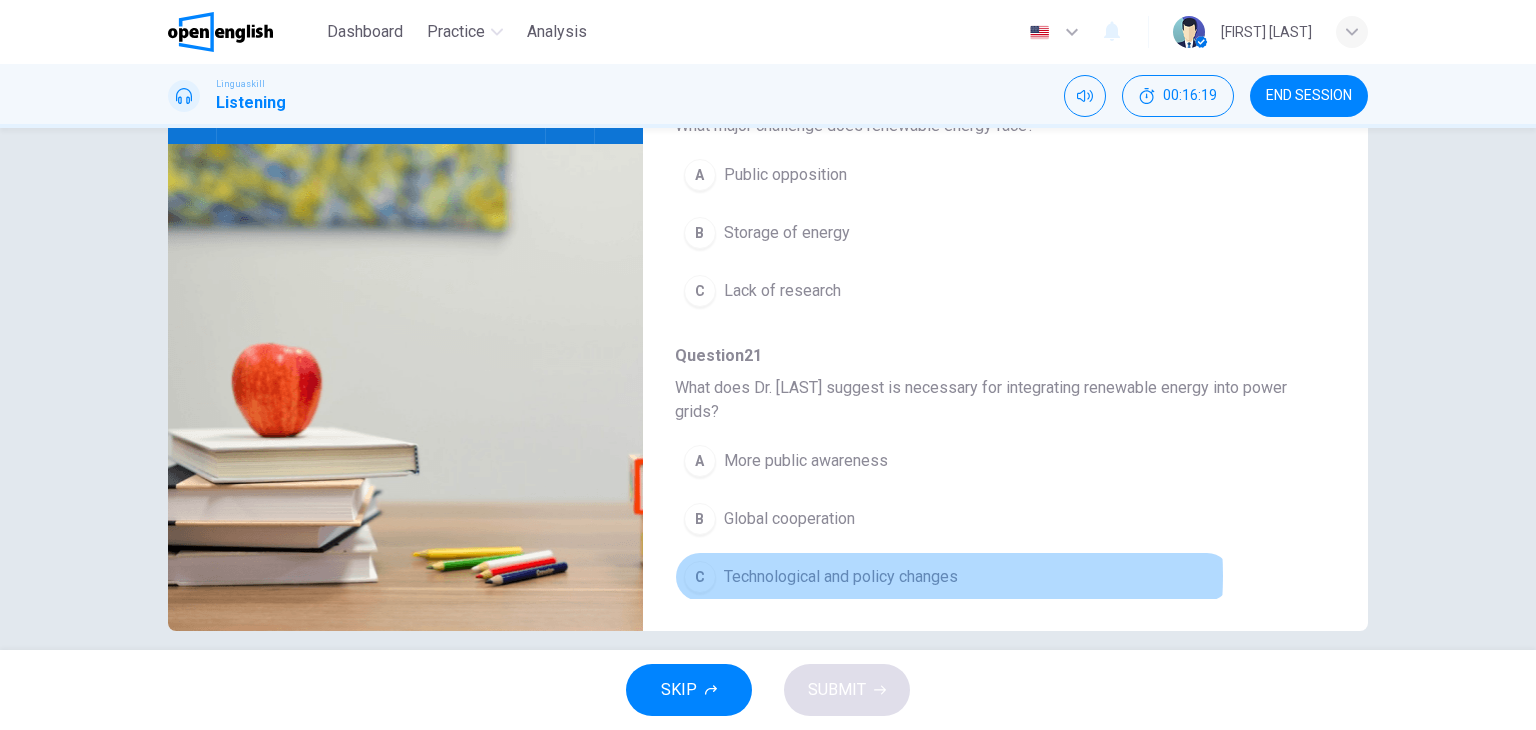 click on "Technological and policy changes" at bounding box center [841, 577] 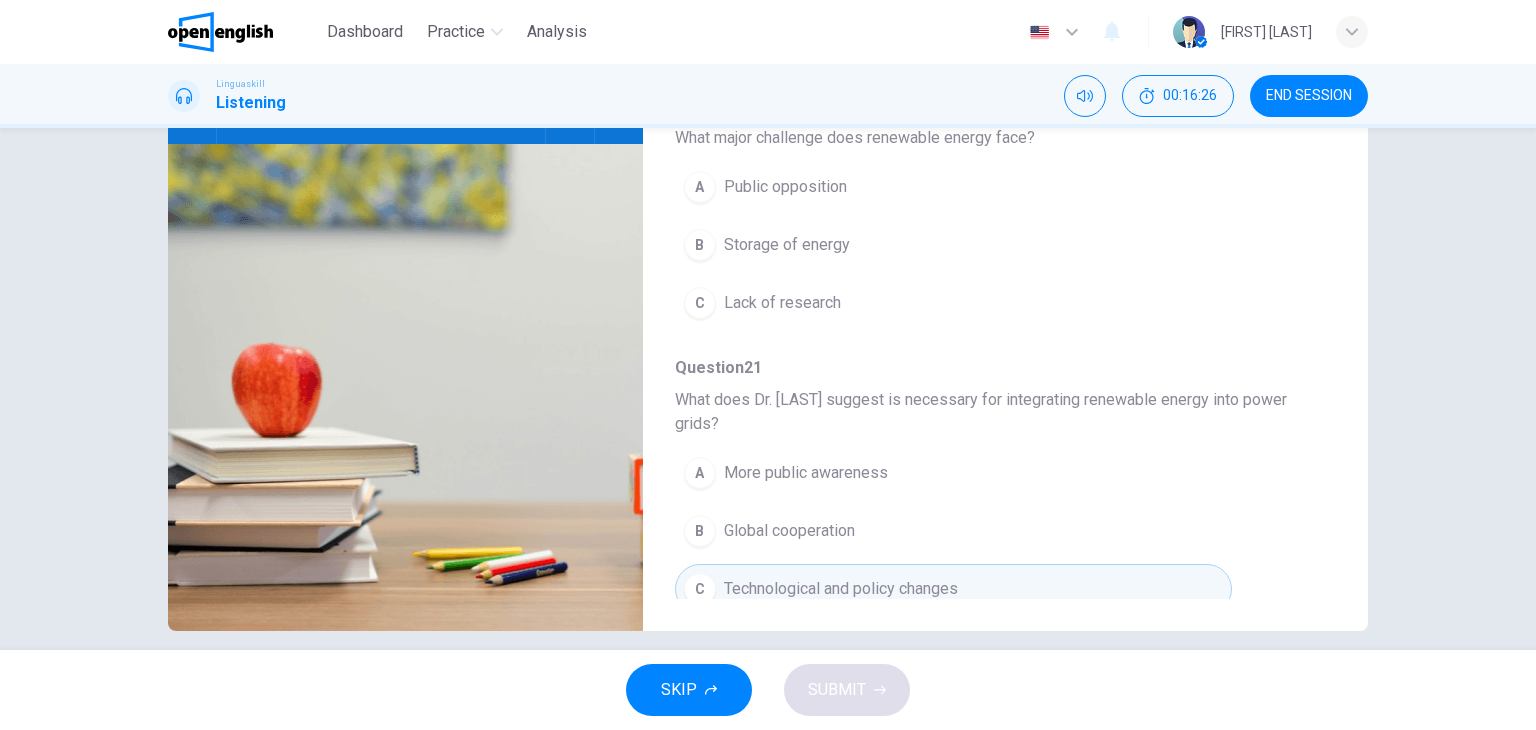scroll, scrollTop: 880, scrollLeft: 0, axis: vertical 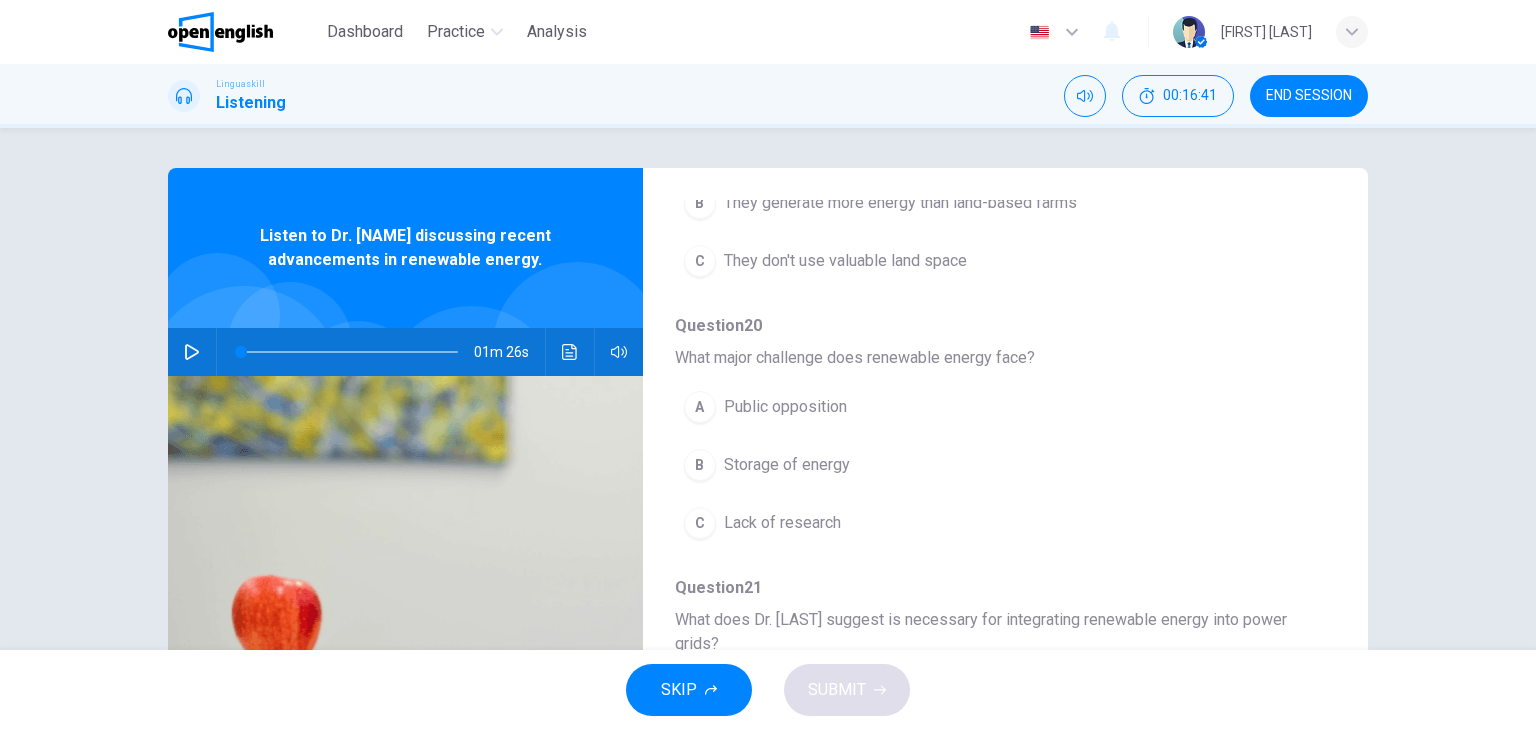 click 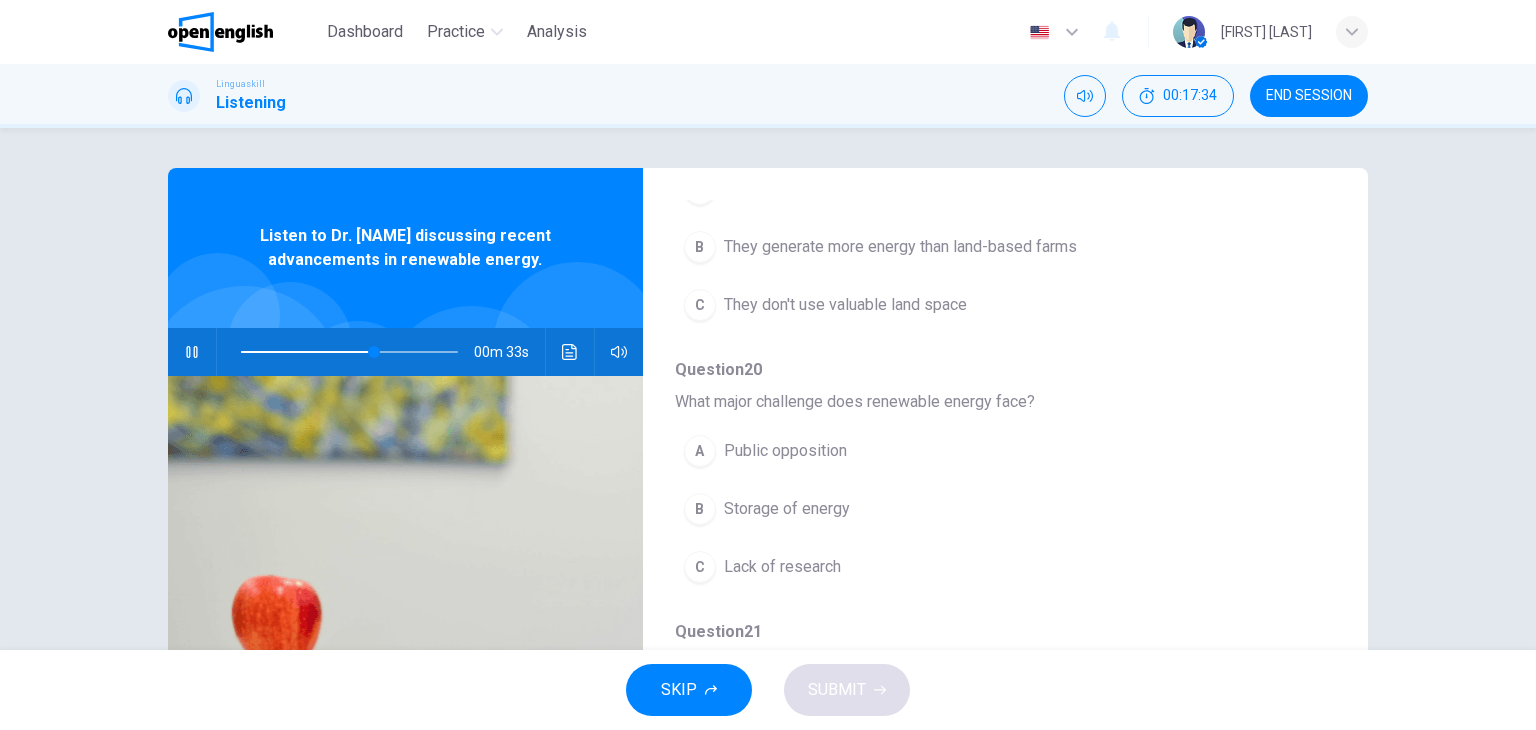 scroll, scrollTop: 840, scrollLeft: 0, axis: vertical 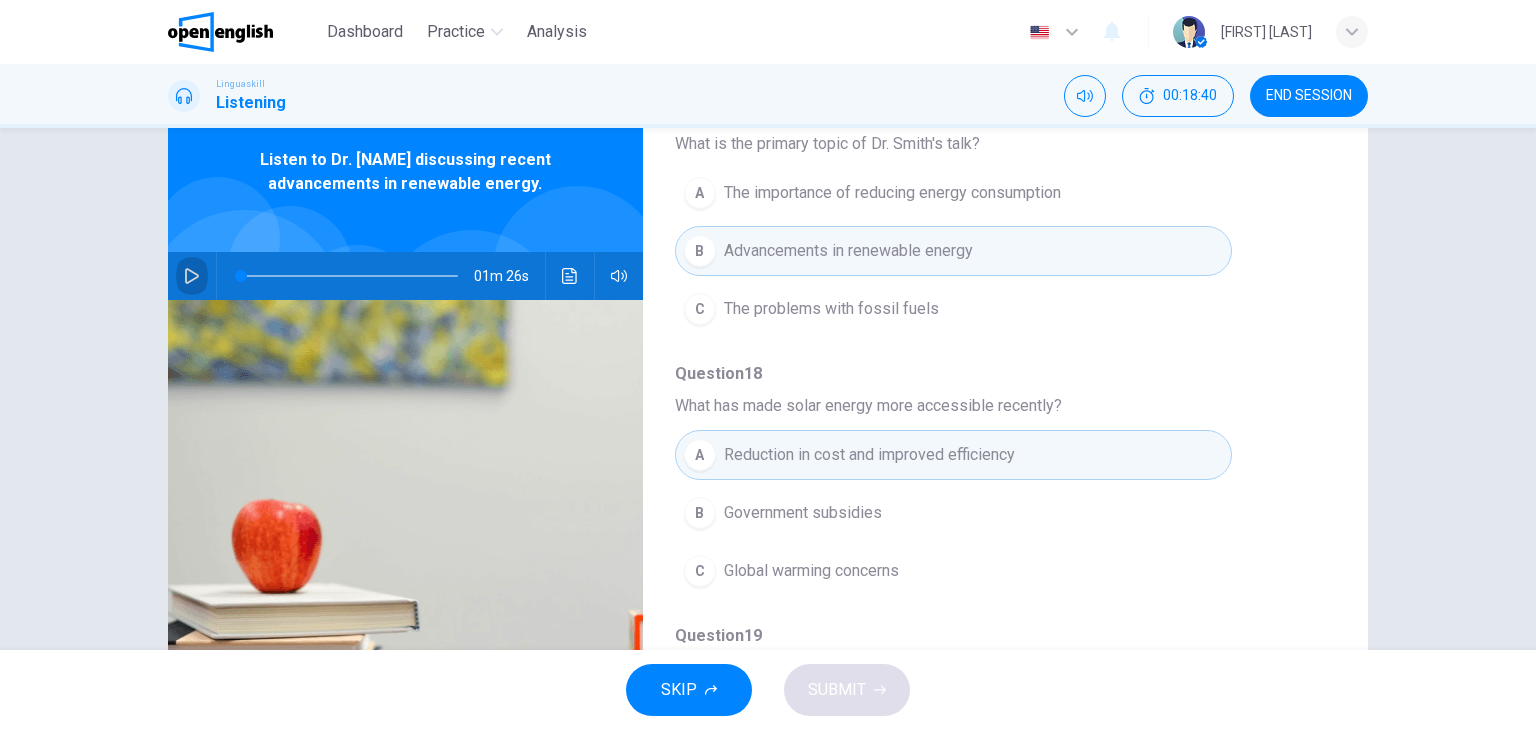 click at bounding box center (192, 276) 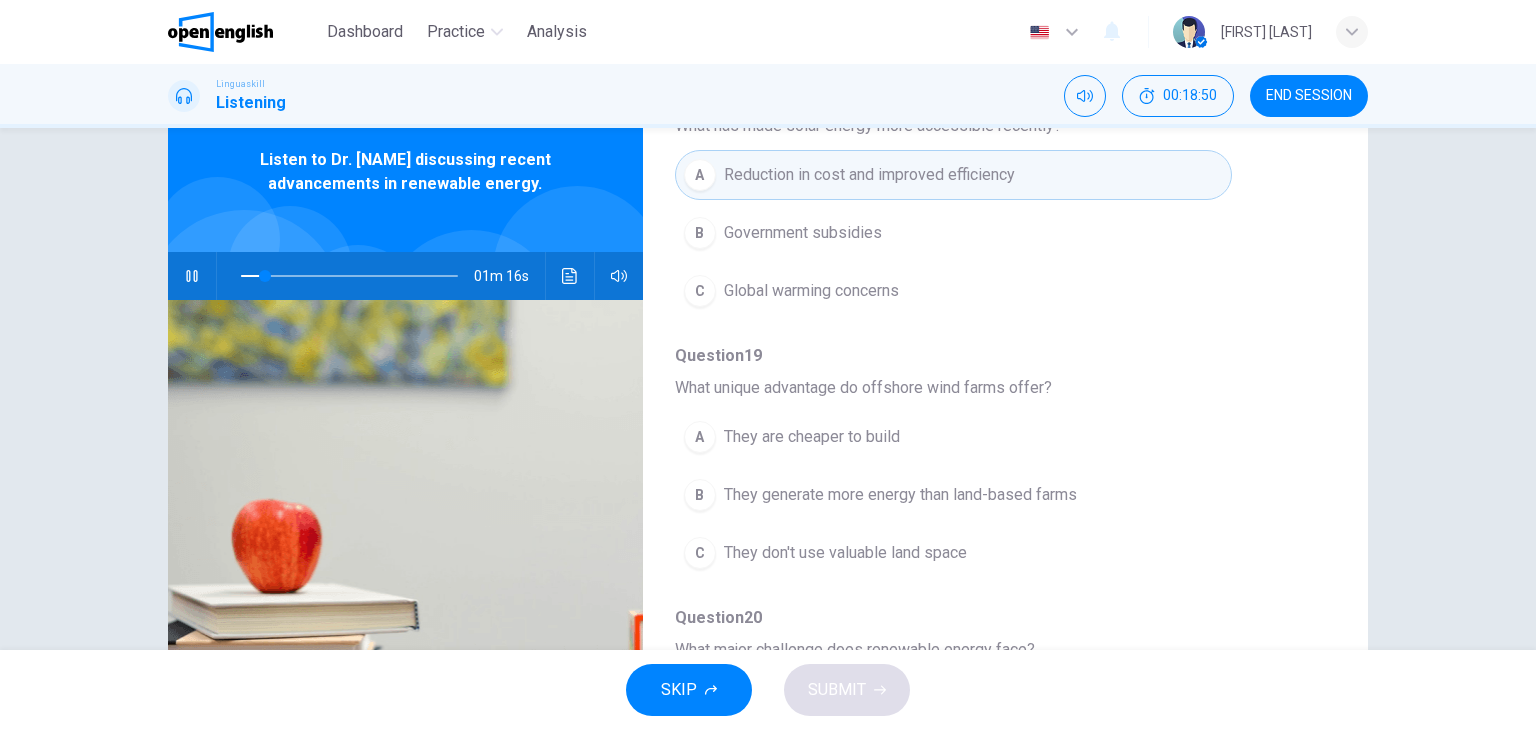 scroll, scrollTop: 524, scrollLeft: 0, axis: vertical 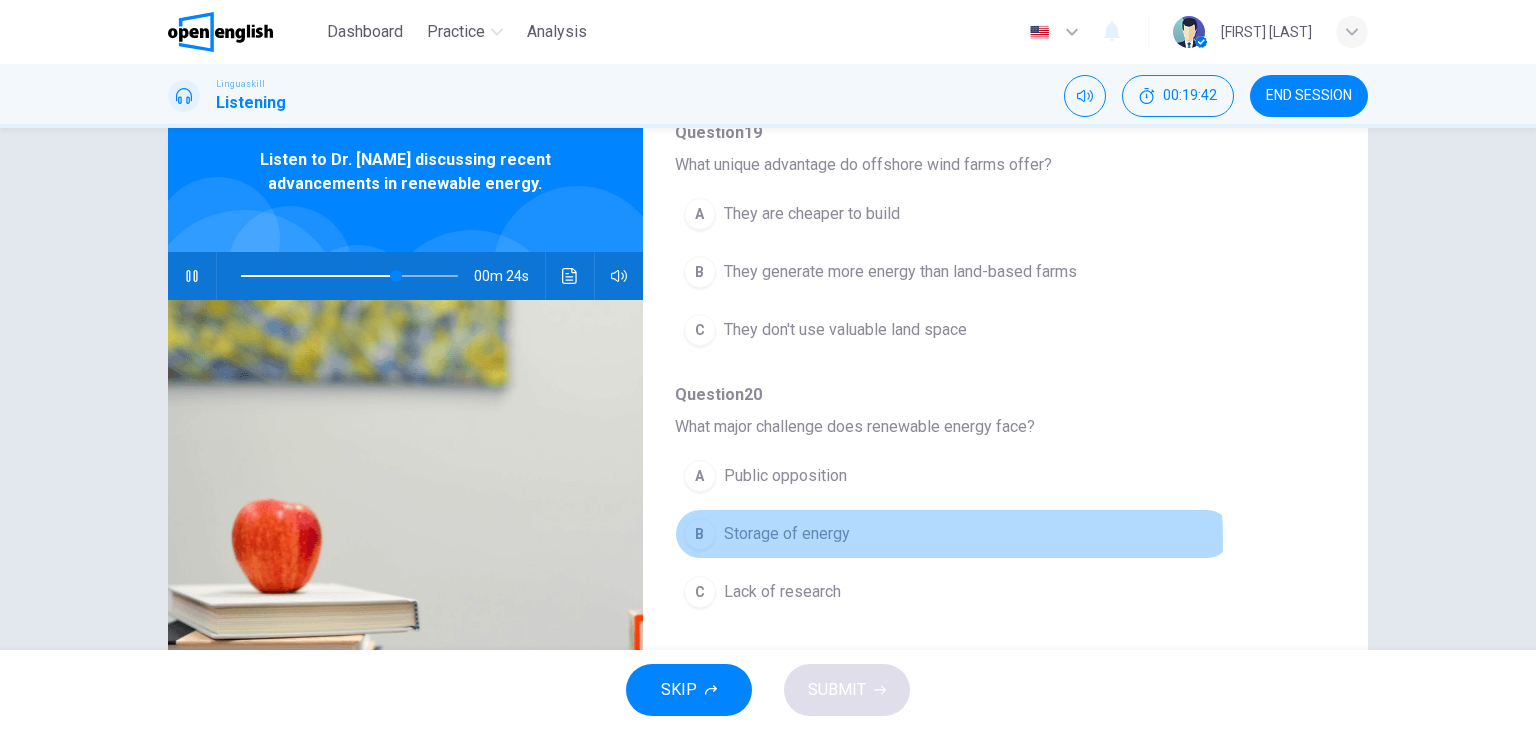 click on "Storage of energy" at bounding box center [787, 534] 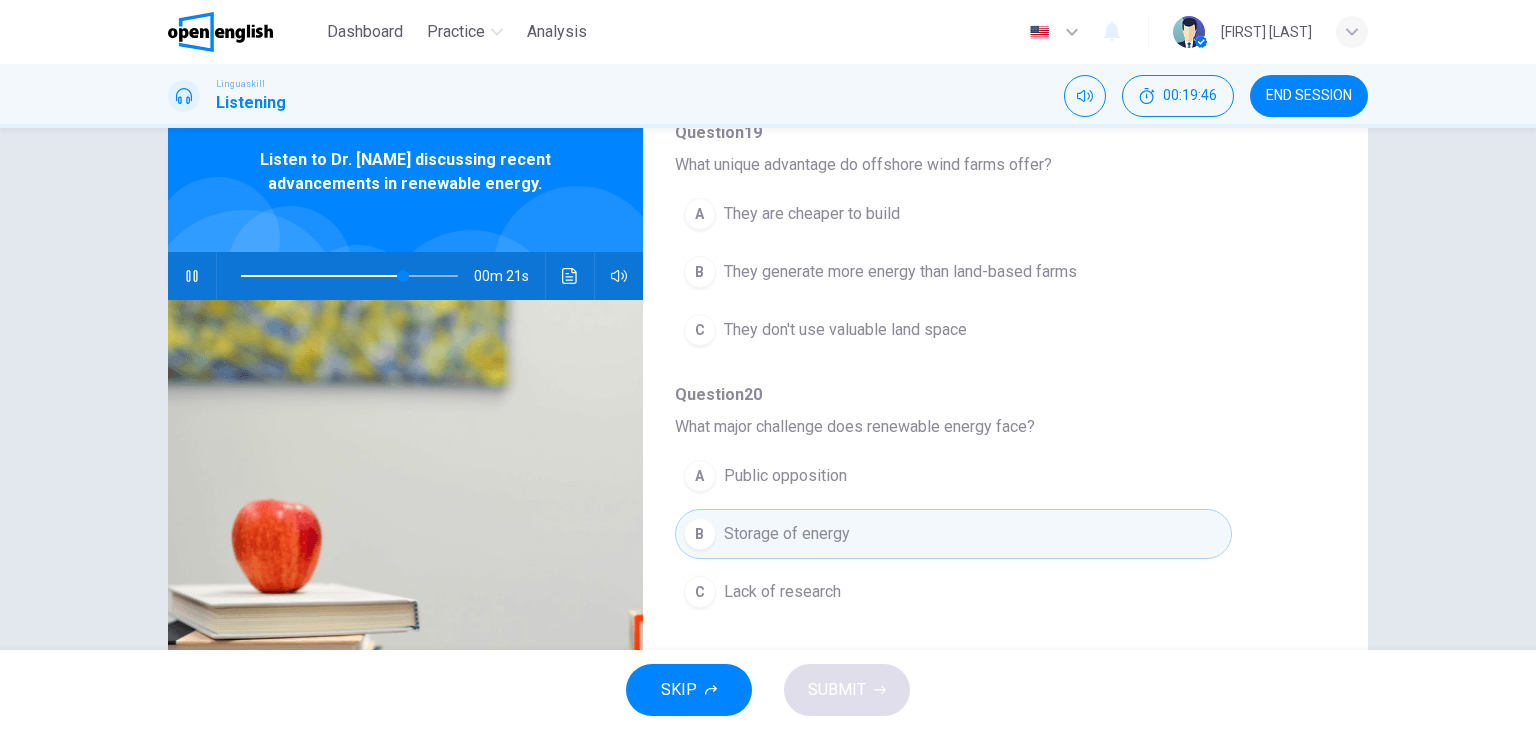 scroll, scrollTop: 880, scrollLeft: 0, axis: vertical 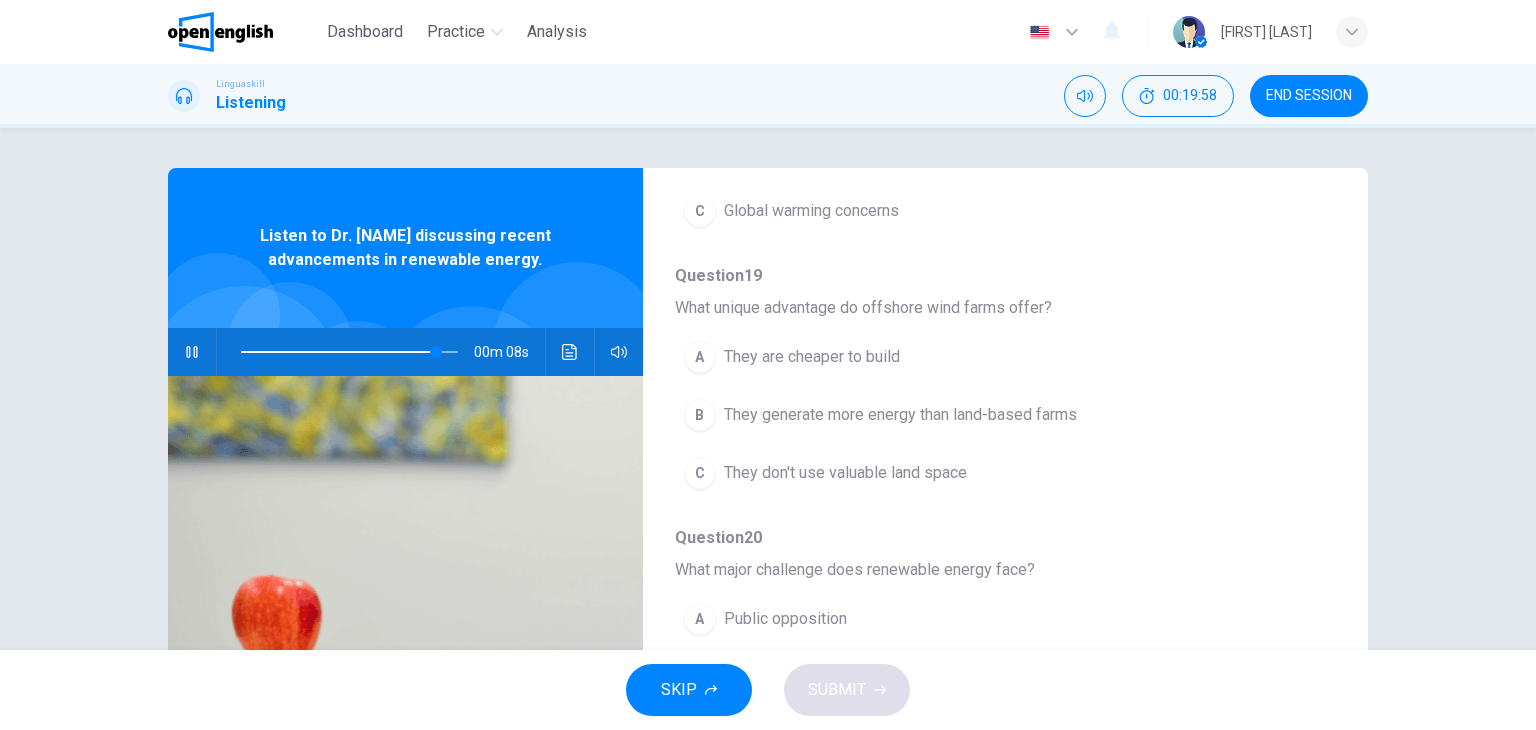 drag, startPoint x: 671, startPoint y: 304, endPoint x: 1044, endPoint y: 278, distance: 373.90506 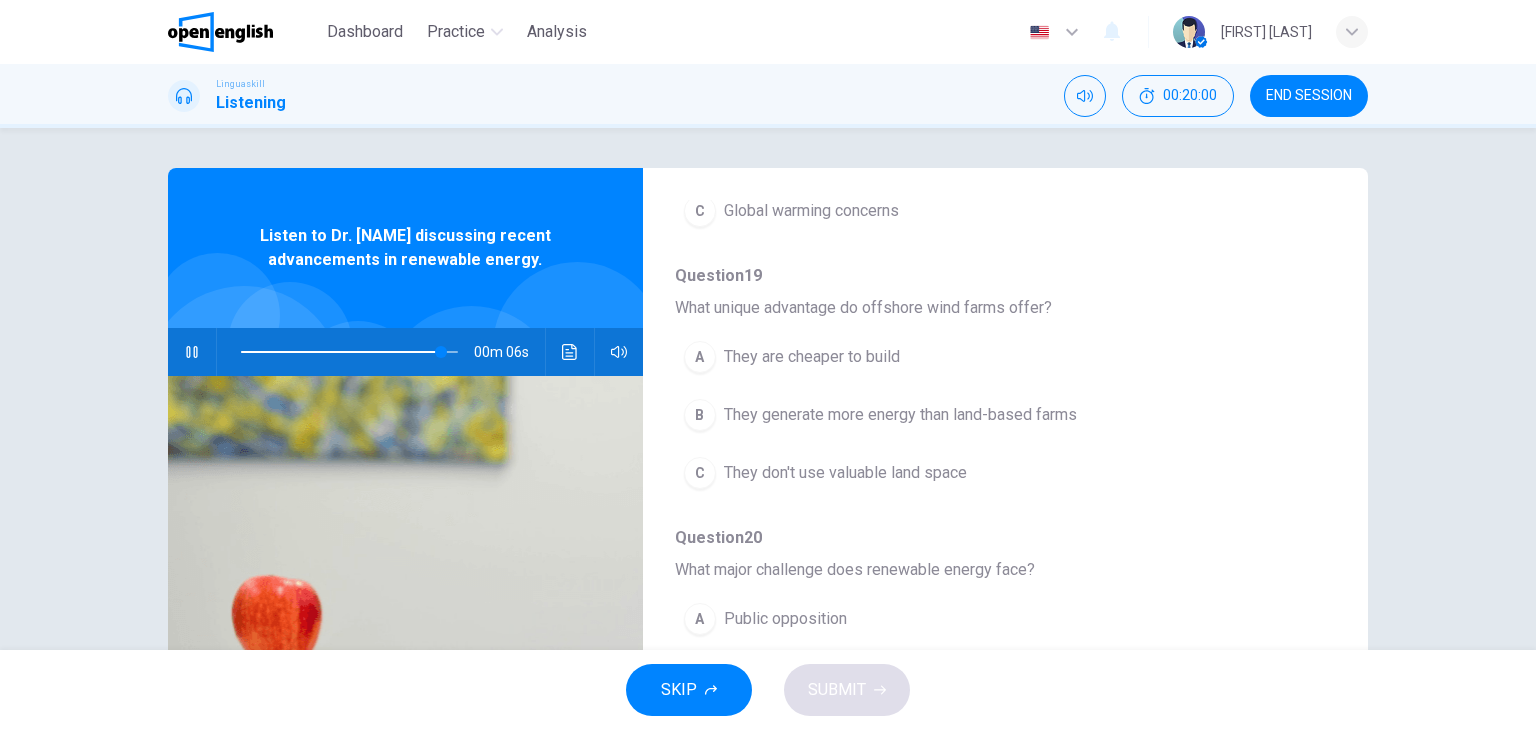 drag, startPoint x: 670, startPoint y: 301, endPoint x: 1001, endPoint y: 311, distance: 331.15103 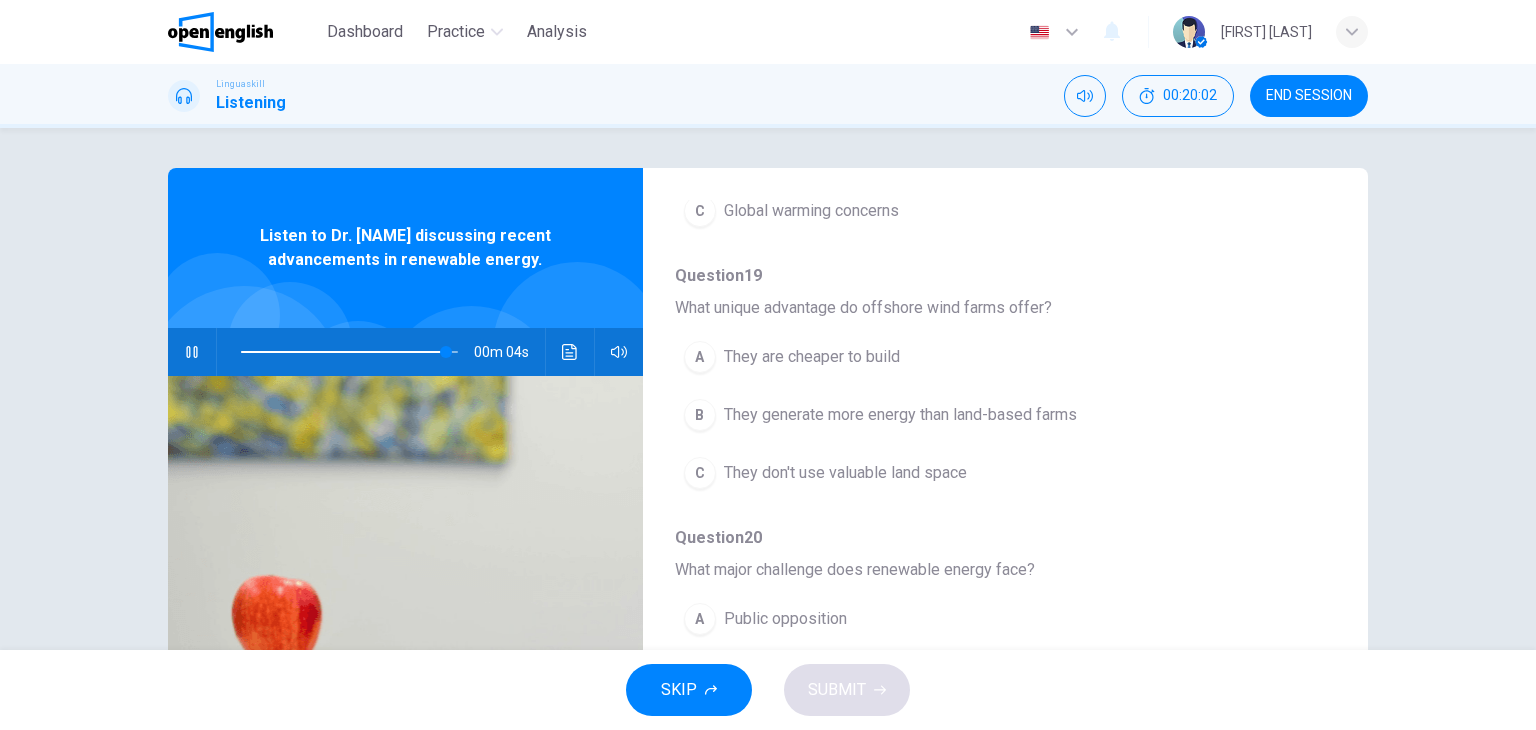 drag, startPoint x: 1057, startPoint y: 303, endPoint x: 792, endPoint y: 308, distance: 265.04718 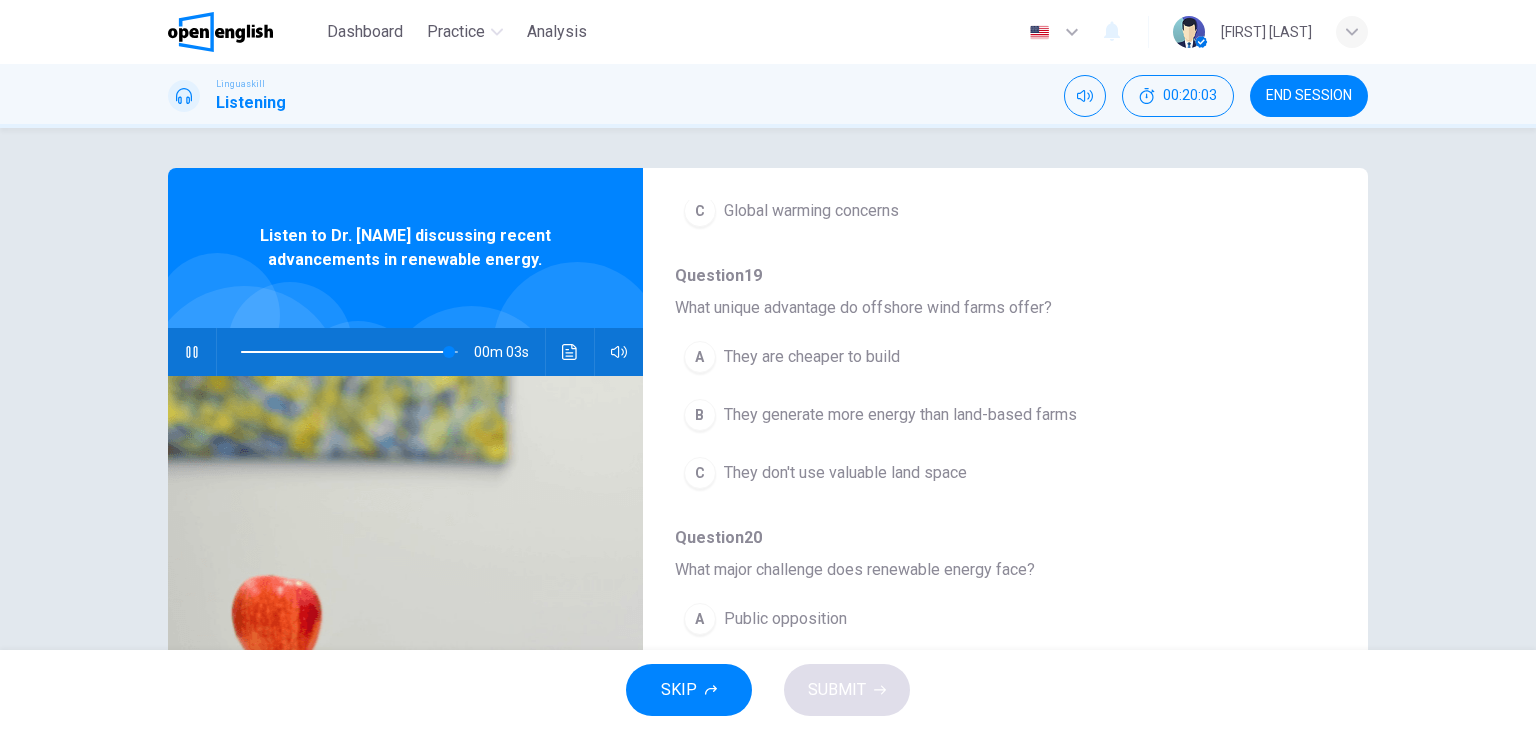 drag, startPoint x: 736, startPoint y: 310, endPoint x: 863, endPoint y: 313, distance: 127.03543 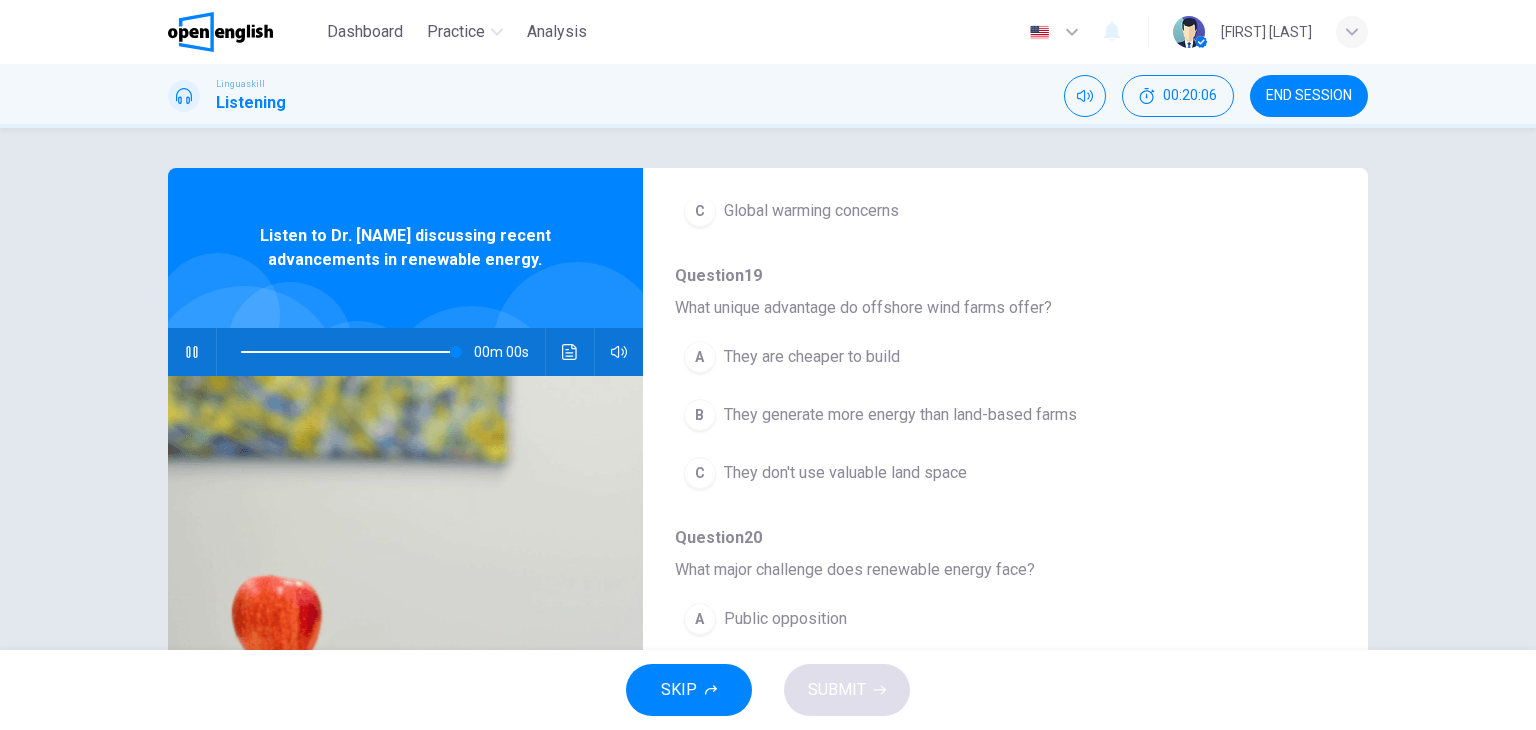 type on "*" 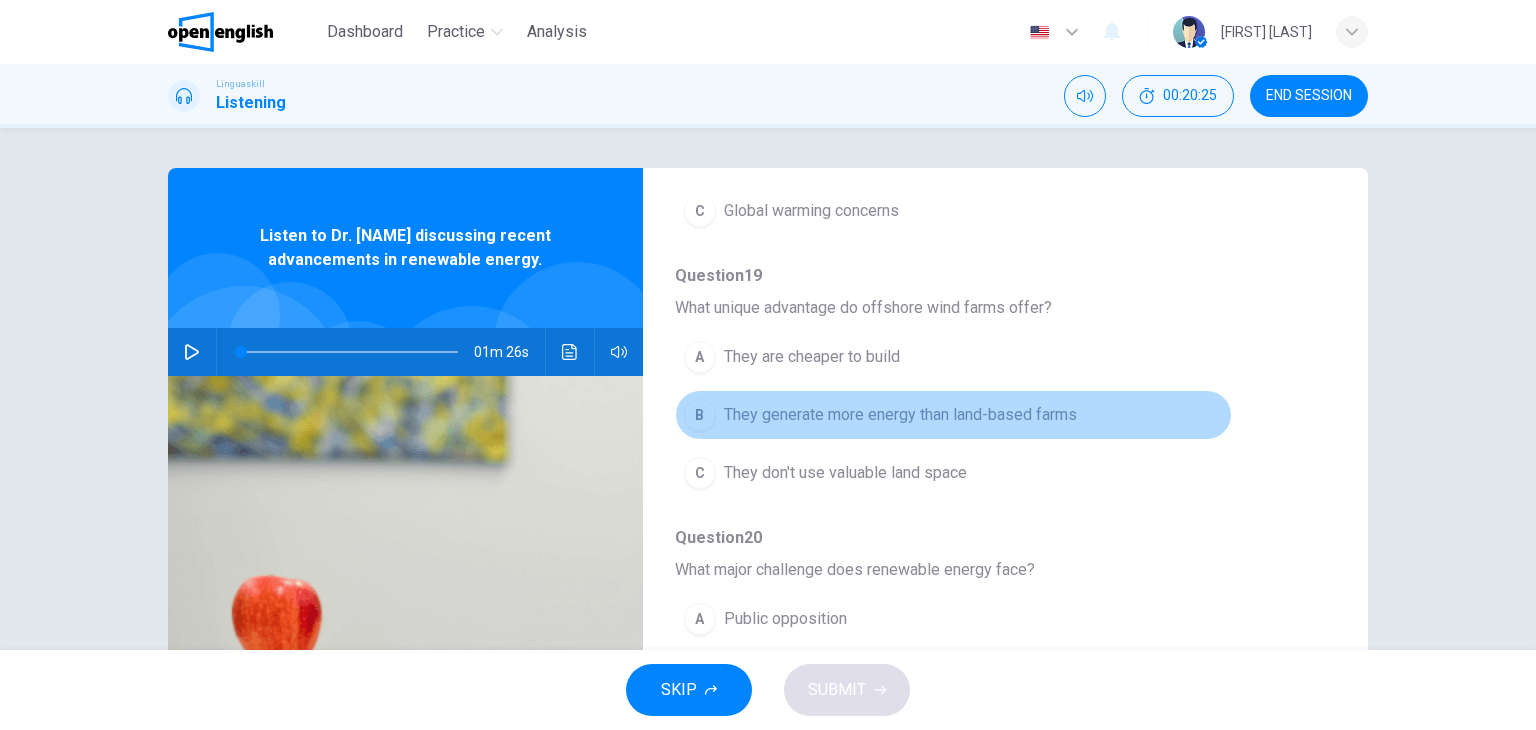 click on "They generate more energy than land-based farms" at bounding box center [900, 415] 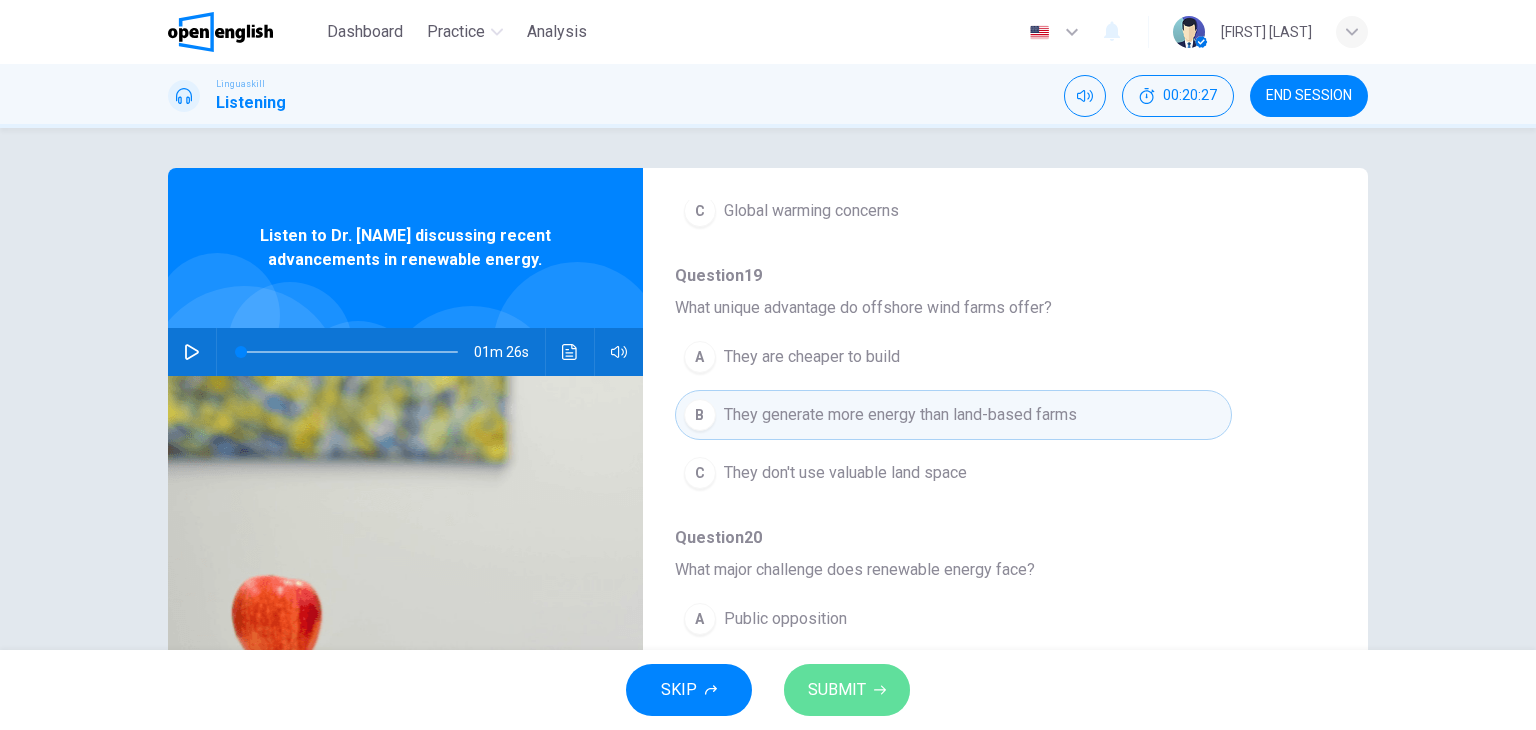 click on "SUBMIT" at bounding box center [837, 690] 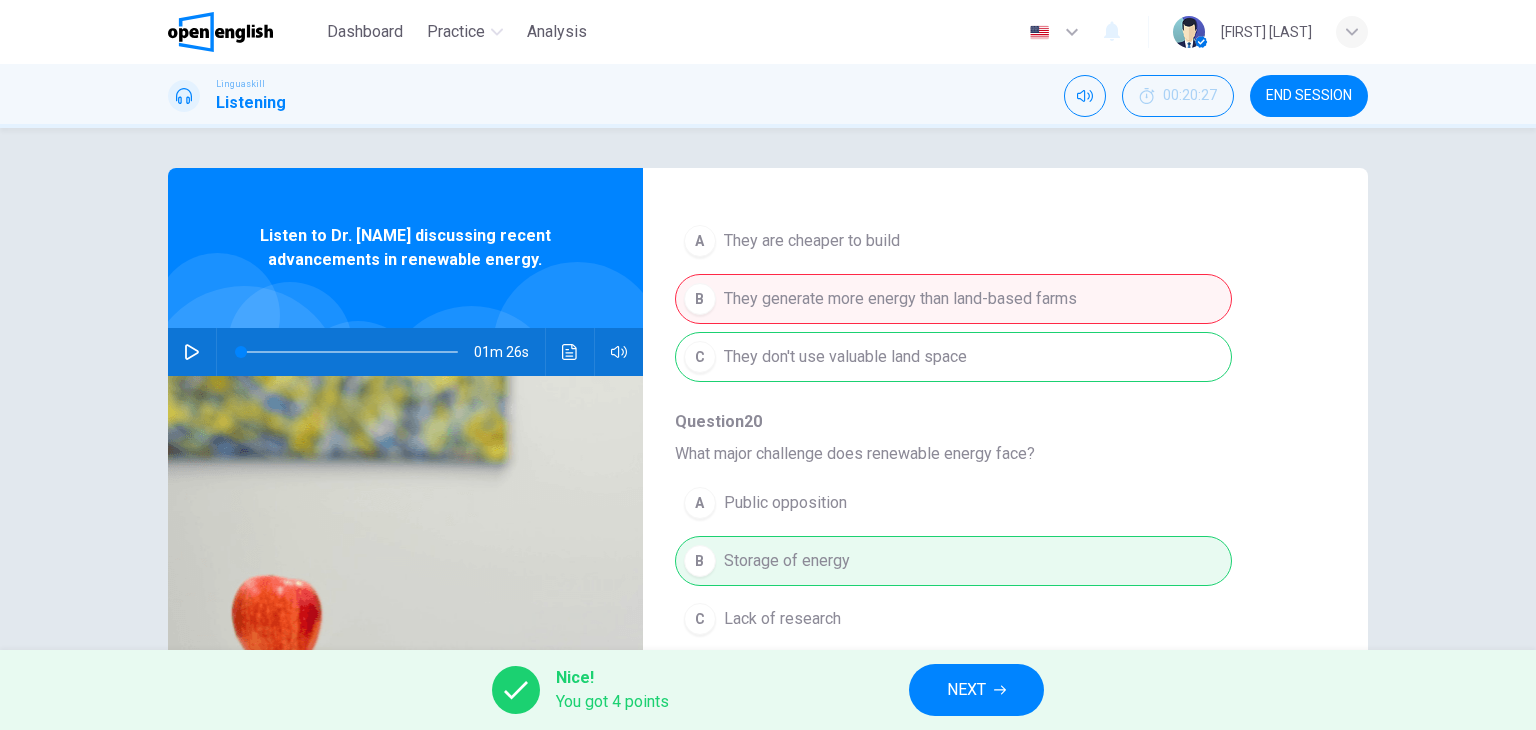 scroll, scrollTop: 880, scrollLeft: 0, axis: vertical 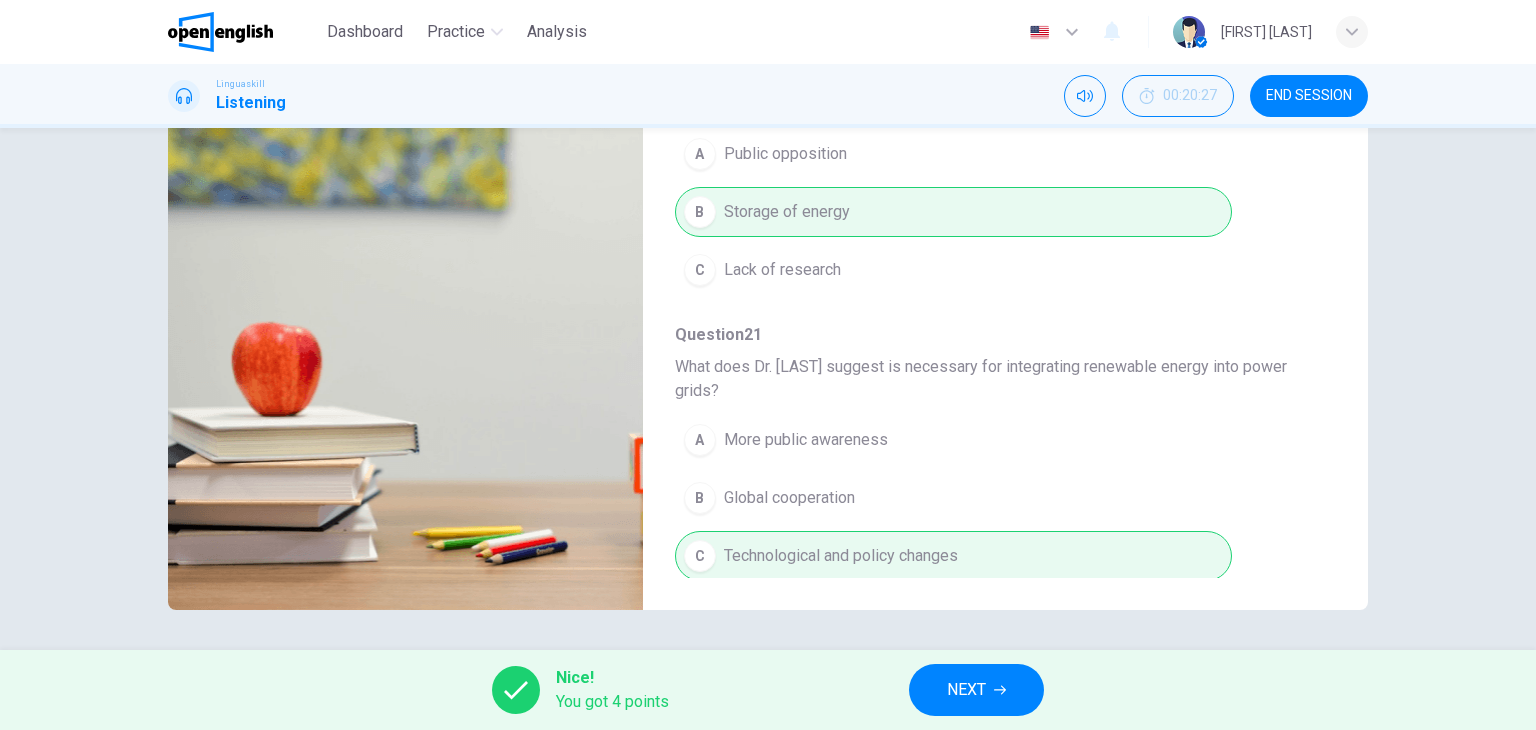 click on "NEXT" at bounding box center [966, 690] 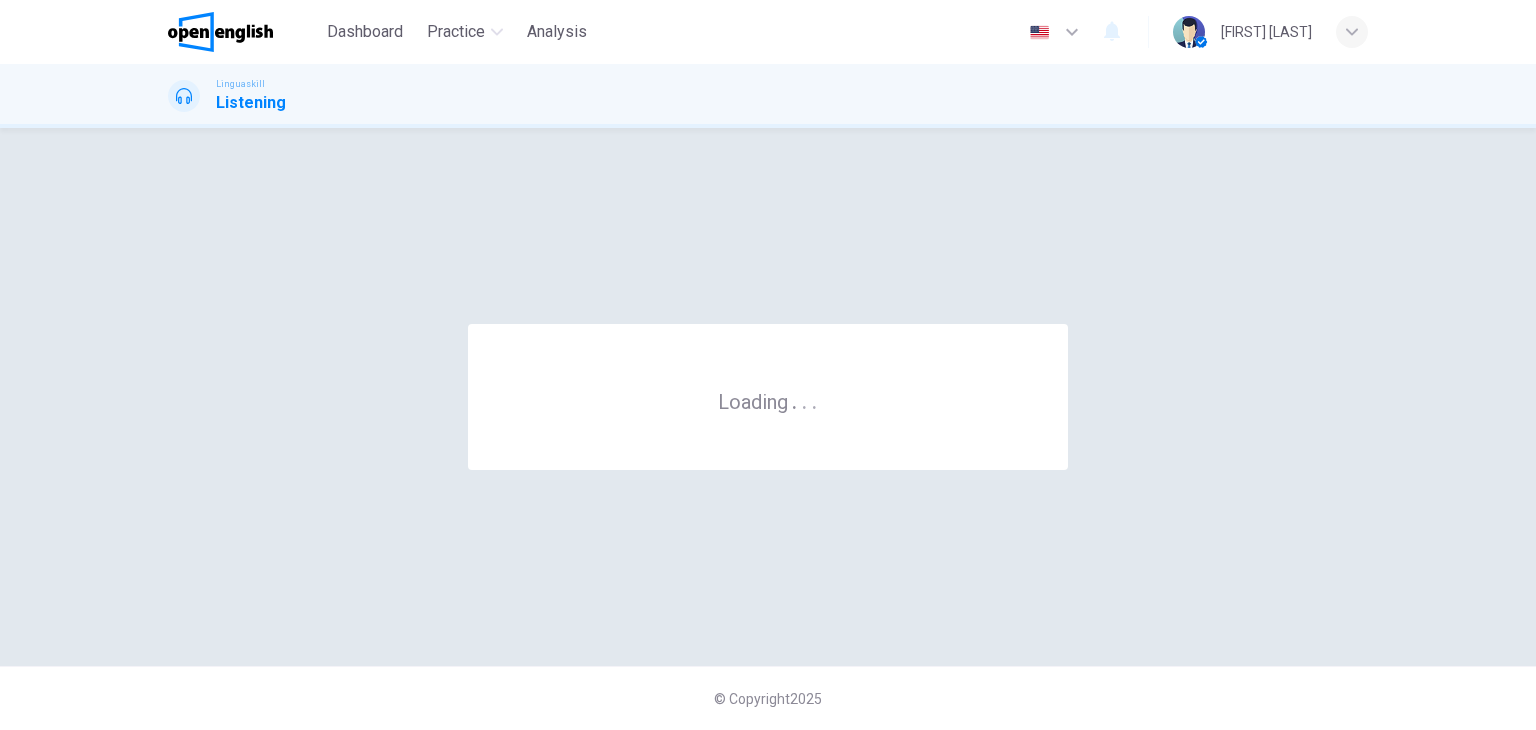 scroll, scrollTop: 0, scrollLeft: 0, axis: both 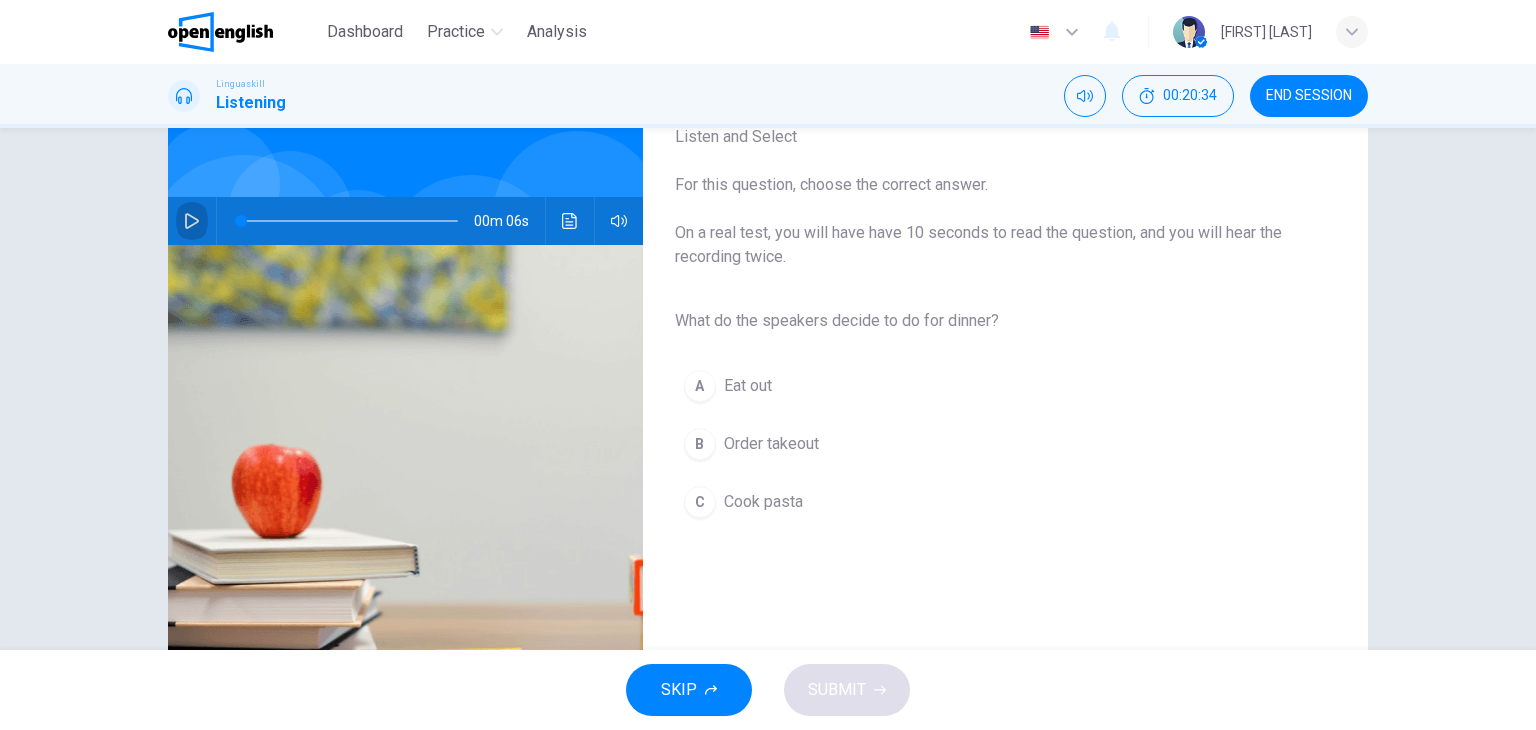 click 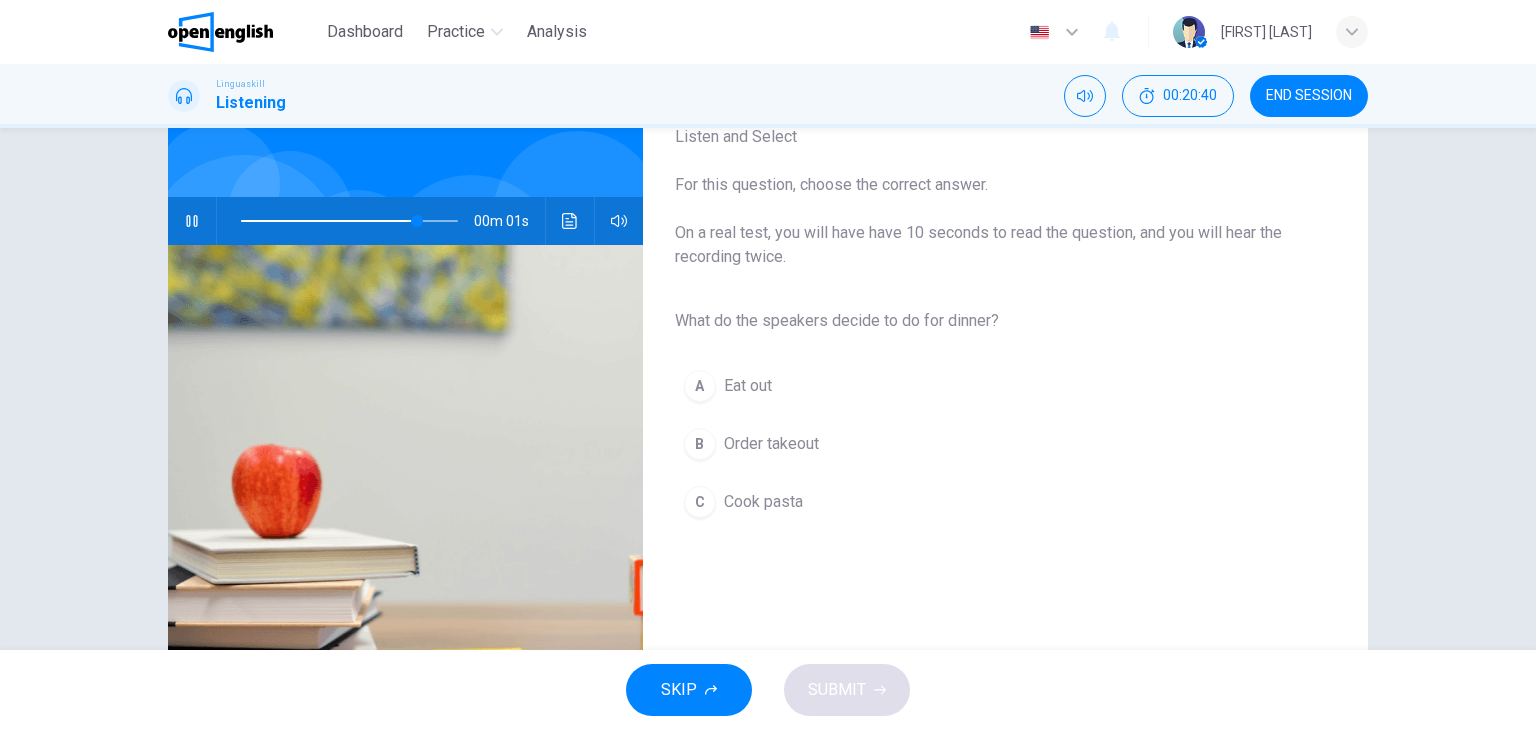 type on "*" 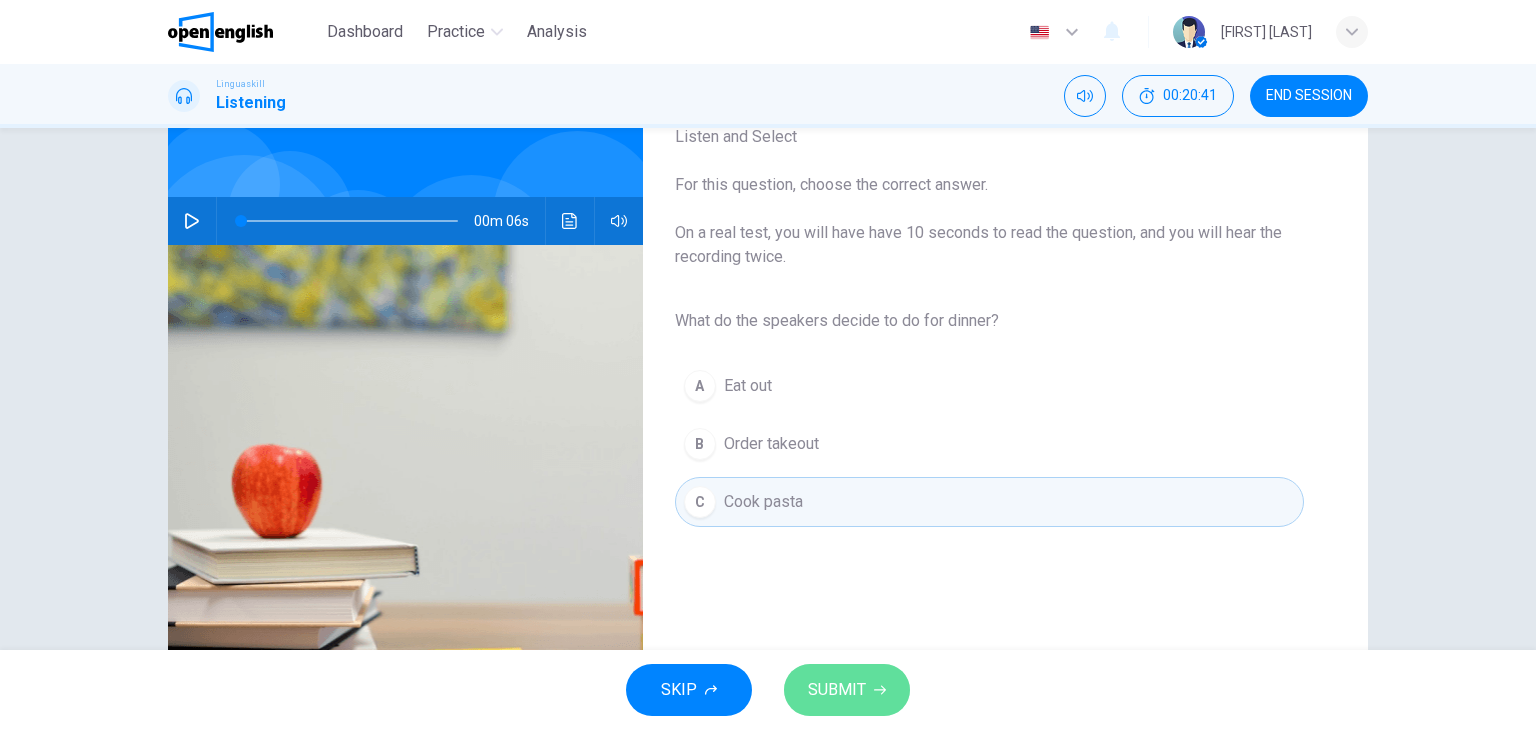 click on "SUBMIT" at bounding box center [837, 690] 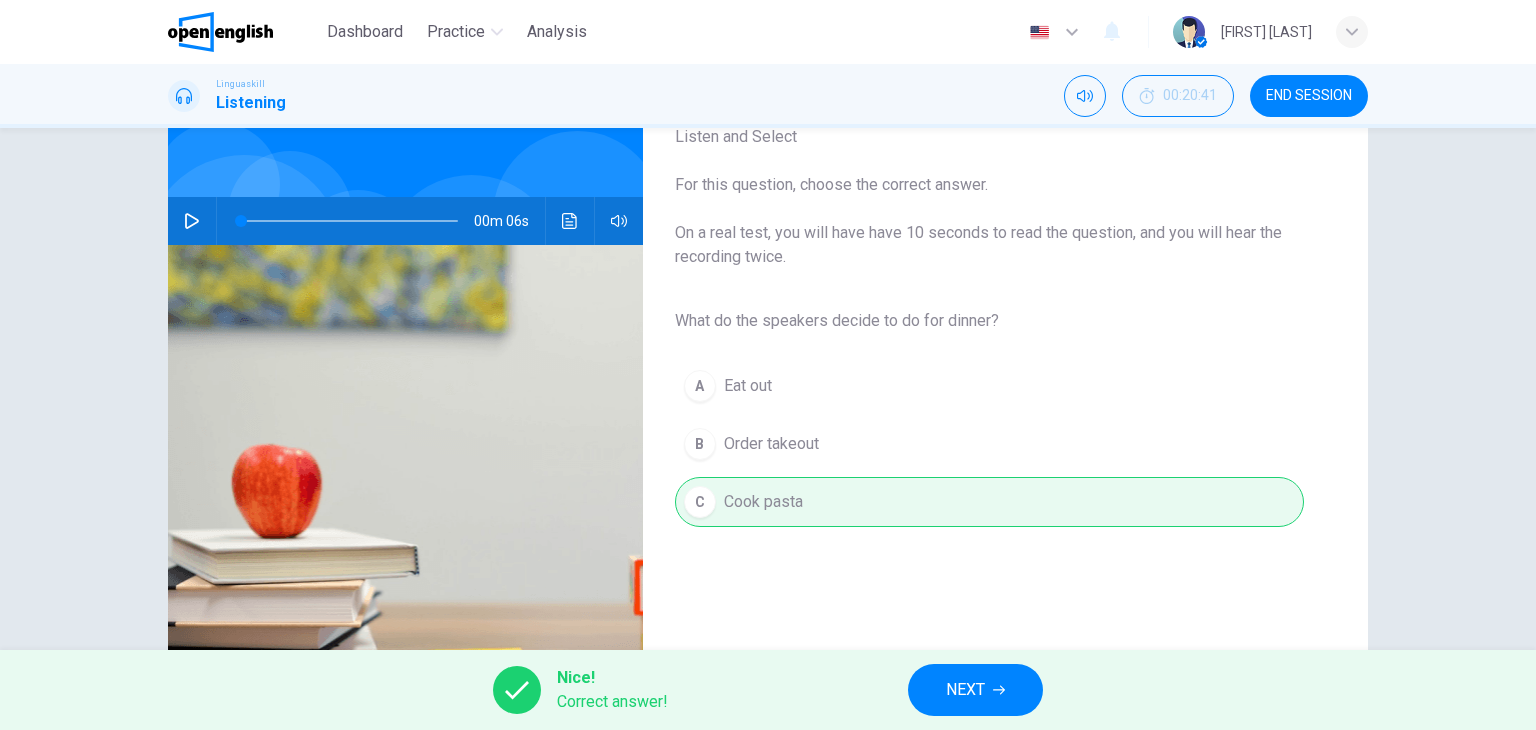 click on "NEXT" at bounding box center [965, 690] 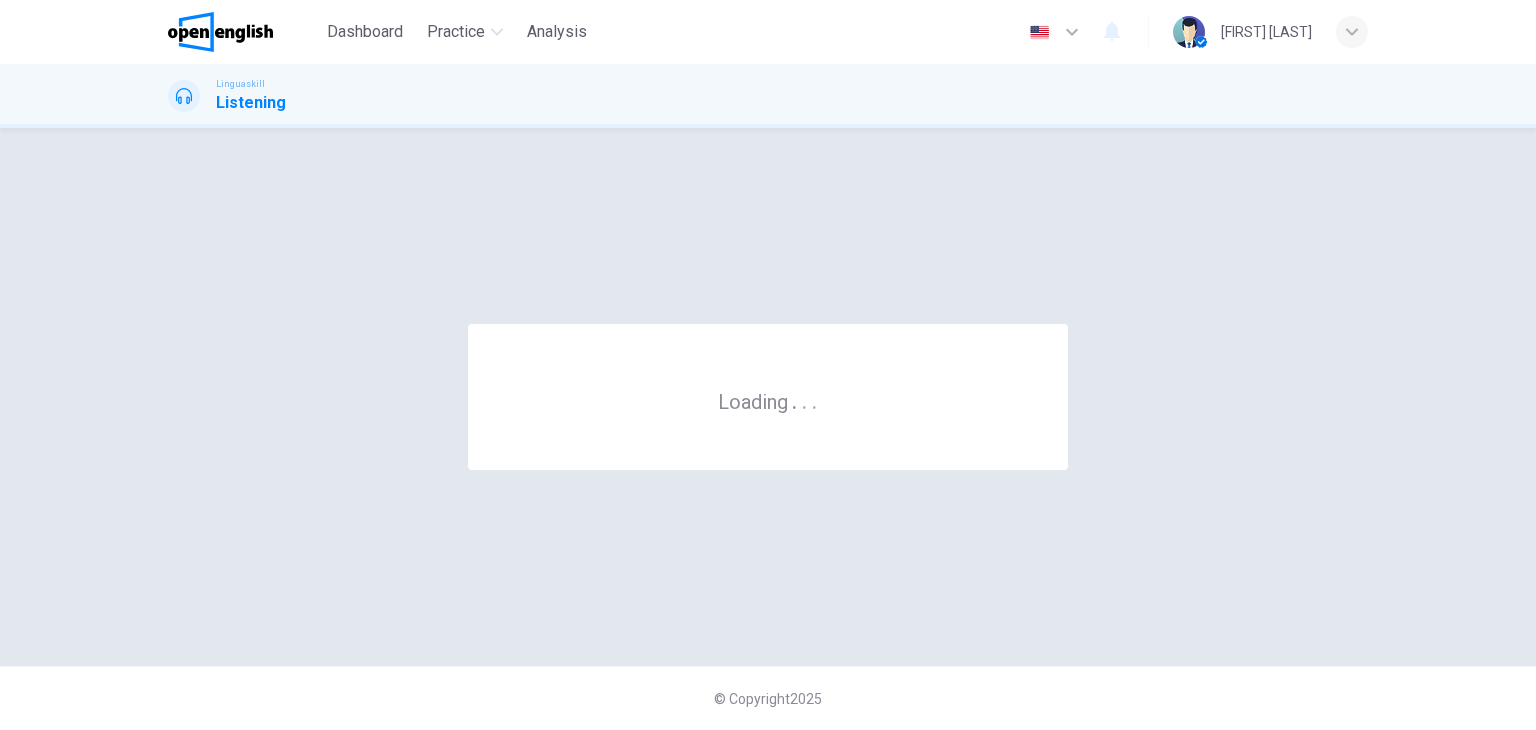scroll, scrollTop: 0, scrollLeft: 0, axis: both 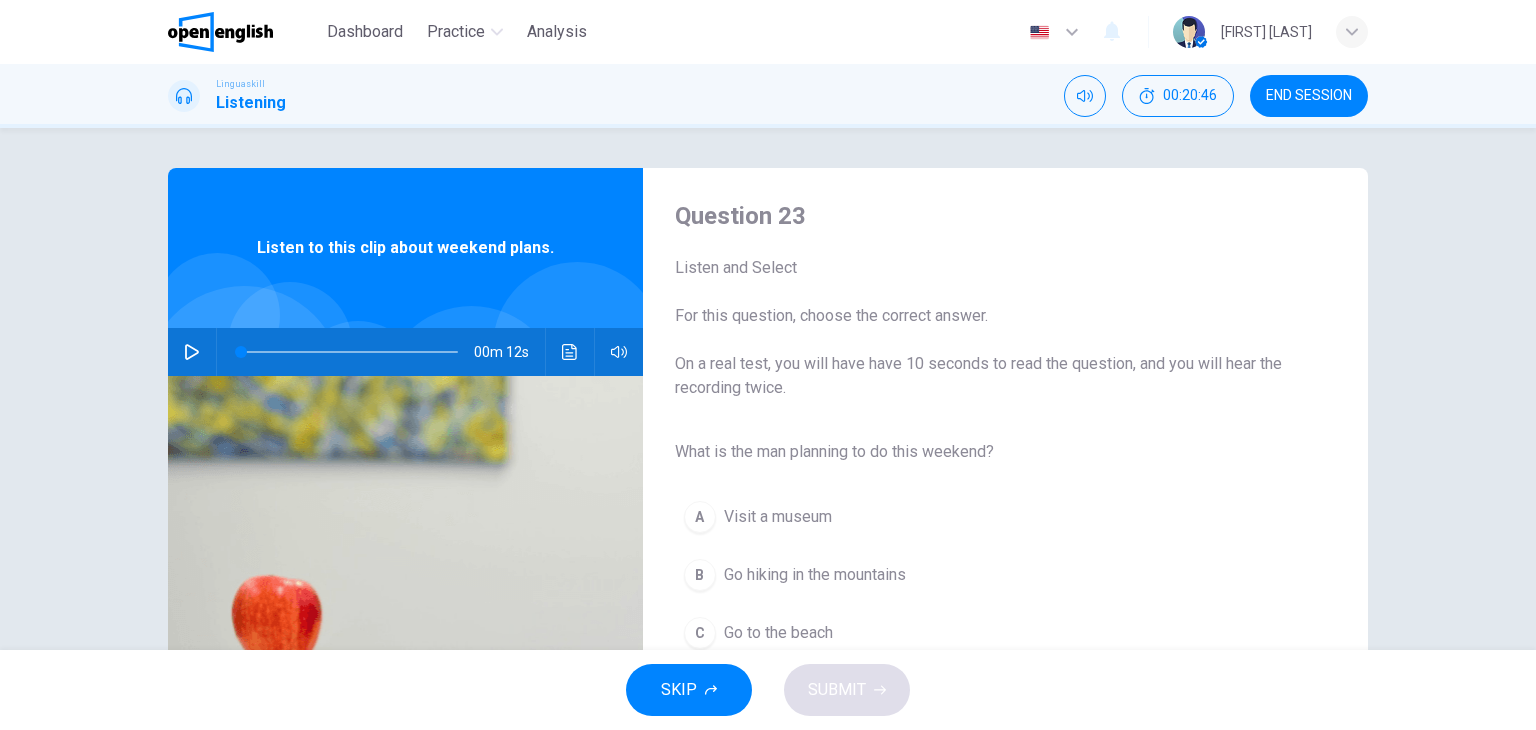 click 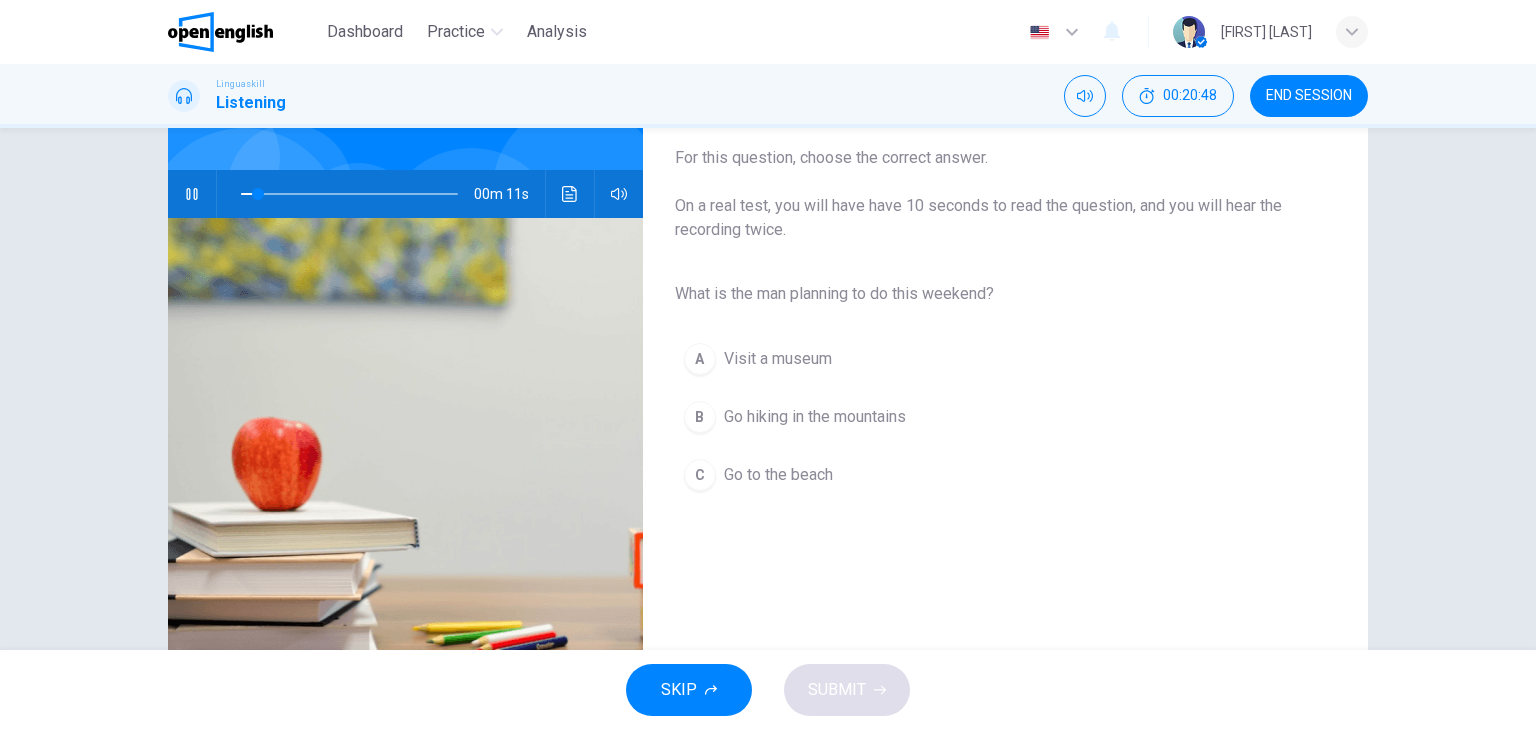 scroll, scrollTop: 178, scrollLeft: 0, axis: vertical 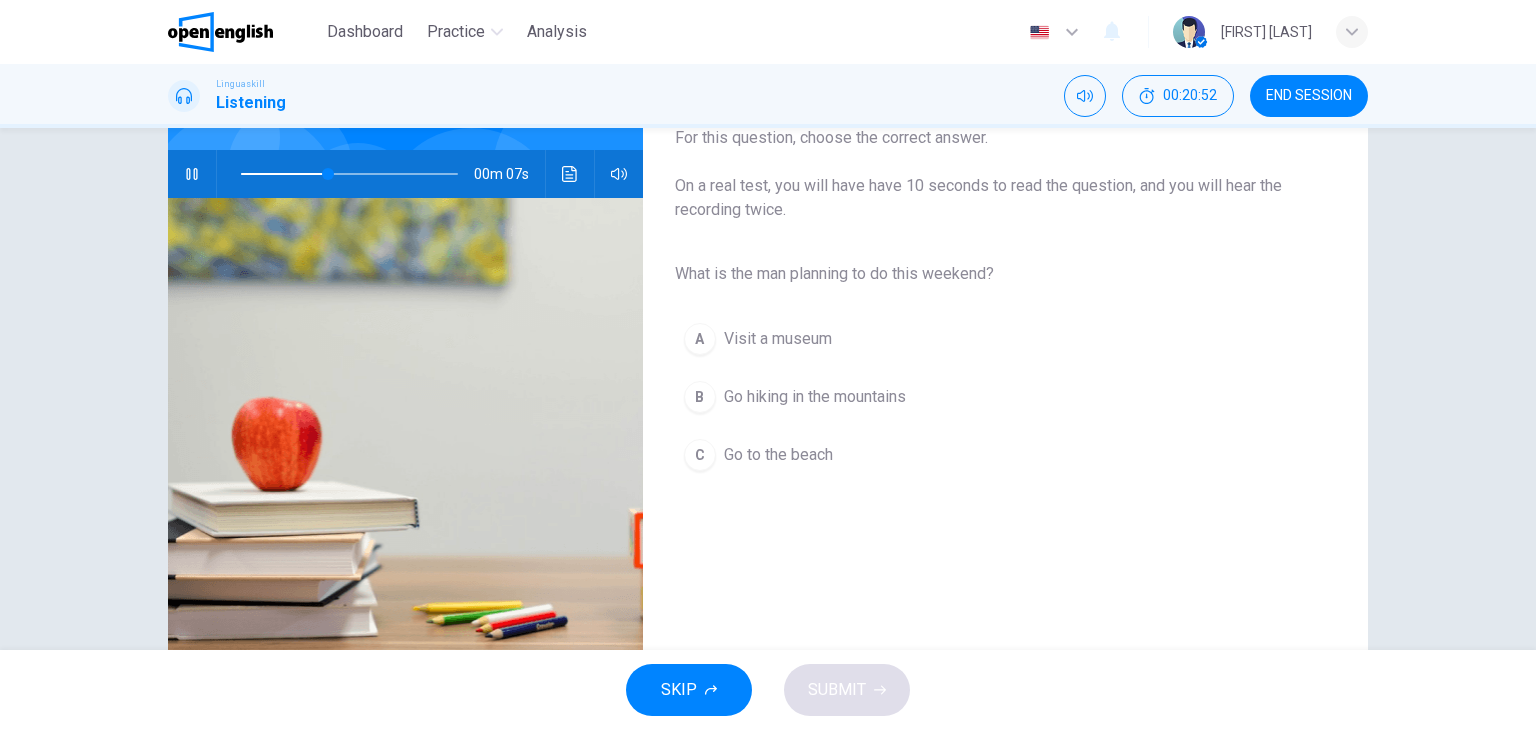 click on "Go hiking in the mountains" at bounding box center [815, 397] 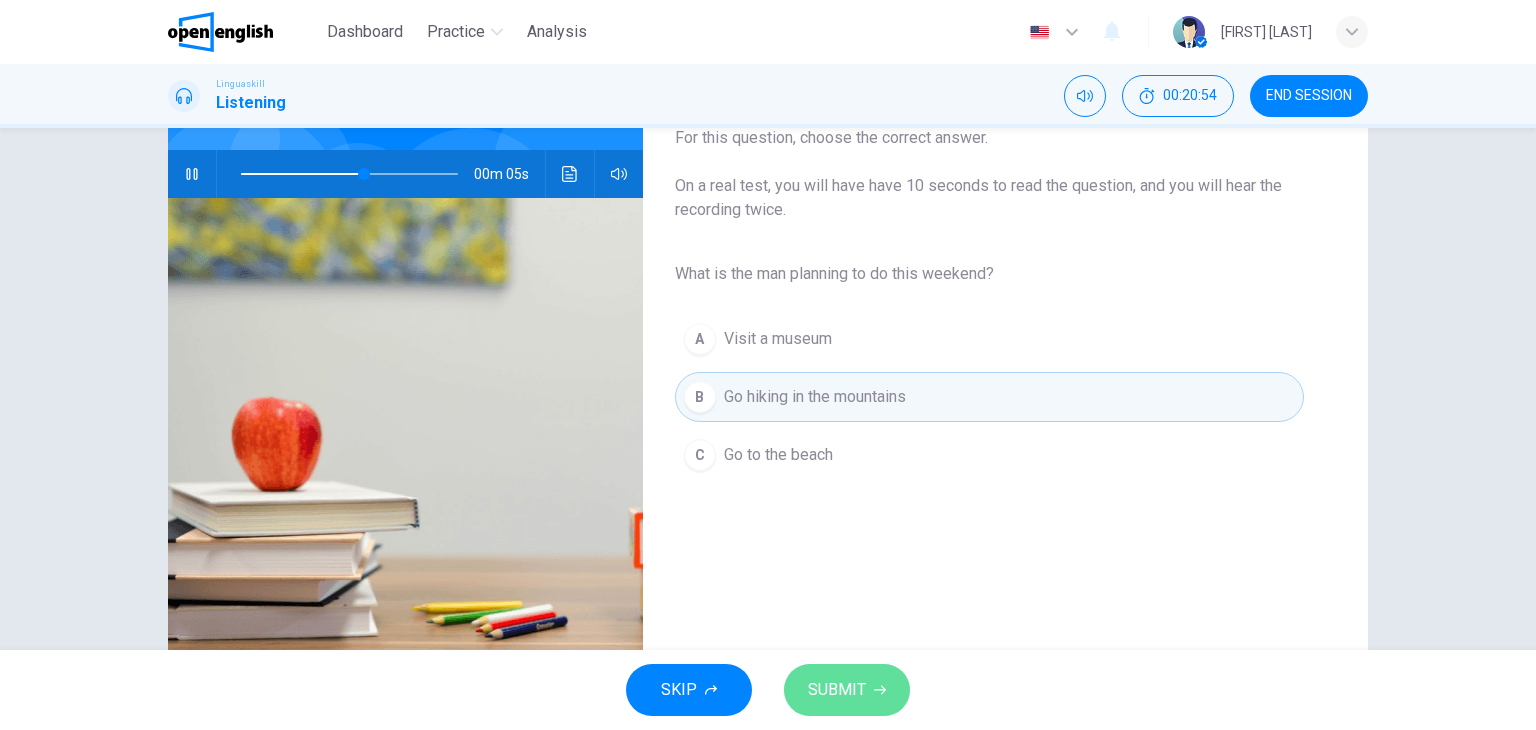 click on "SUBMIT" at bounding box center [837, 690] 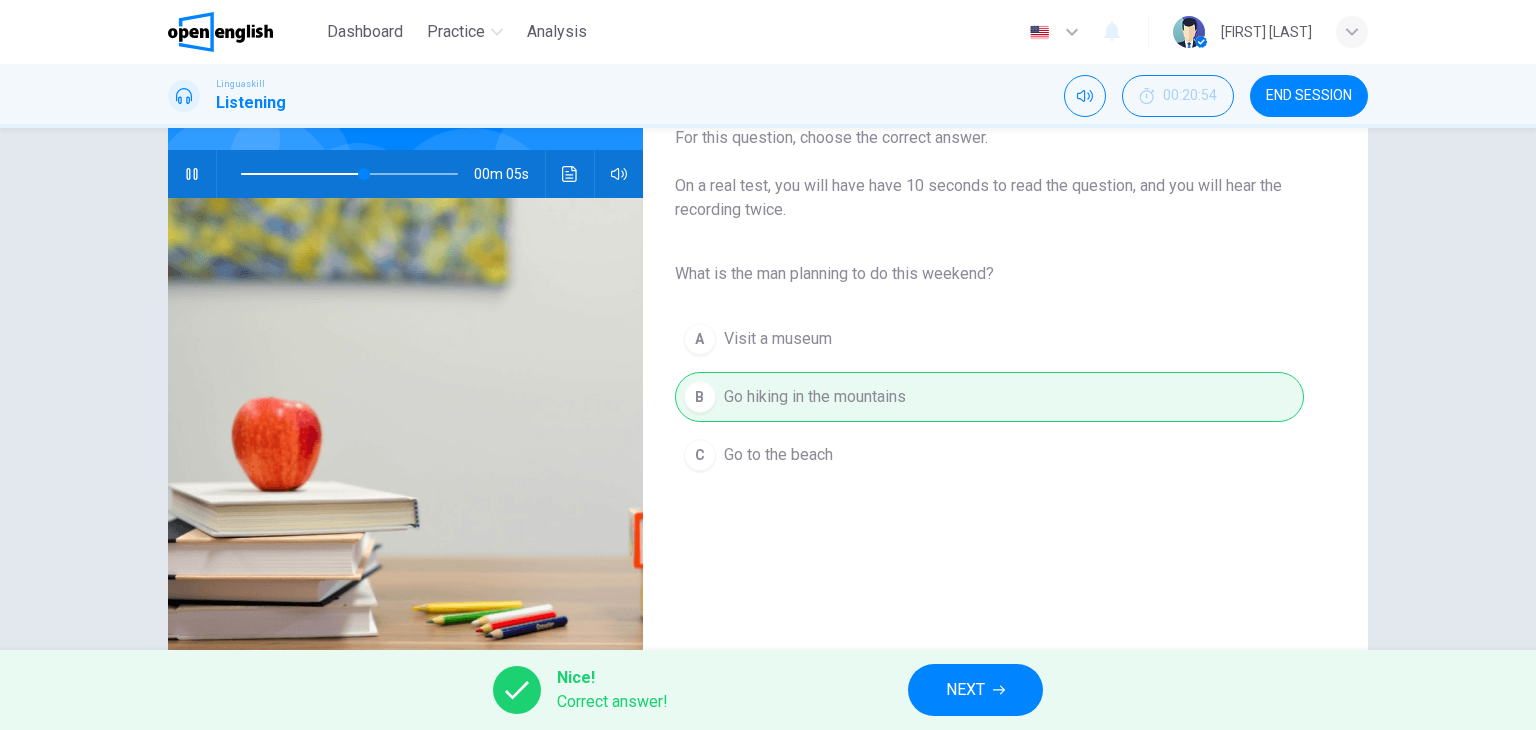type on "**" 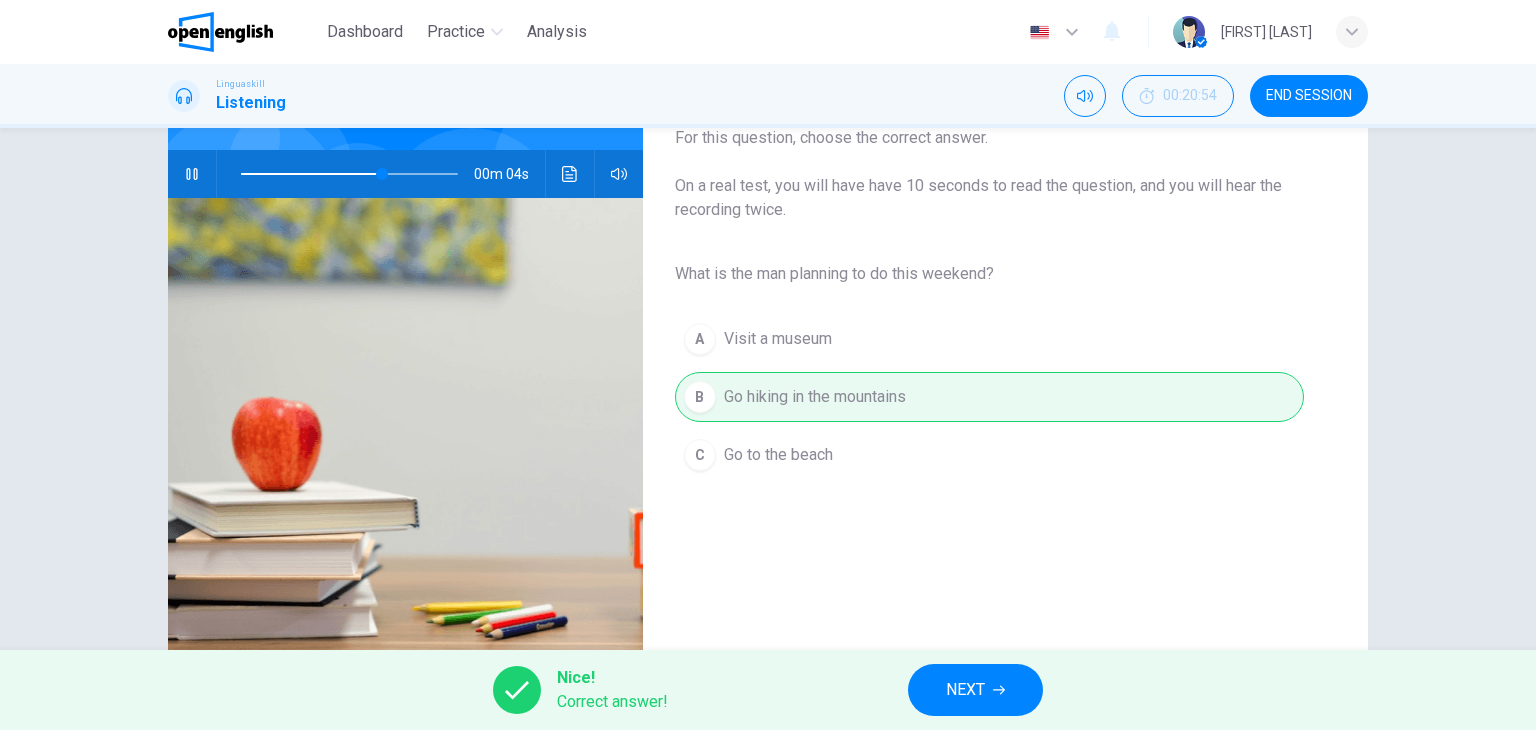 click on "NEXT" at bounding box center [965, 690] 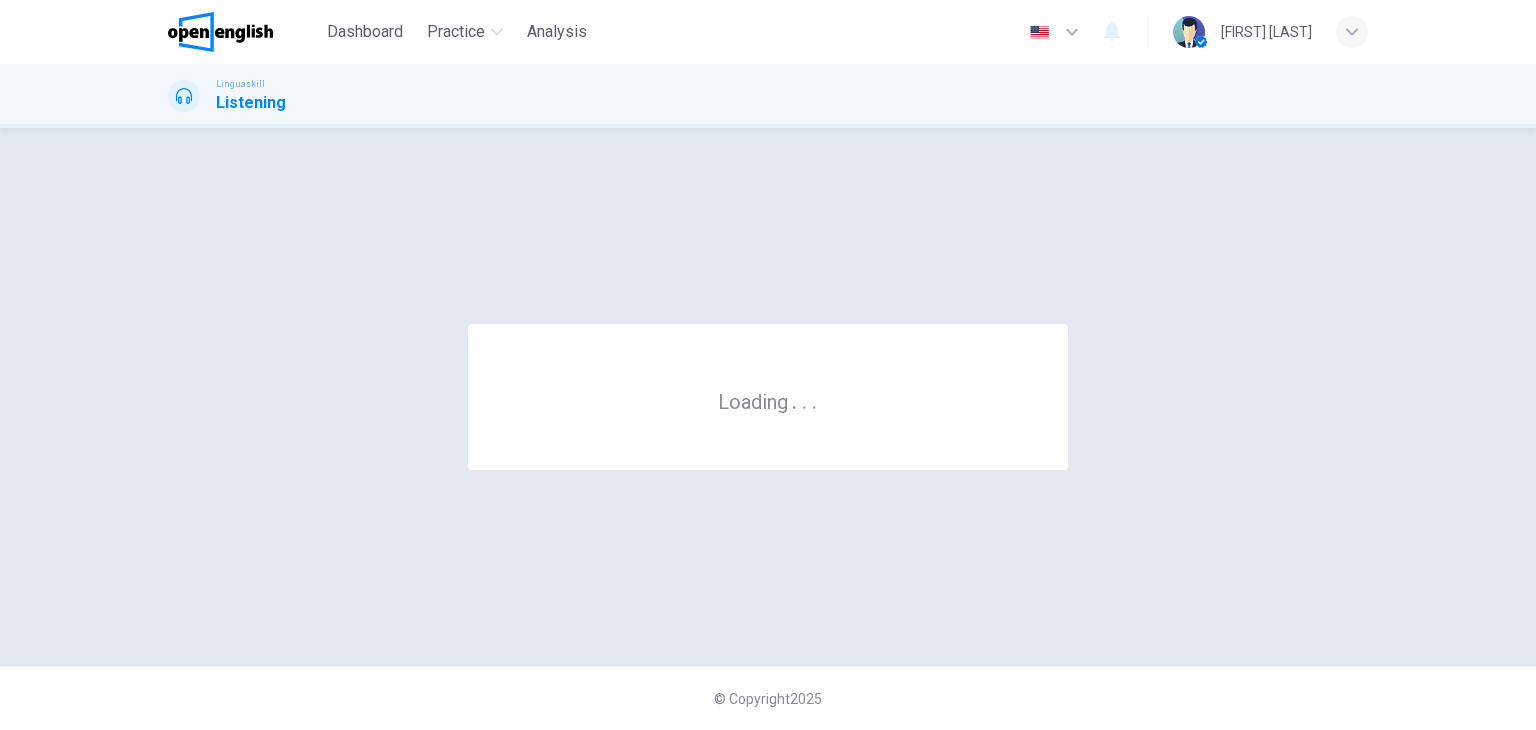 scroll, scrollTop: 0, scrollLeft: 0, axis: both 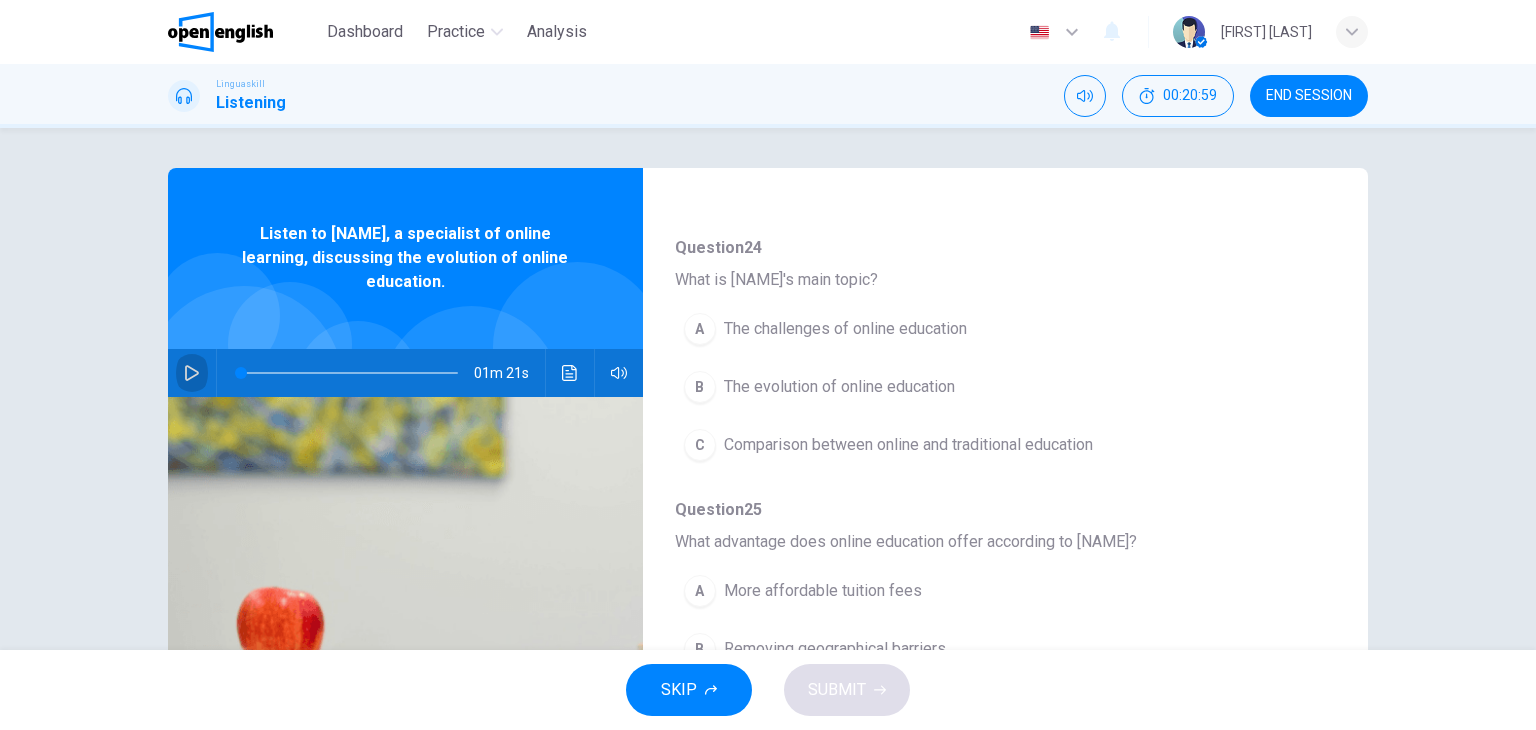 click 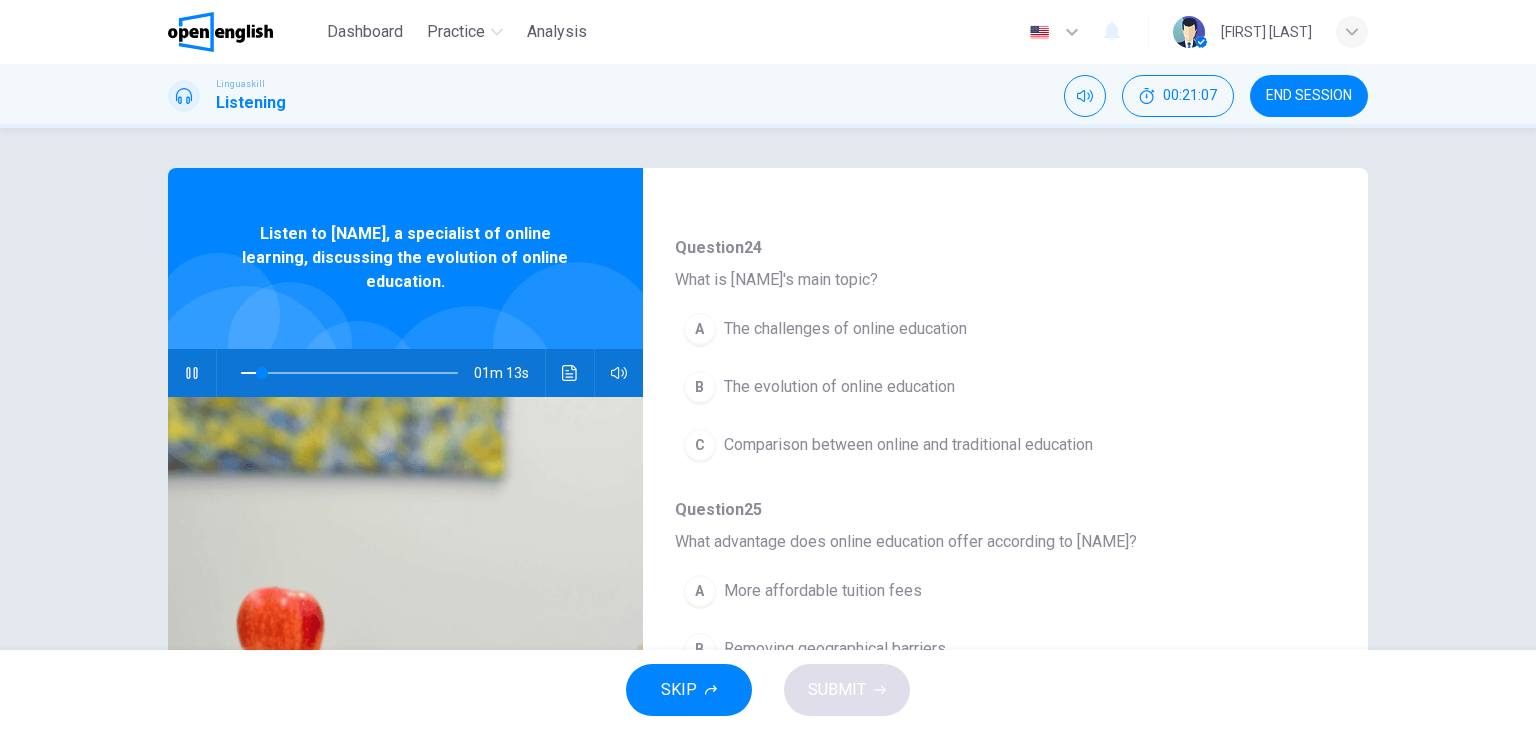 click on "Comparison between online and traditional education" at bounding box center (908, 445) 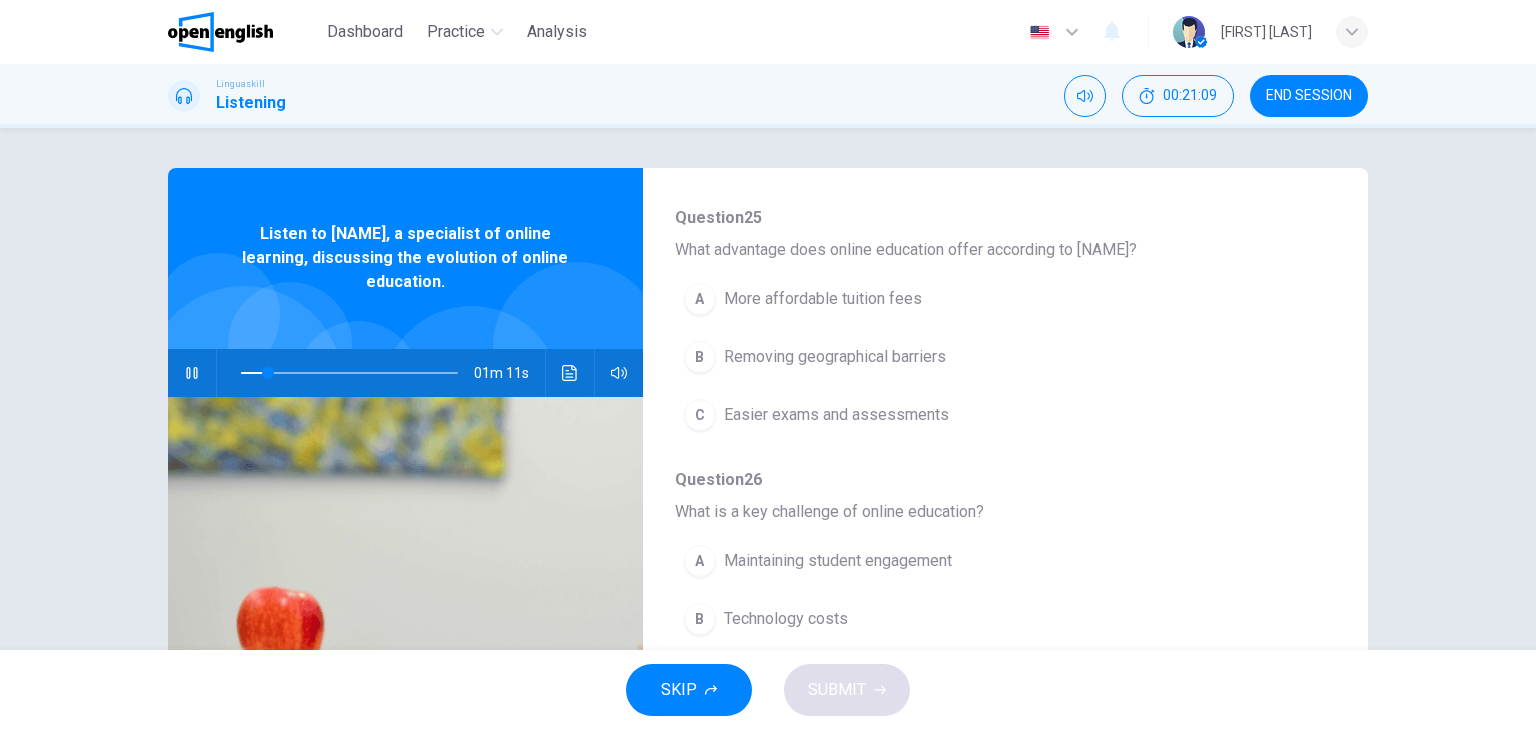 scroll, scrollTop: 475, scrollLeft: 0, axis: vertical 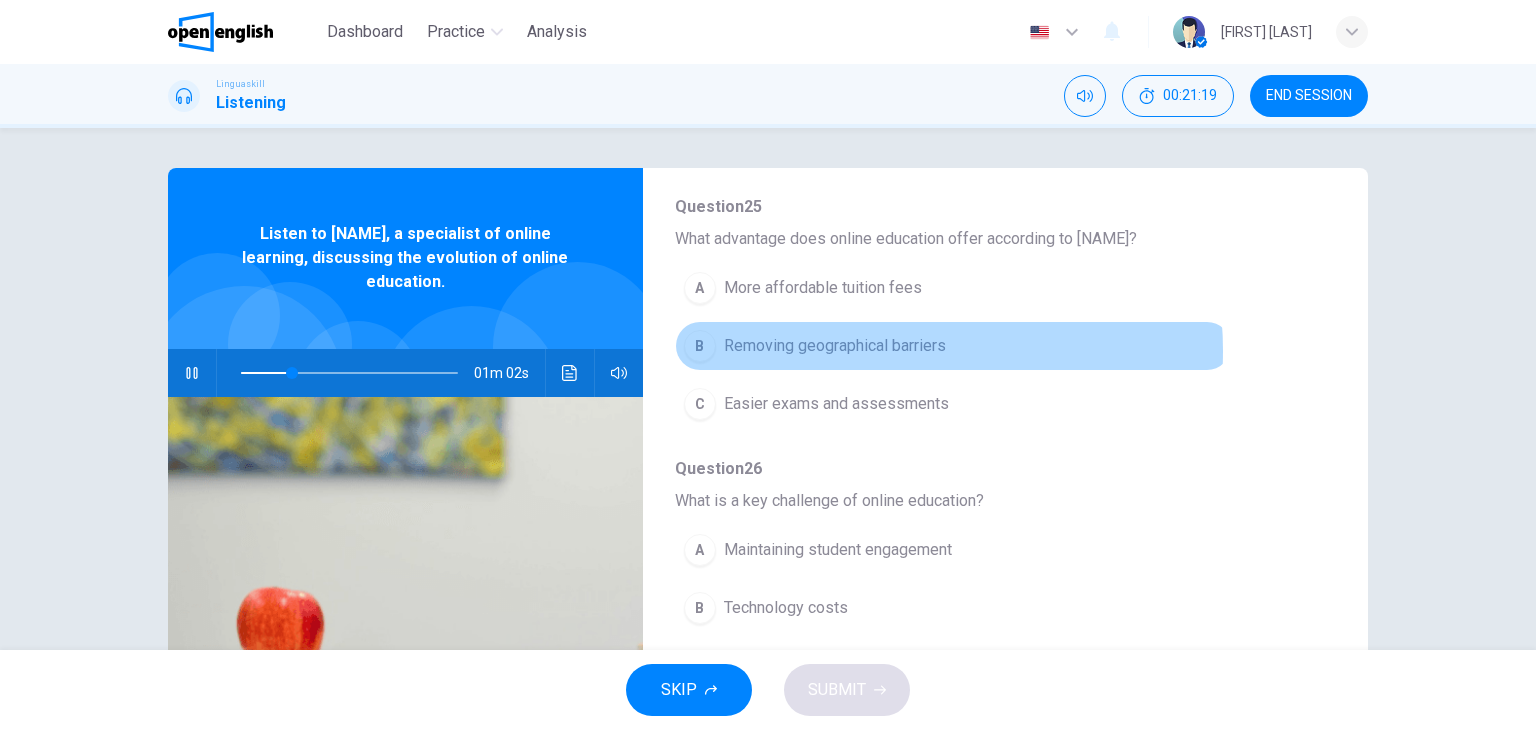 click on "Removing geographical barriers" at bounding box center (835, 346) 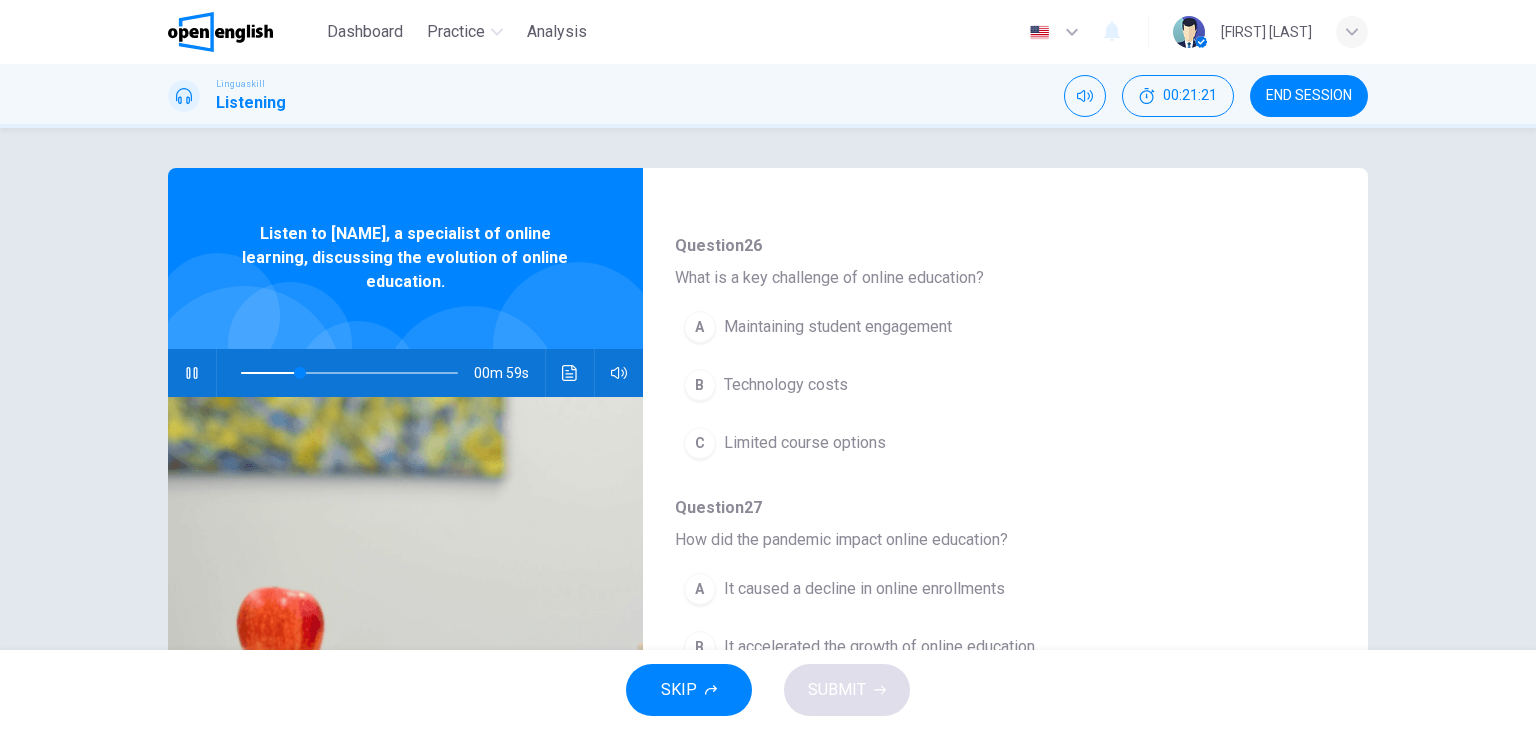 scroll, scrollTop: 712, scrollLeft: 0, axis: vertical 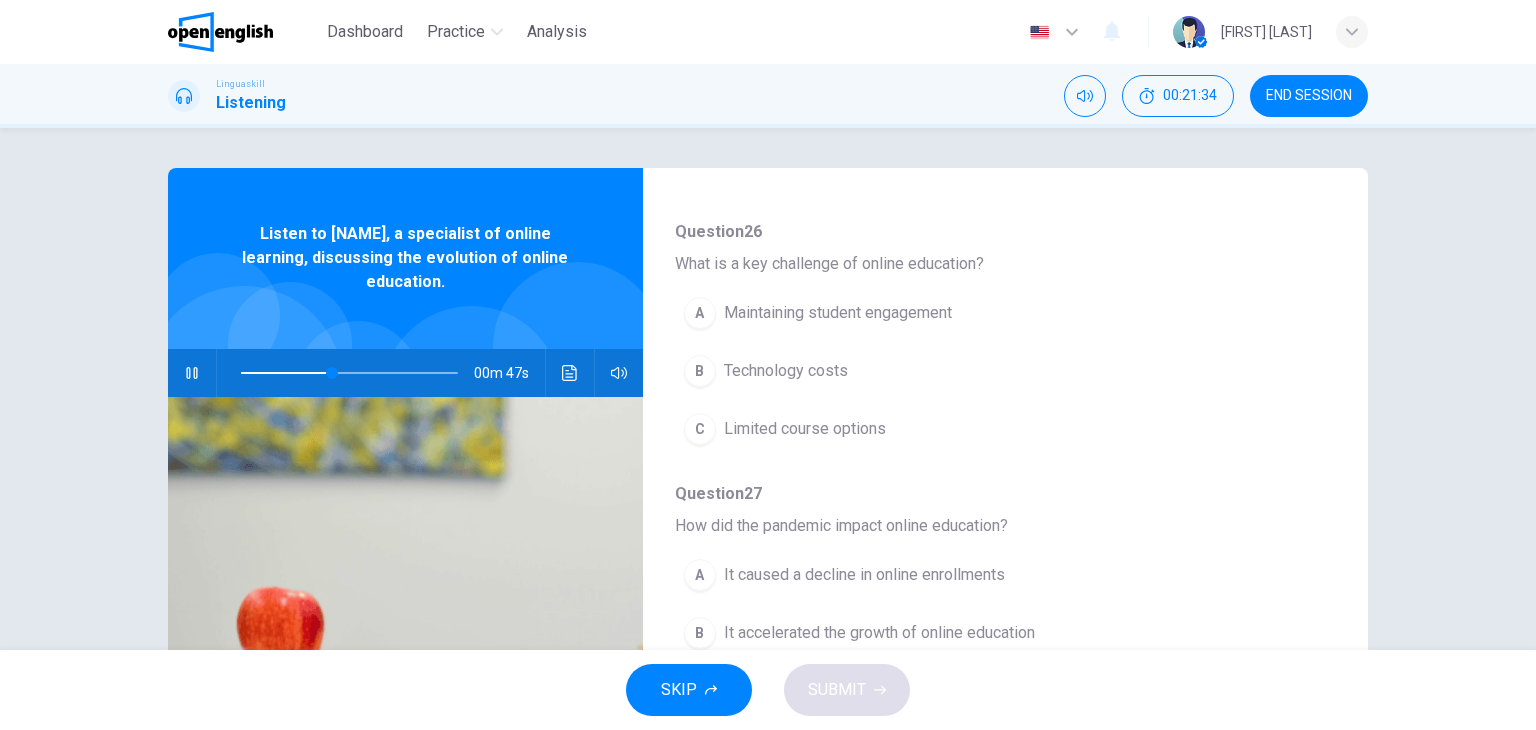 click on "Maintaining student engagement" at bounding box center [838, 313] 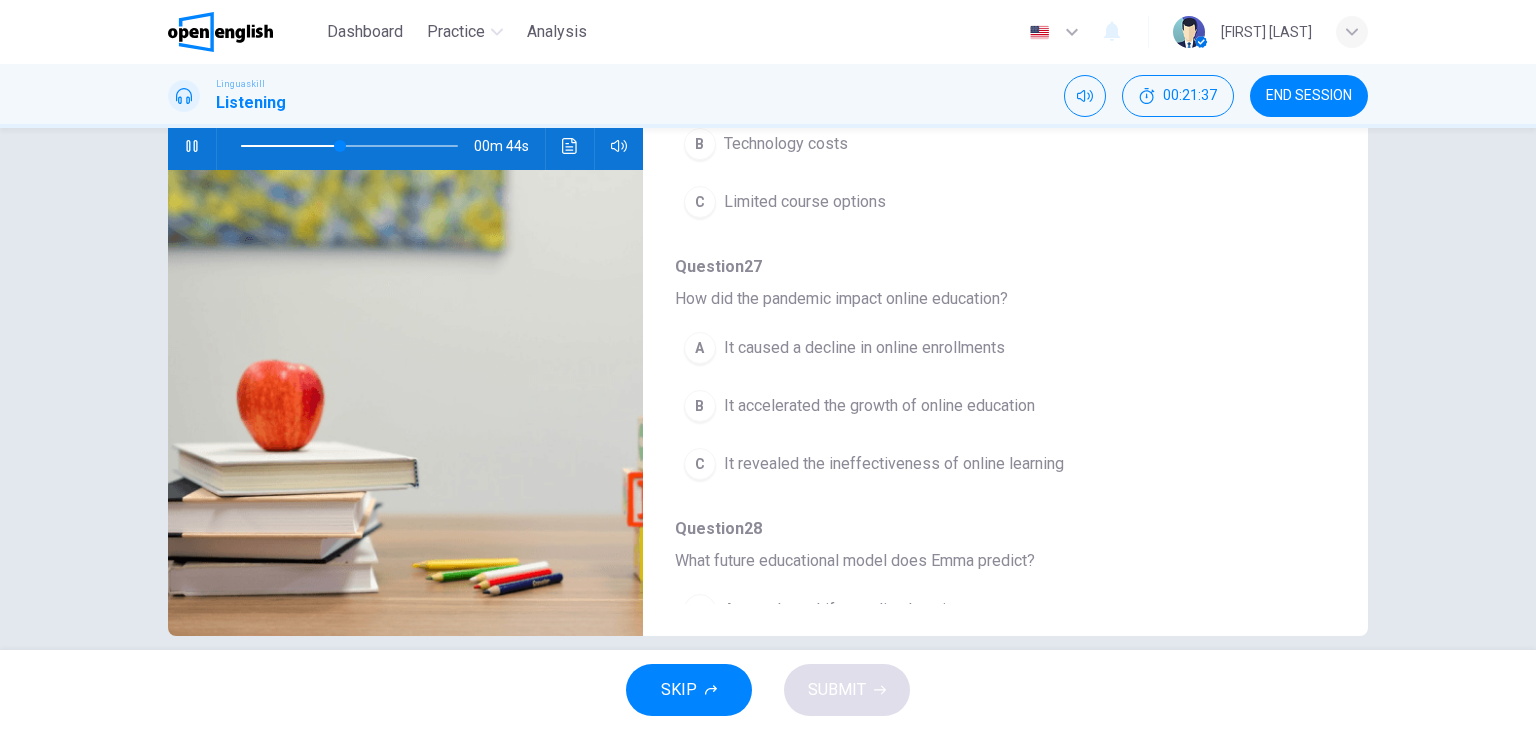 scroll, scrollTop: 253, scrollLeft: 0, axis: vertical 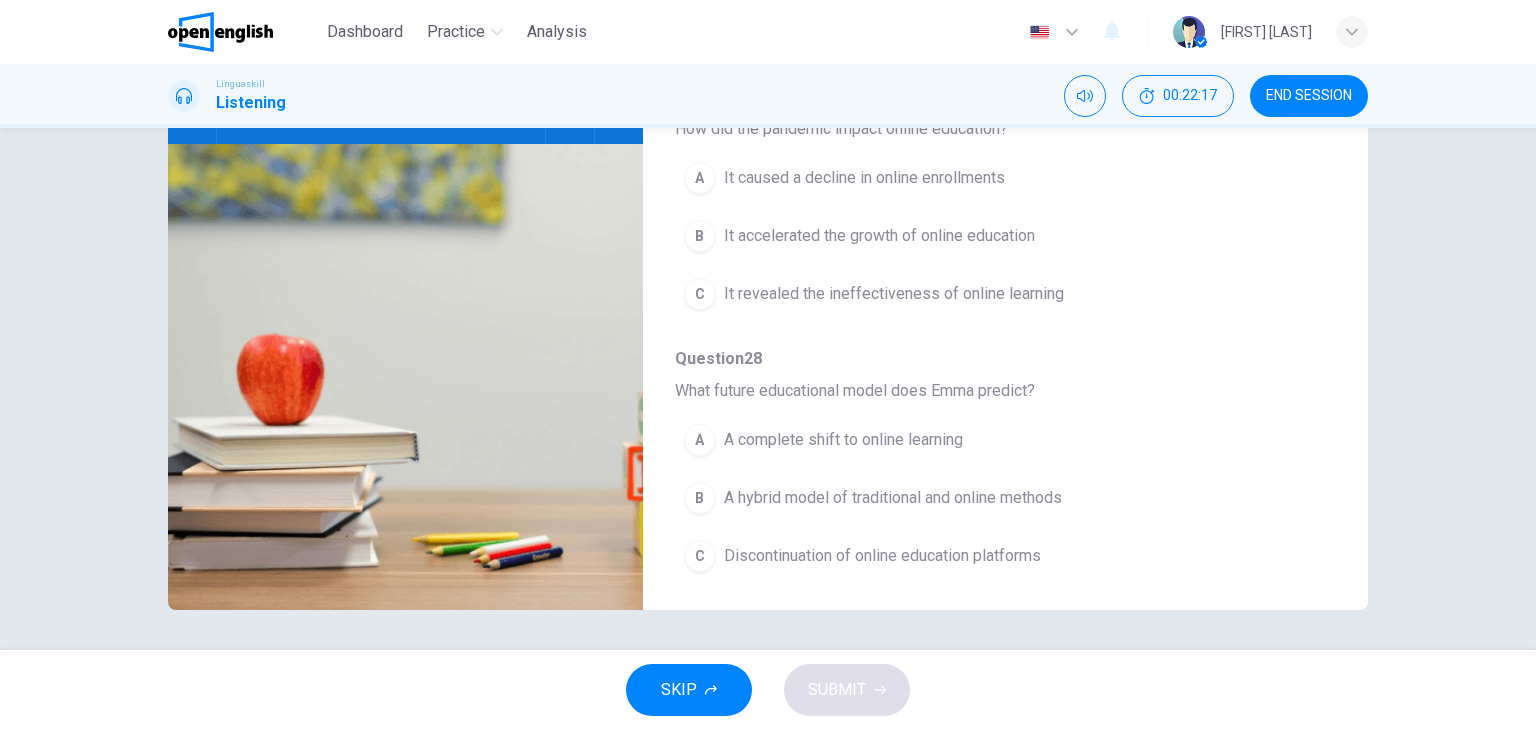 click on "A hybrid model of traditional and online methods" at bounding box center (893, 498) 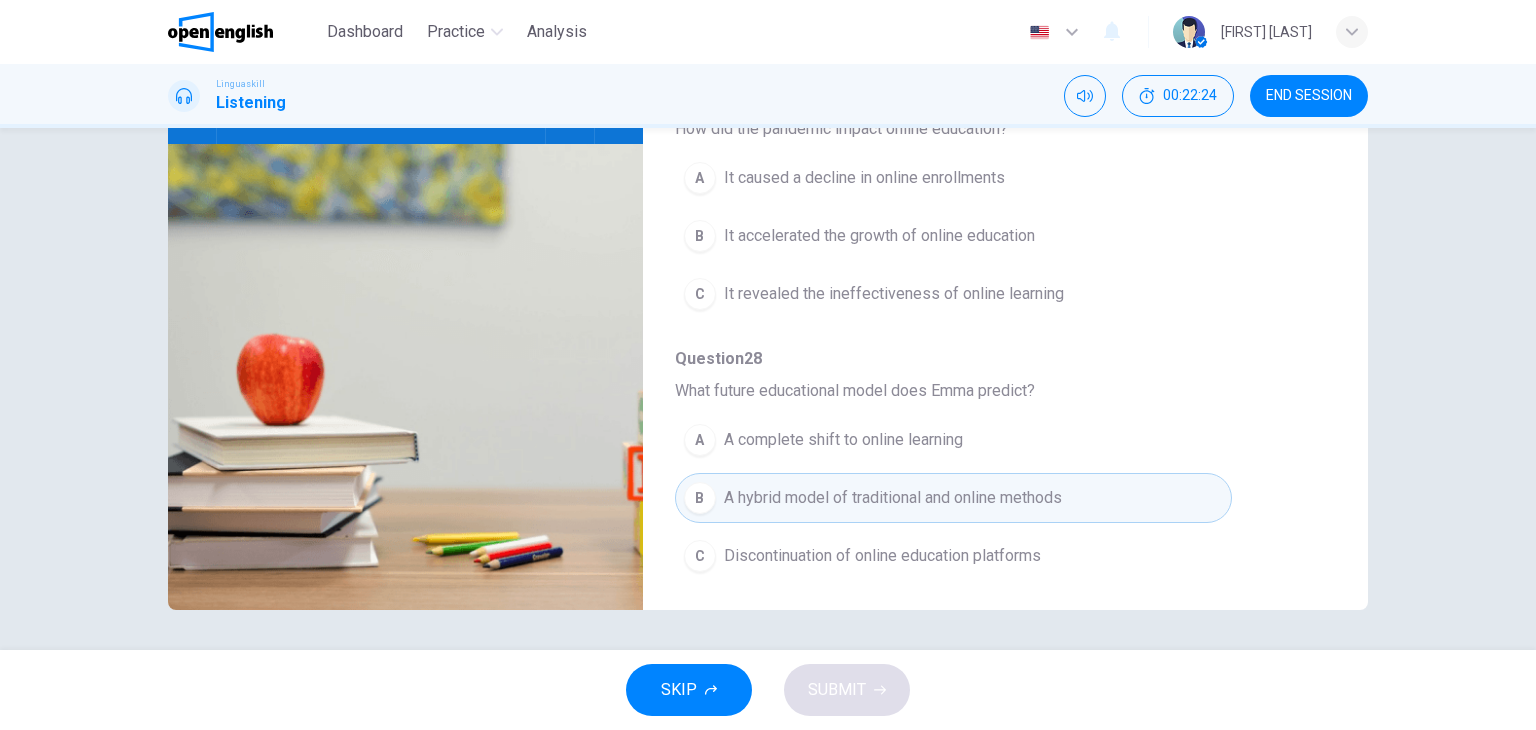 scroll, scrollTop: 856, scrollLeft: 0, axis: vertical 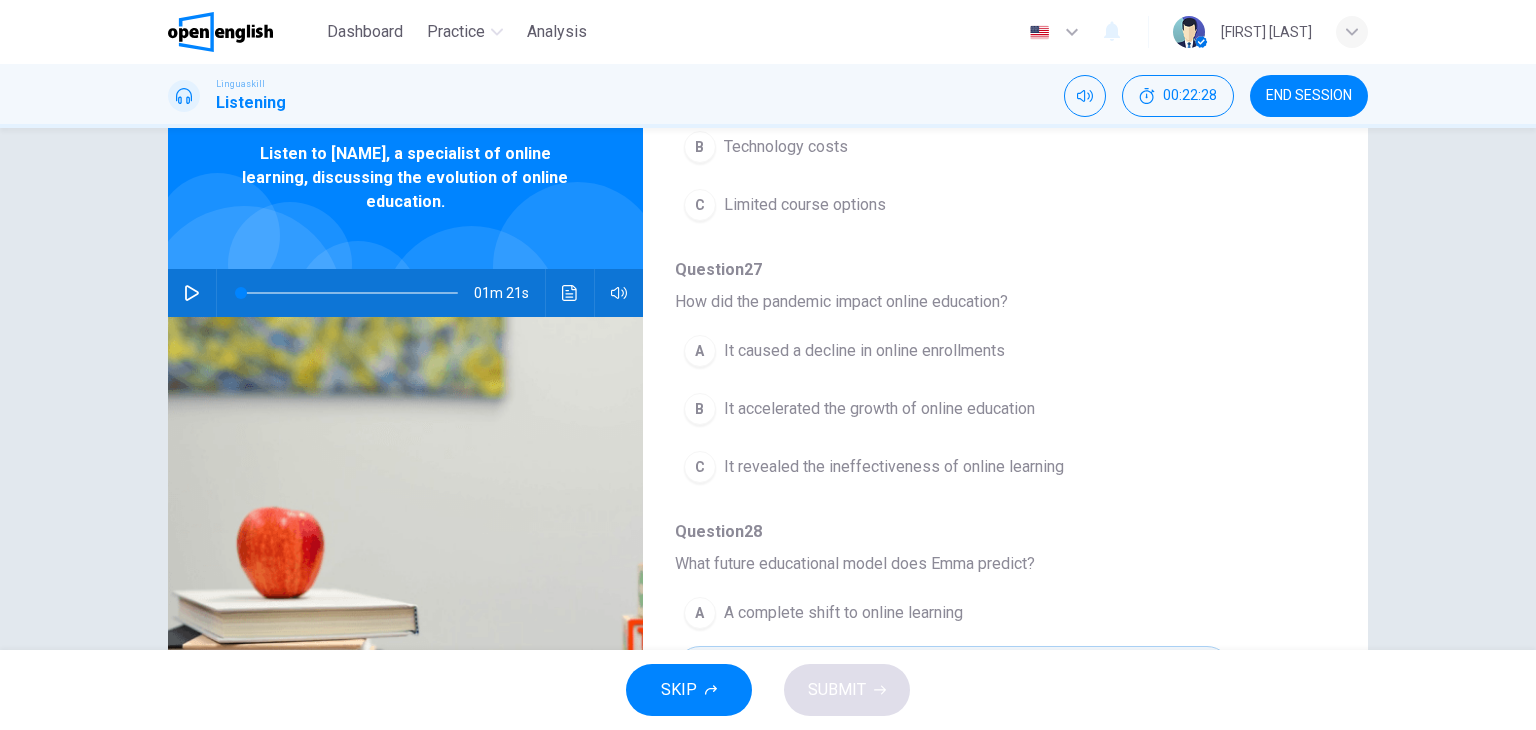 click 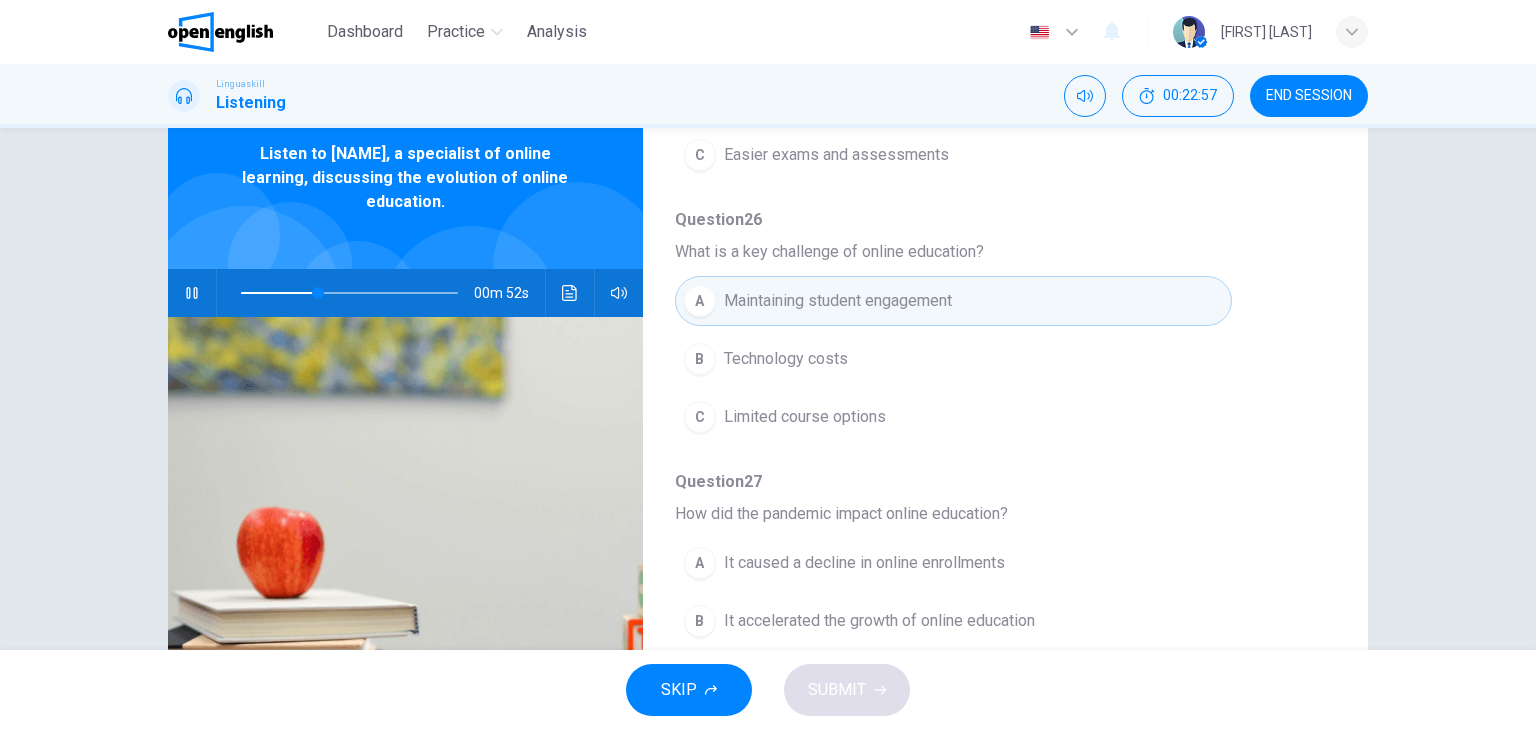scroll, scrollTop: 650, scrollLeft: 0, axis: vertical 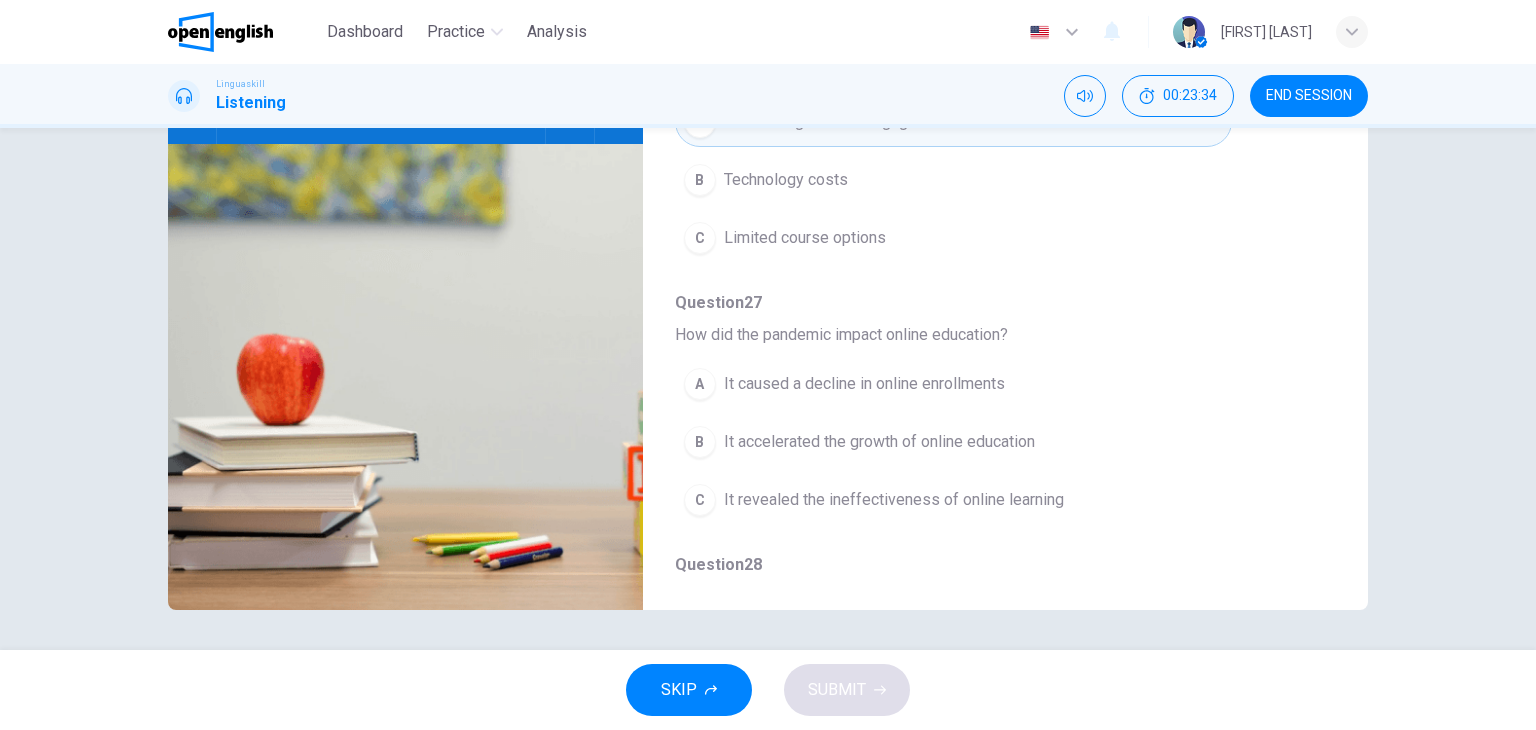click on "It accelerated the growth of online education" at bounding box center [879, 442] 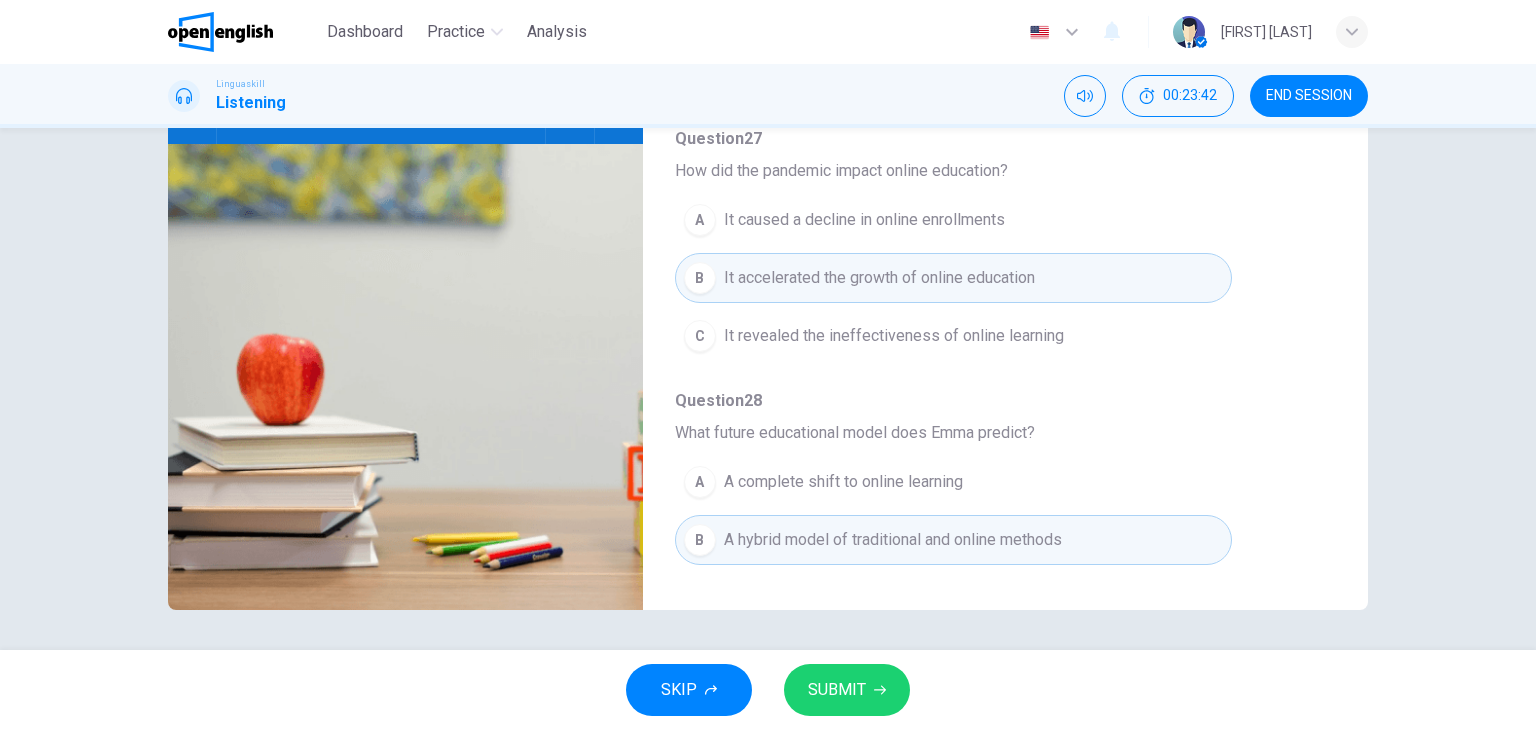 scroll, scrollTop: 856, scrollLeft: 0, axis: vertical 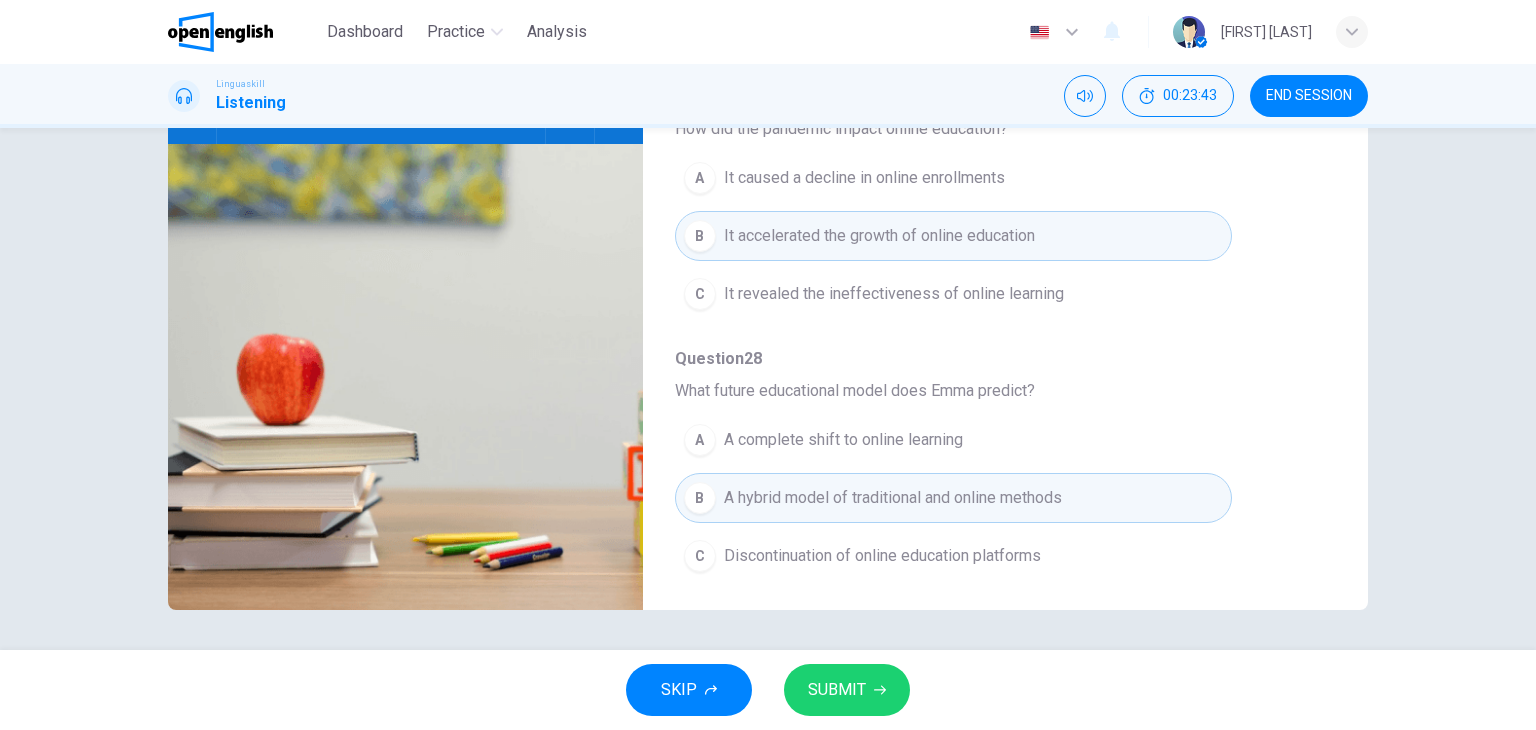 click on "SUBMIT" at bounding box center (837, 690) 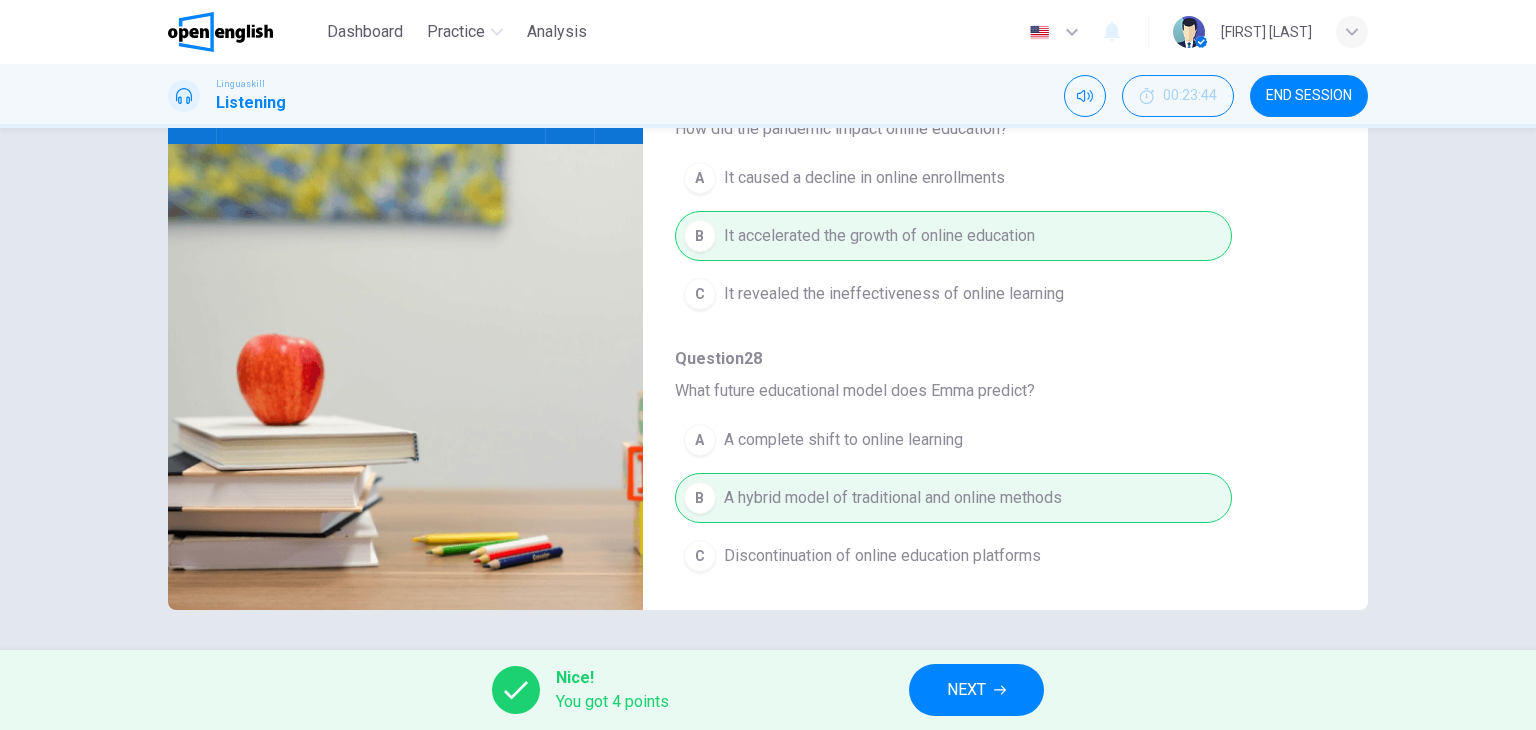 type on "*" 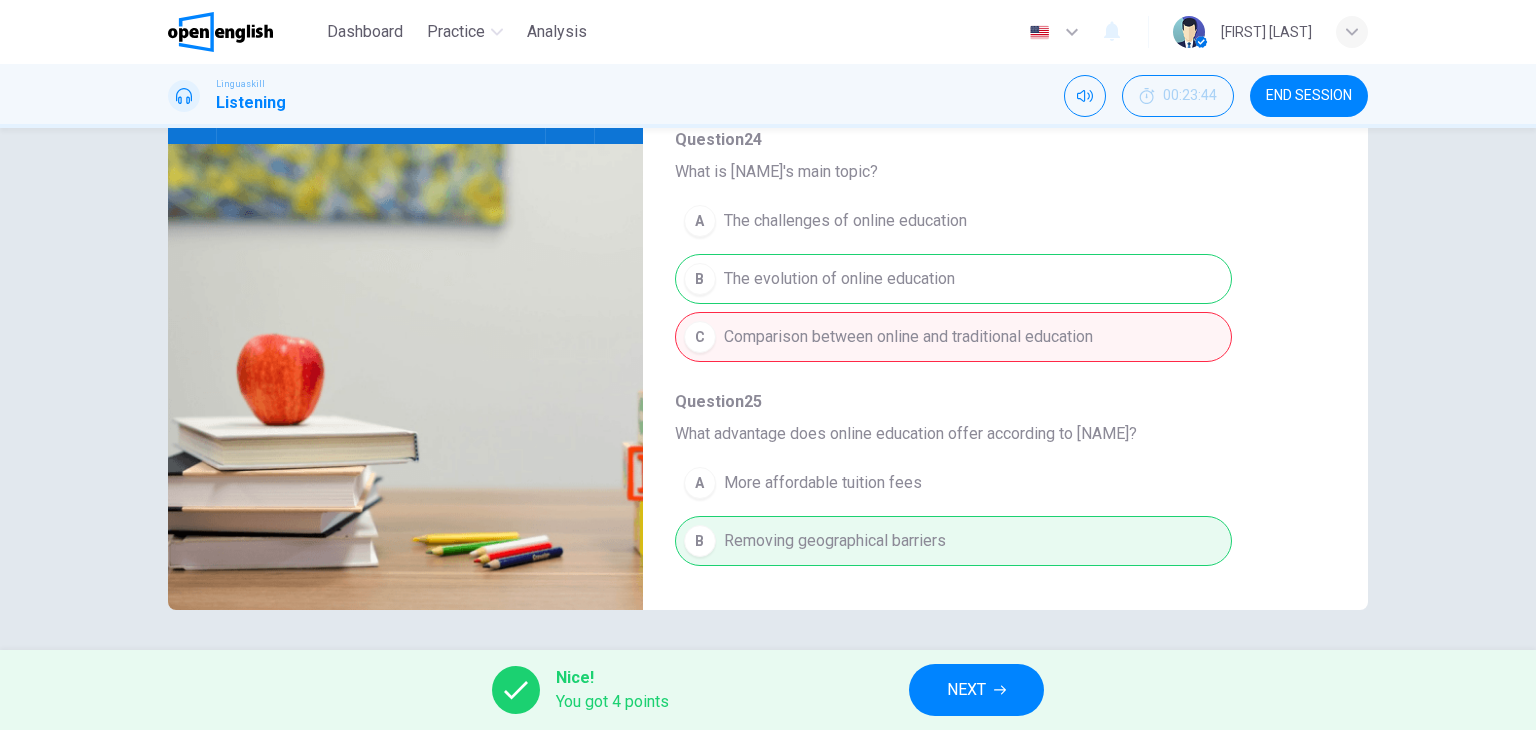 scroll, scrollTop: 0, scrollLeft: 0, axis: both 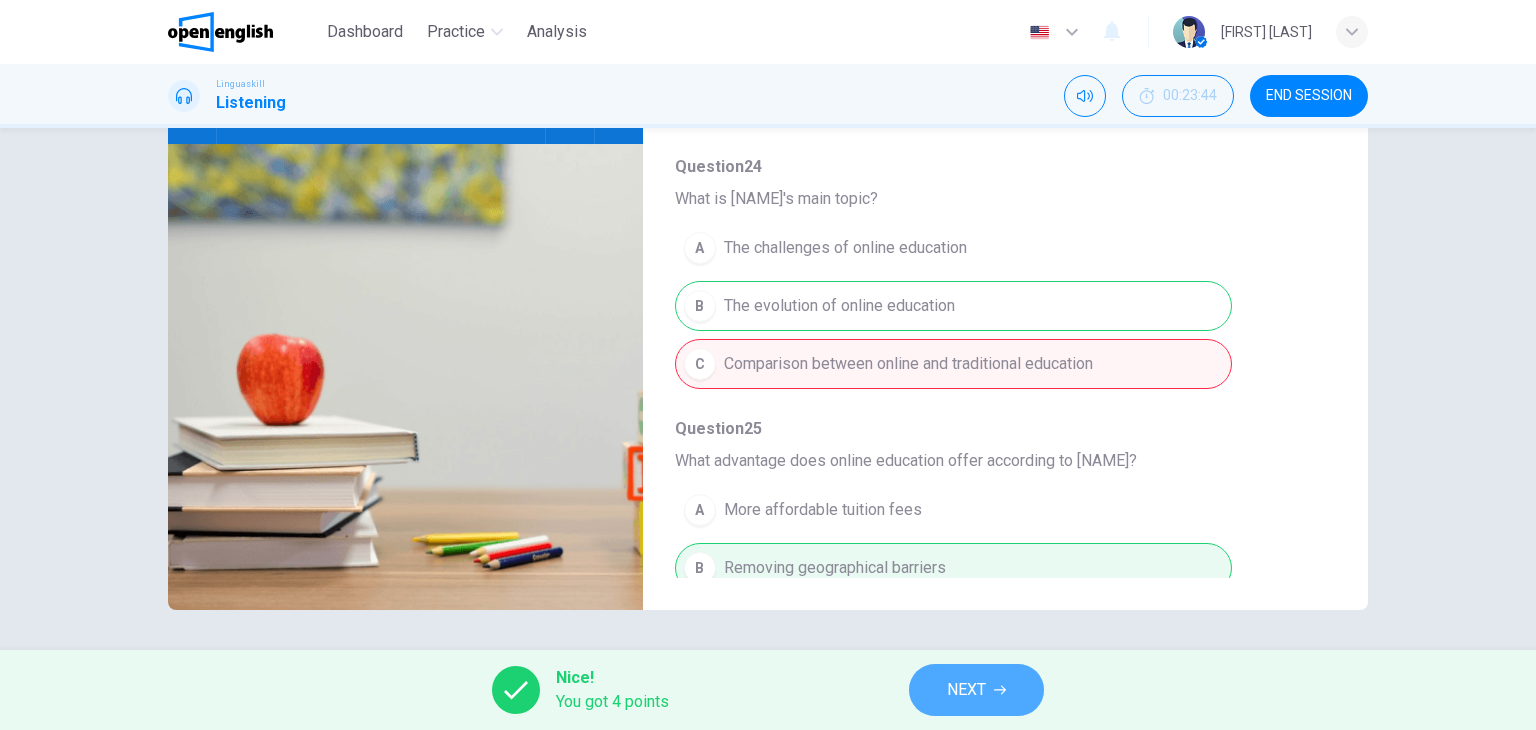 click on "NEXT" at bounding box center (966, 690) 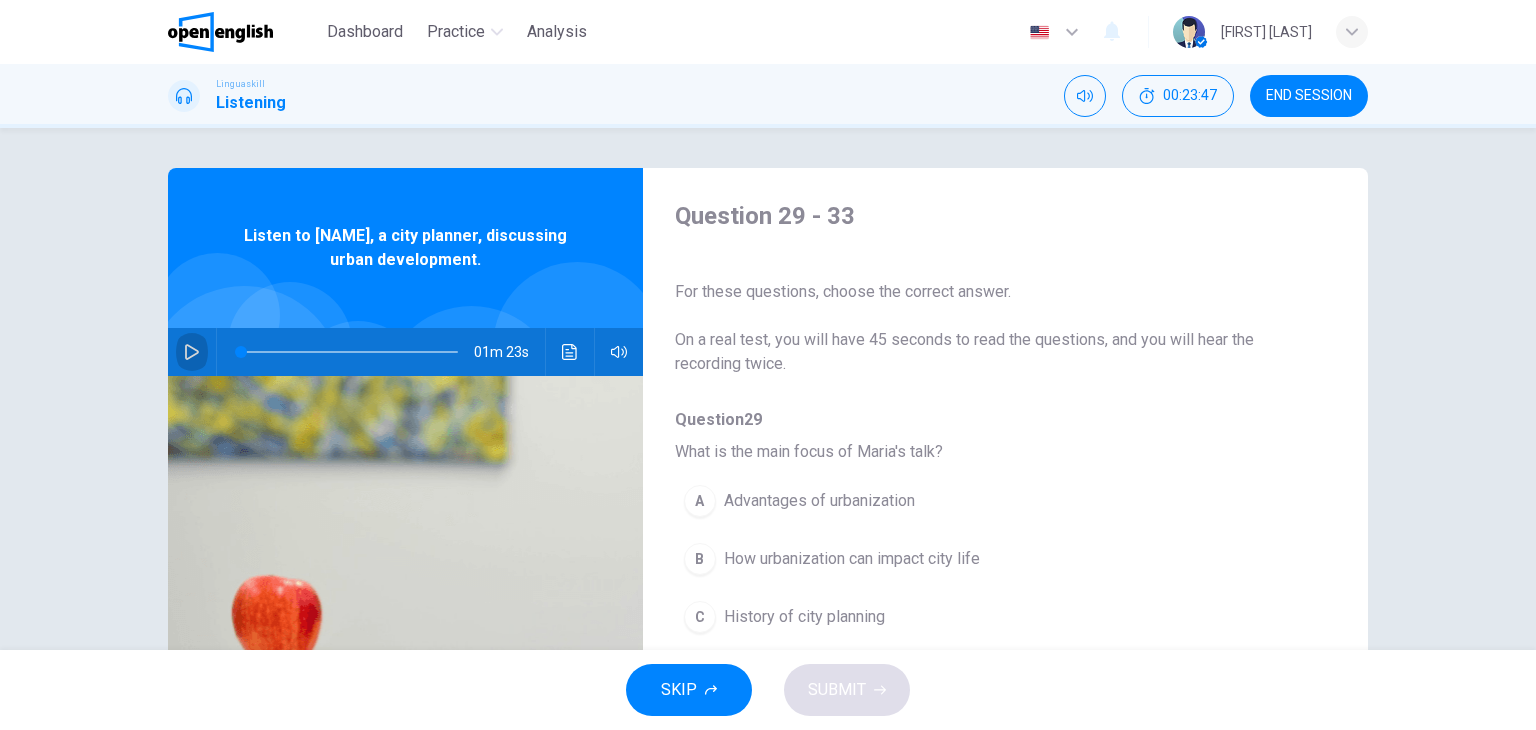 click at bounding box center (192, 352) 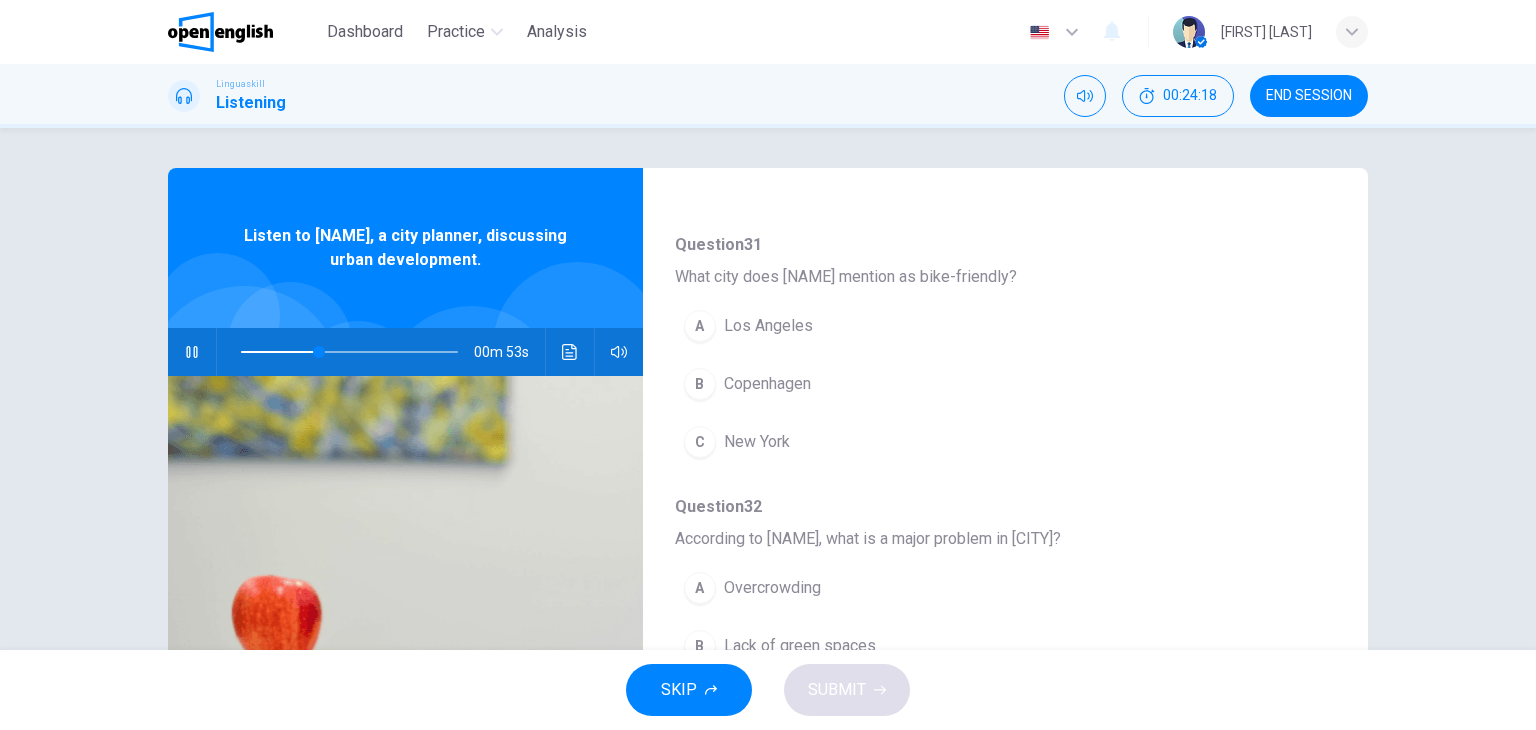scroll, scrollTop: 701, scrollLeft: 0, axis: vertical 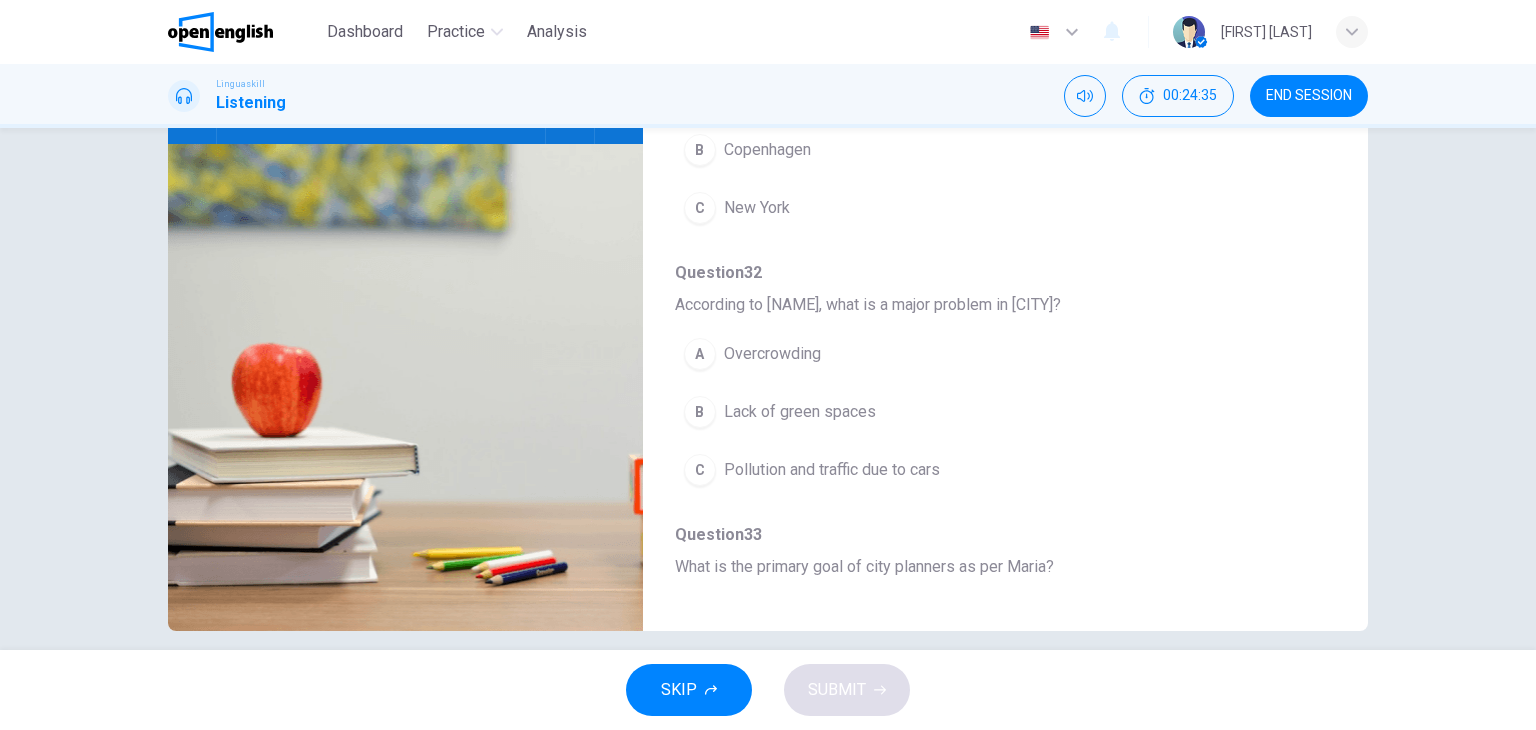 click on "Pollution and traffic due to cars" at bounding box center (832, 470) 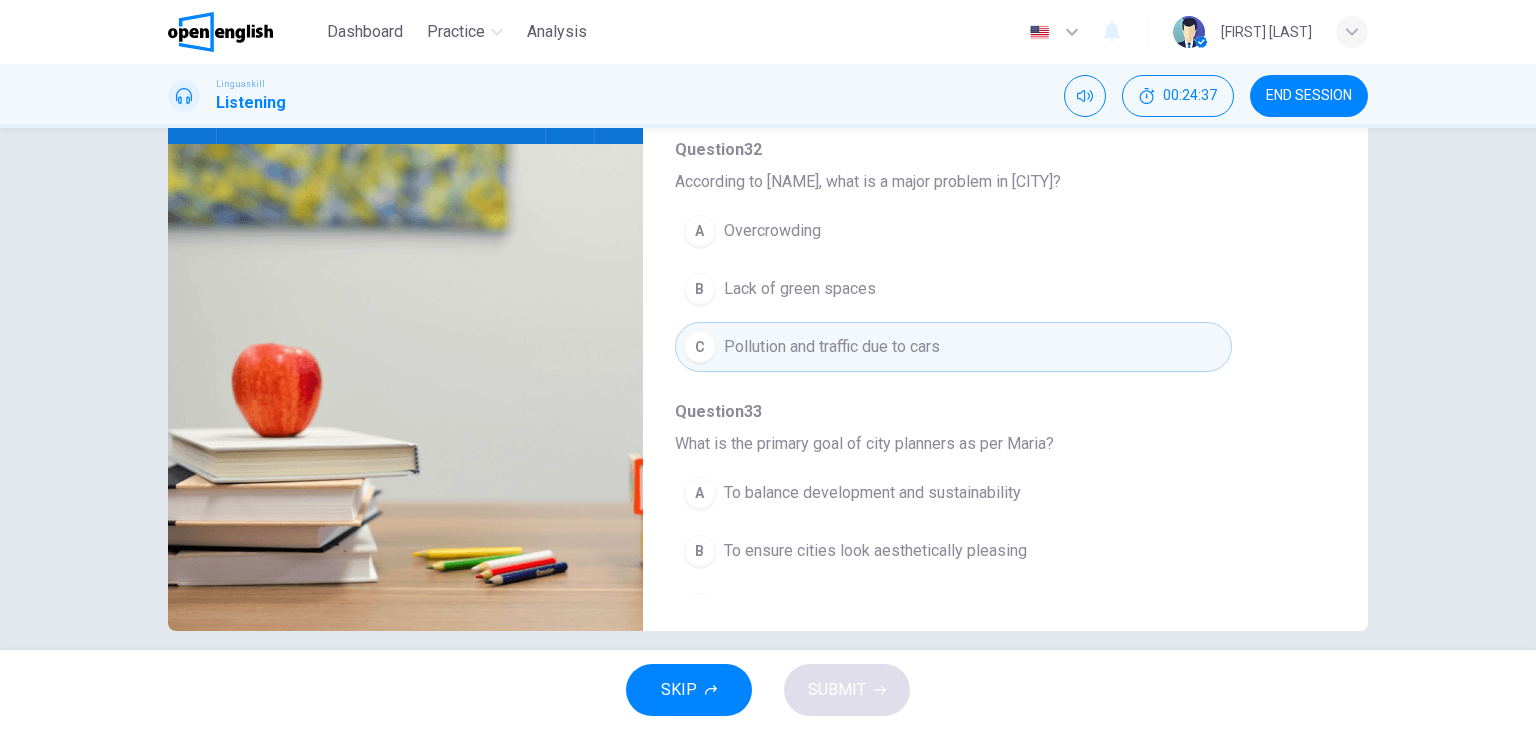 scroll, scrollTop: 856, scrollLeft: 0, axis: vertical 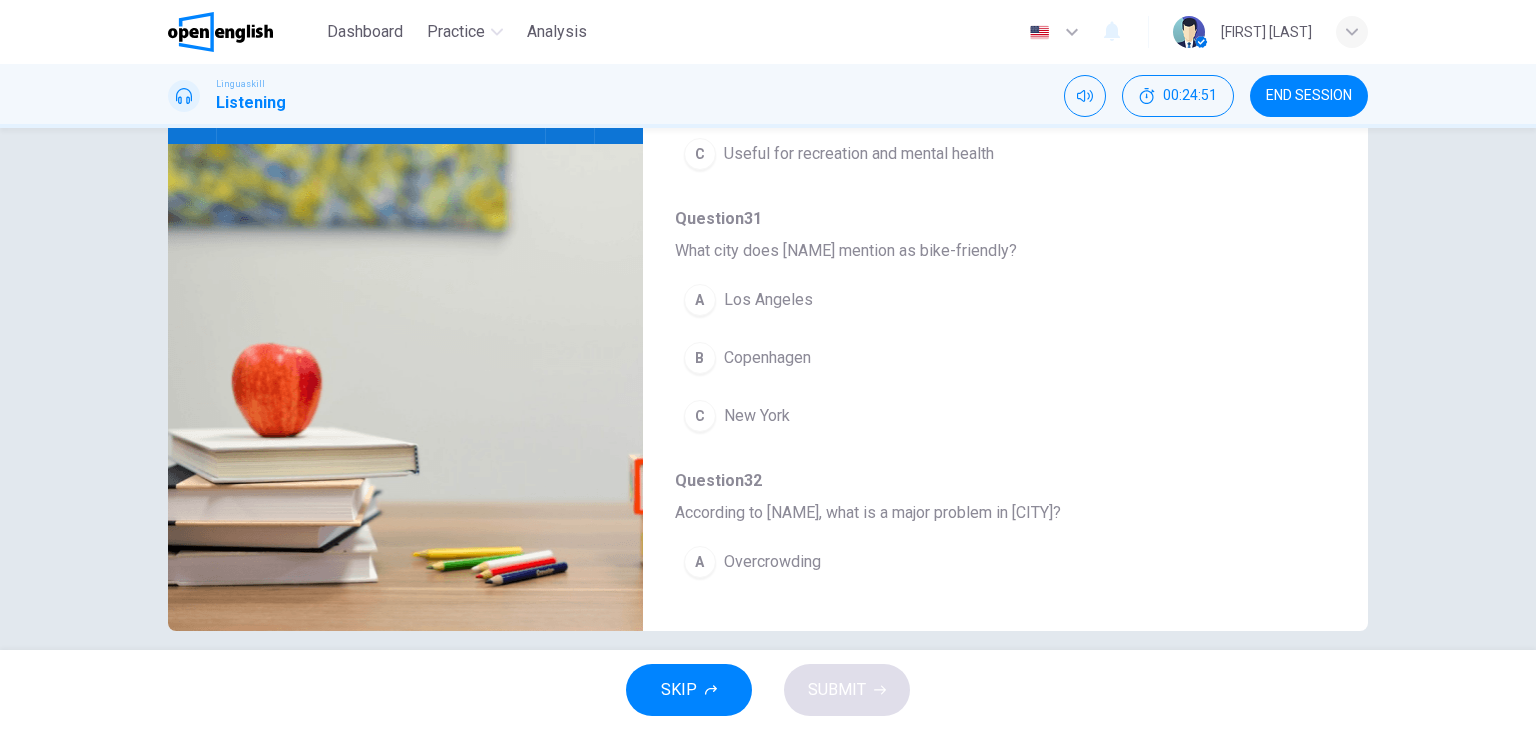 click on "Copenhagen" at bounding box center [767, 358] 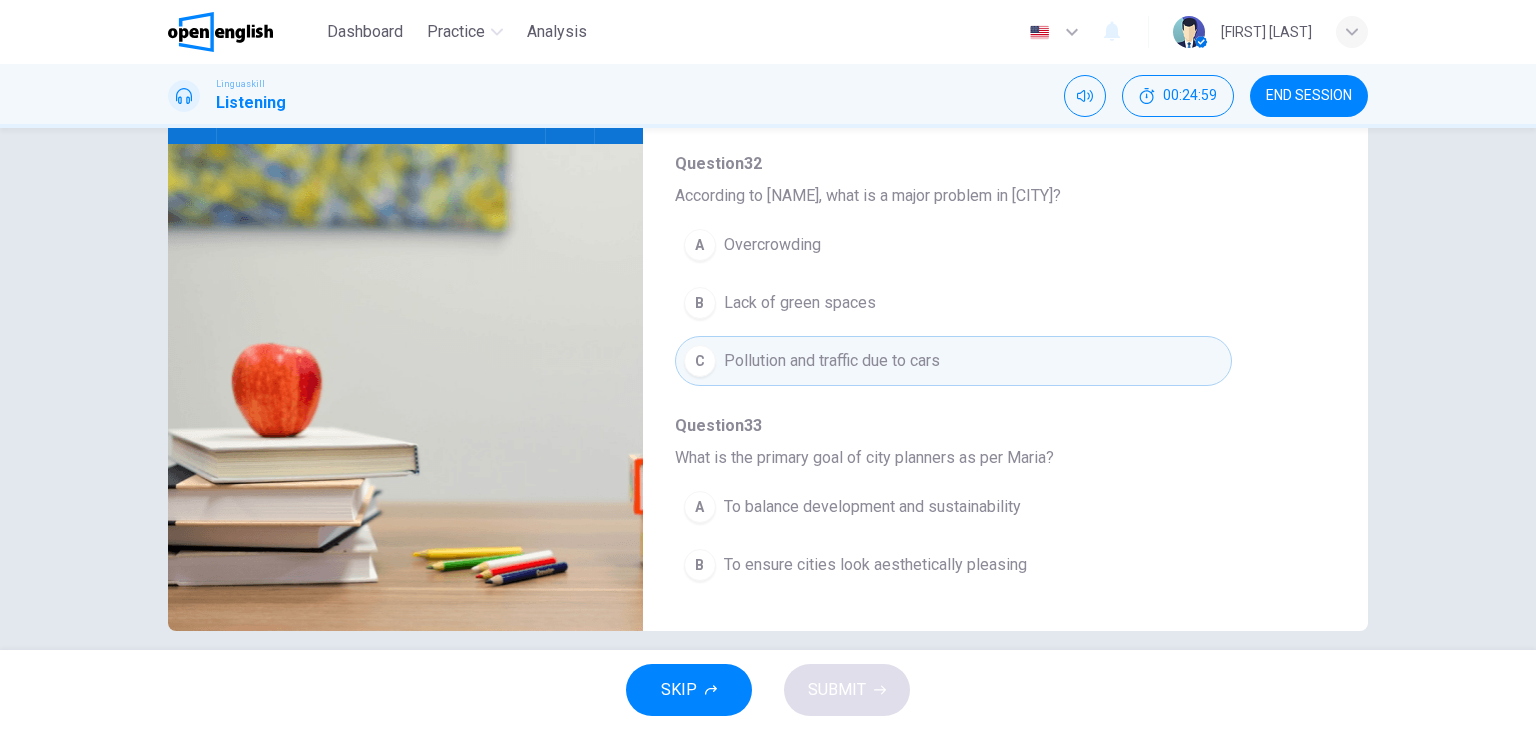 scroll, scrollTop: 856, scrollLeft: 0, axis: vertical 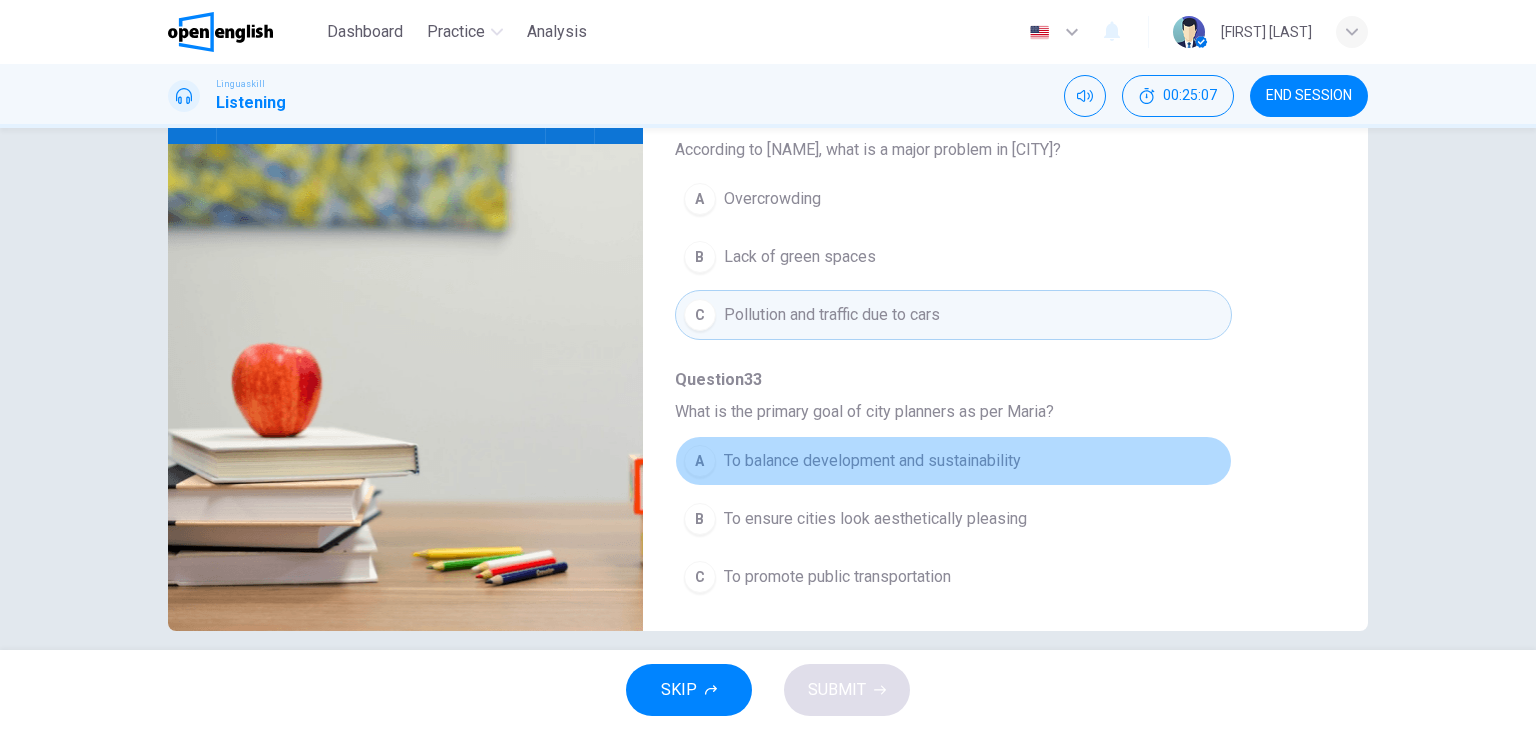 click on "To balance development and sustainability" at bounding box center [872, 461] 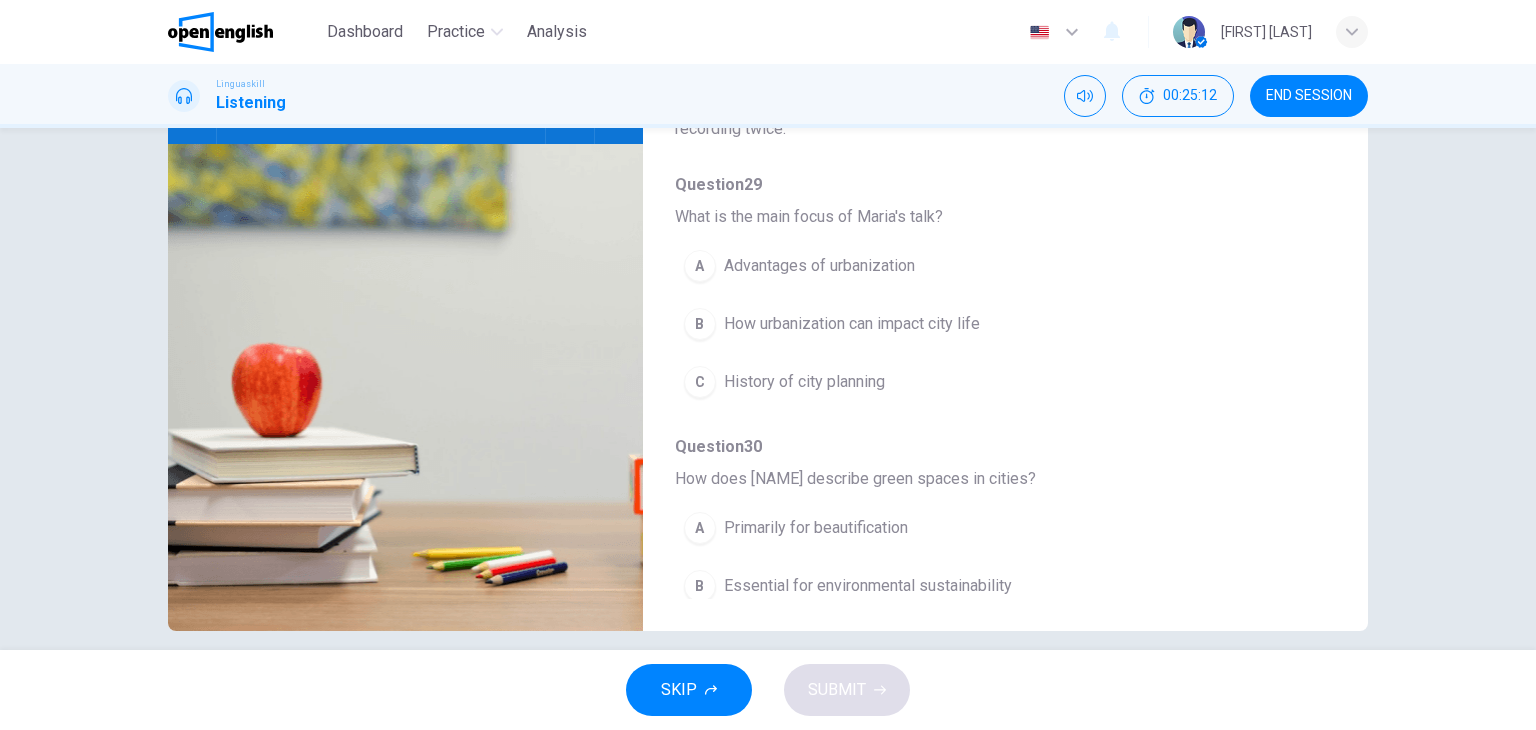 scroll, scrollTop: 0, scrollLeft: 0, axis: both 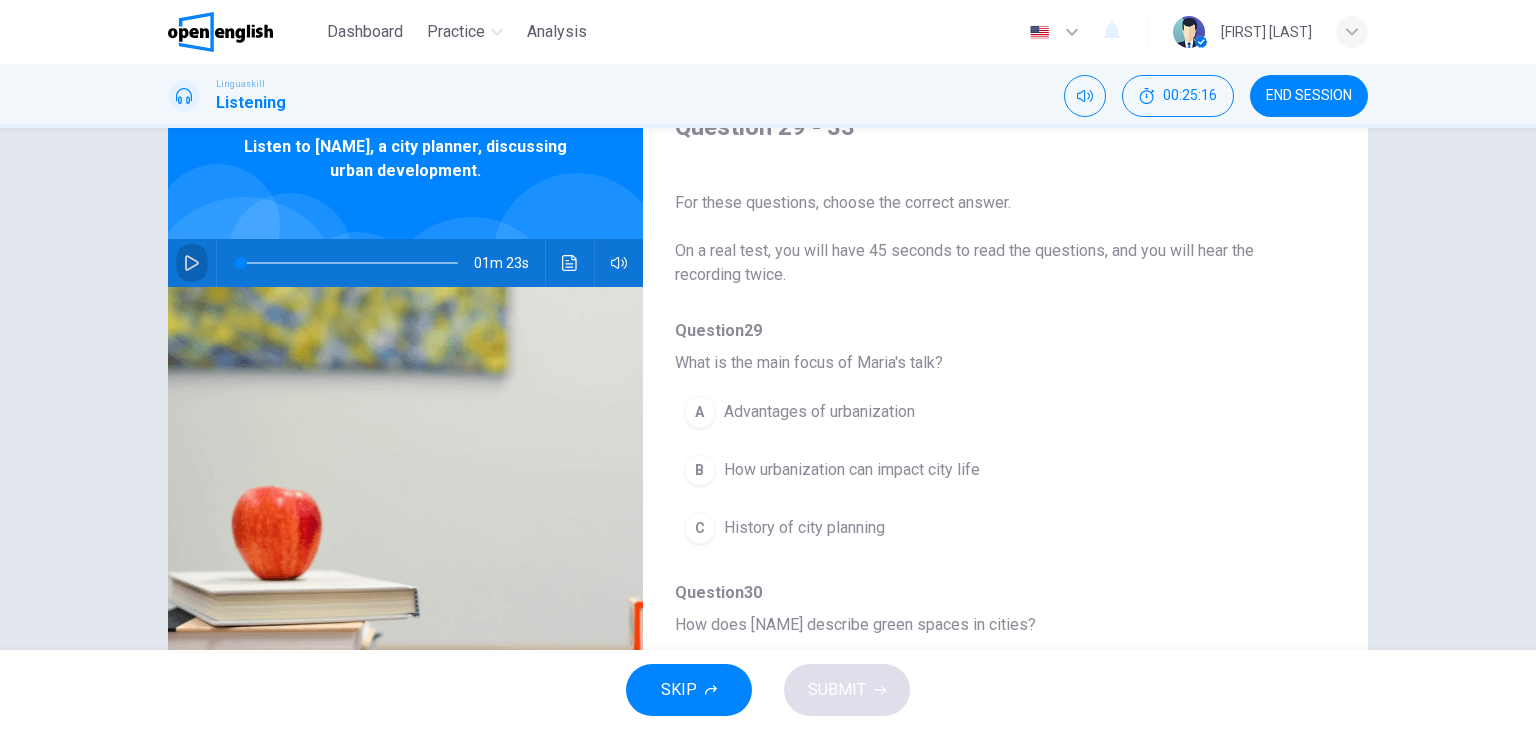 click 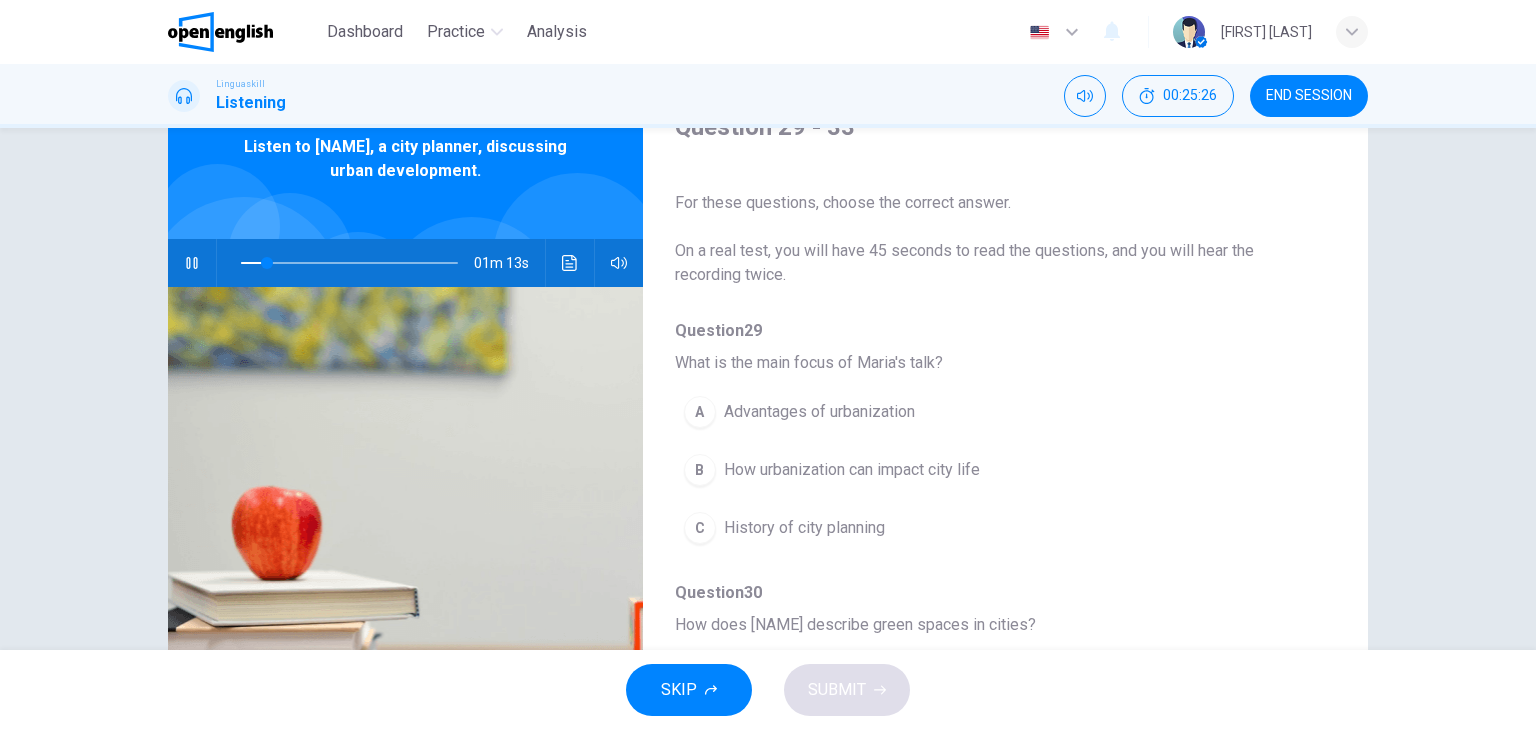 click on "How urbanization can impact city life" at bounding box center [852, 470] 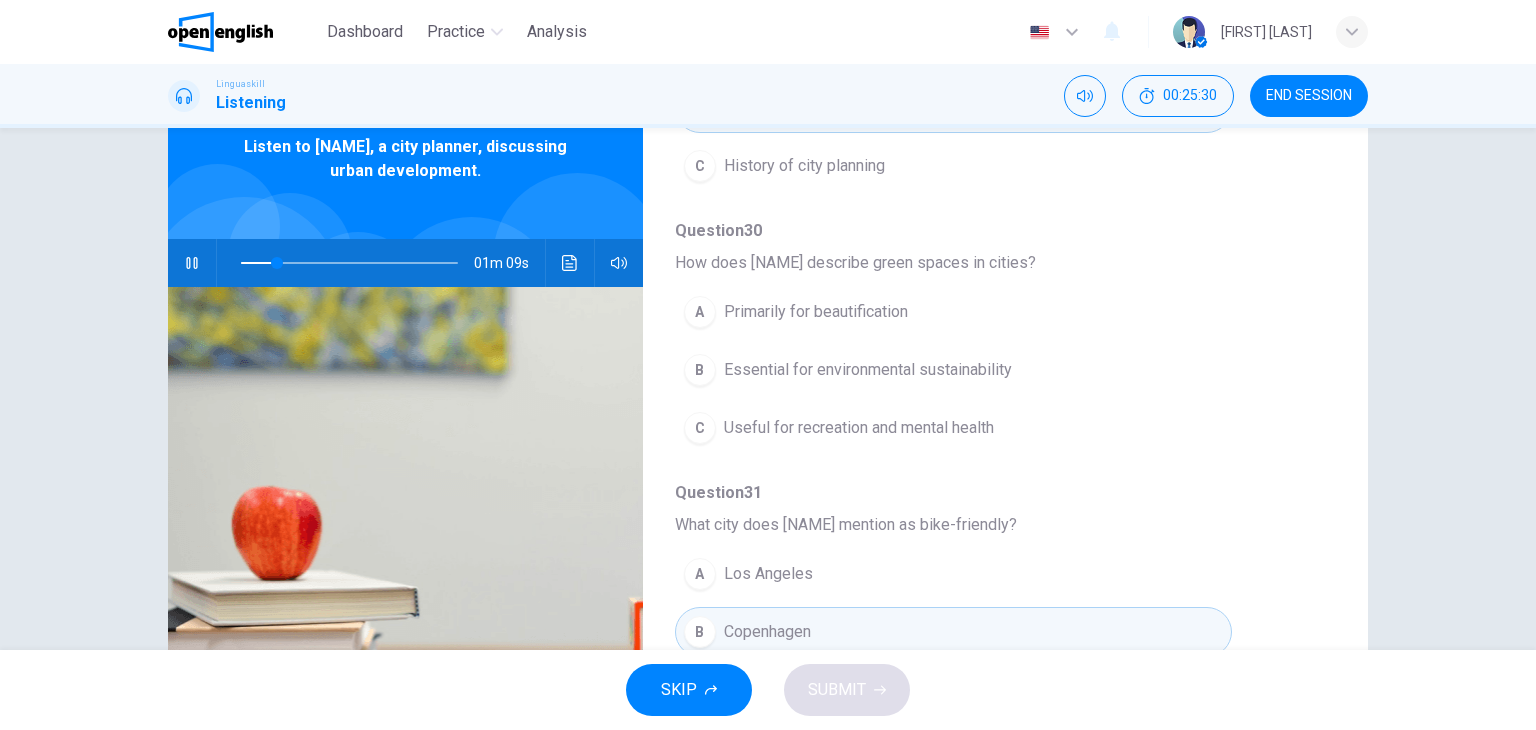 scroll, scrollTop: 368, scrollLeft: 0, axis: vertical 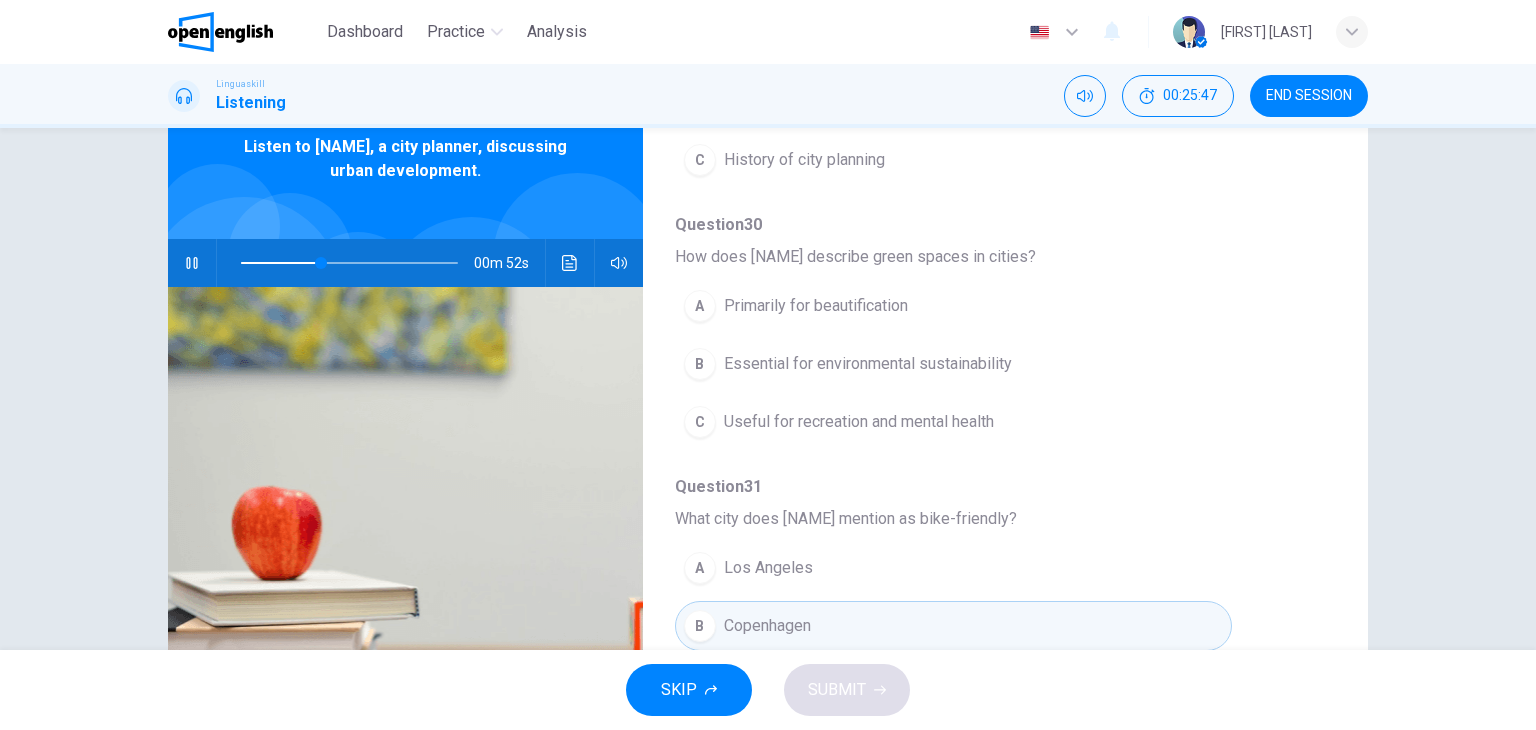 click on "Useful for recreation and mental health" at bounding box center (859, 422) 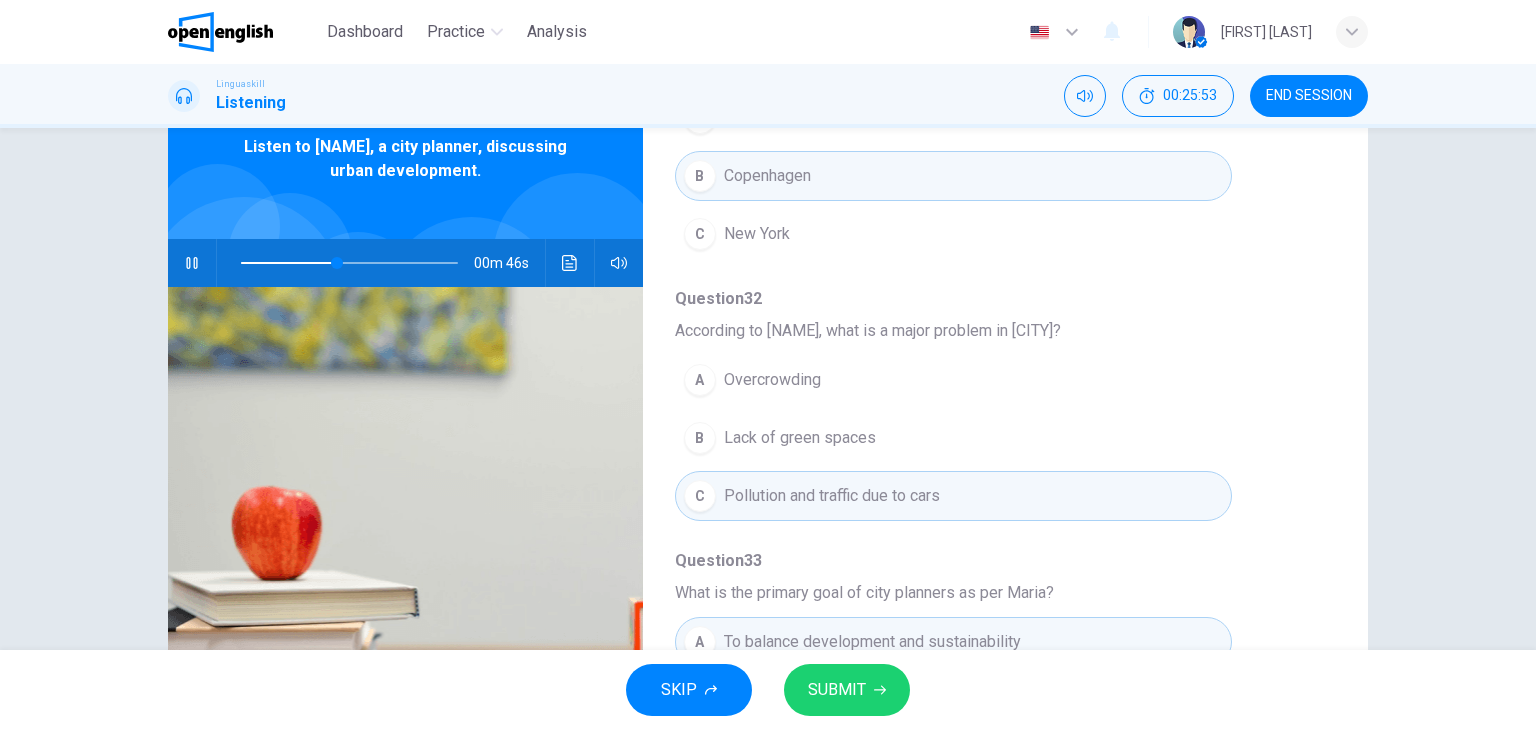 scroll, scrollTop: 856, scrollLeft: 0, axis: vertical 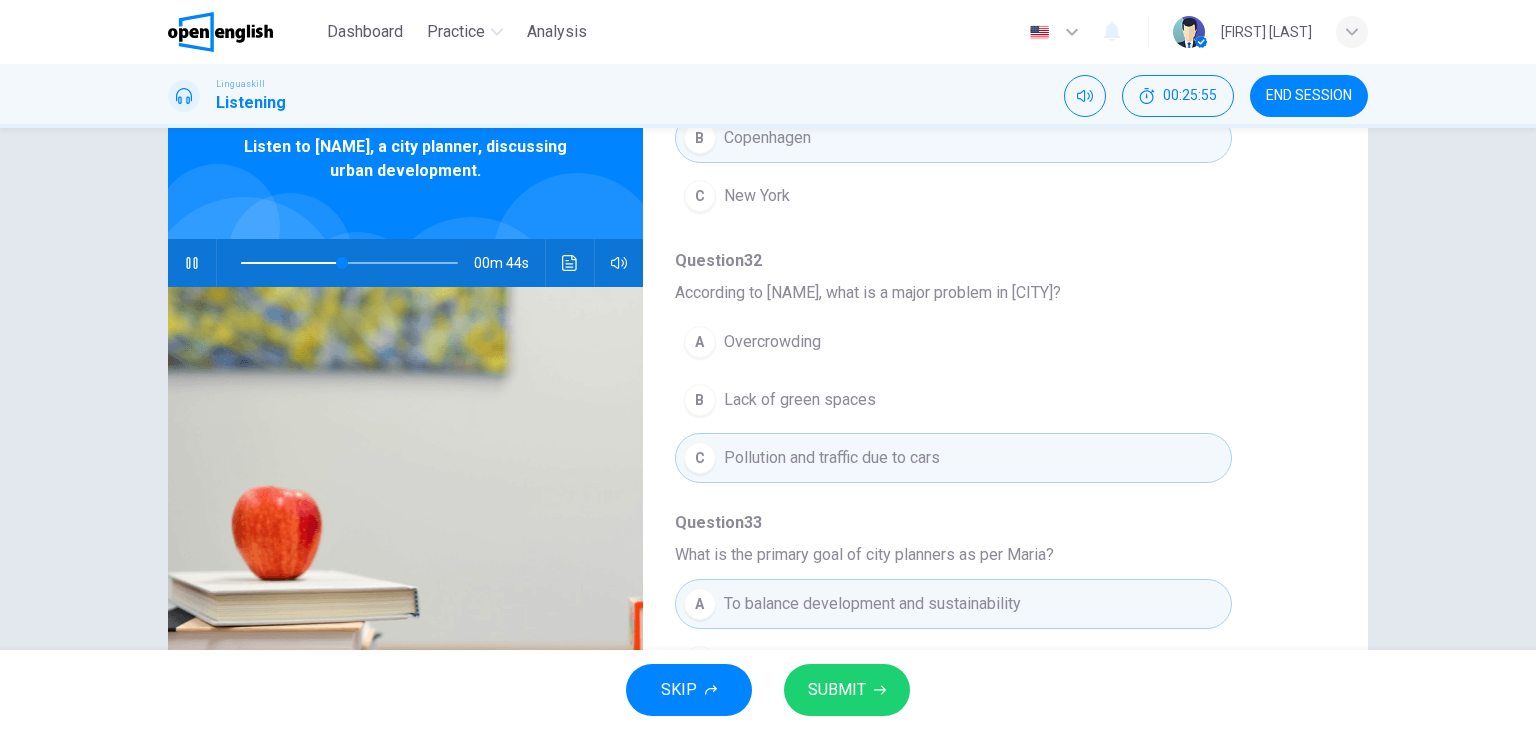 click on "SUBMIT" at bounding box center [837, 690] 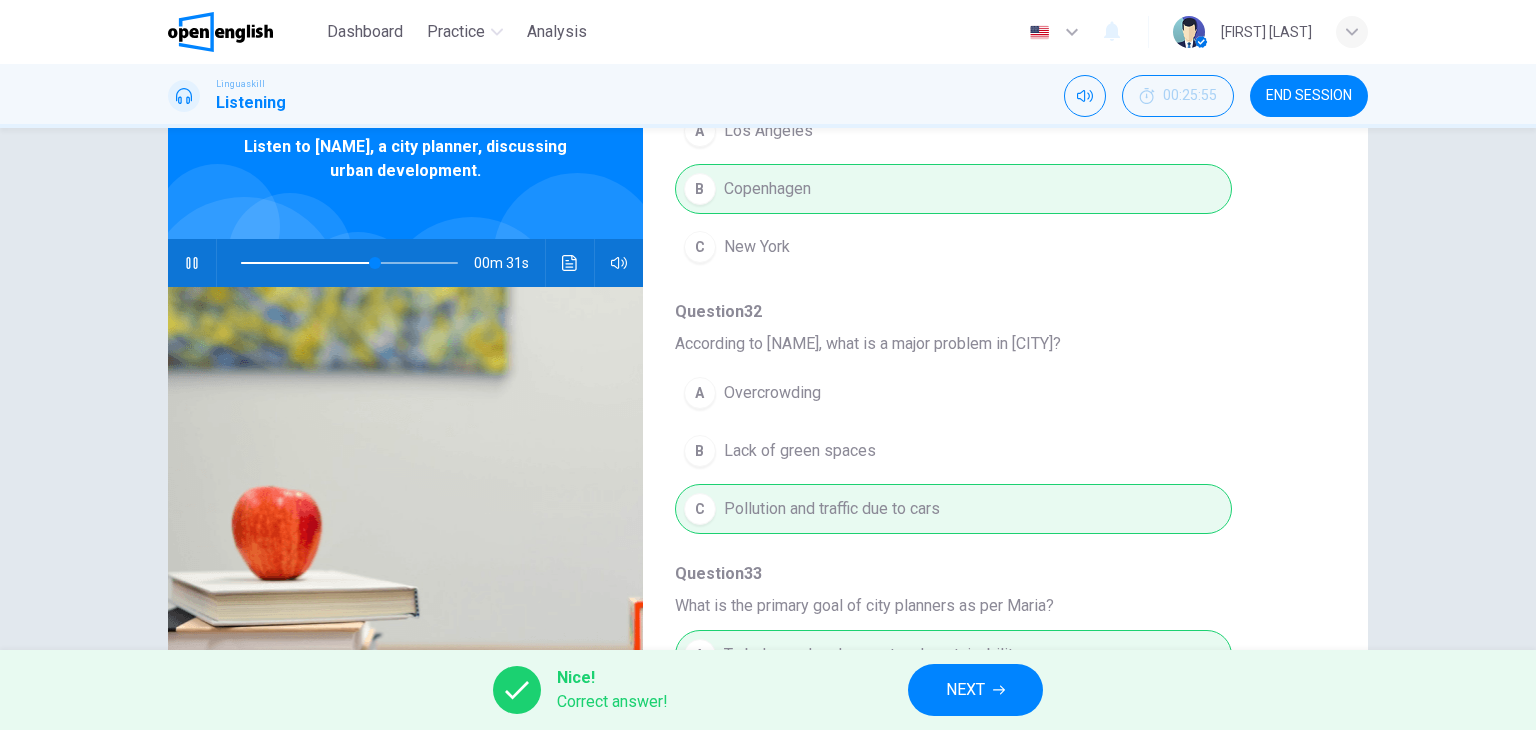 scroll, scrollTop: 856, scrollLeft: 0, axis: vertical 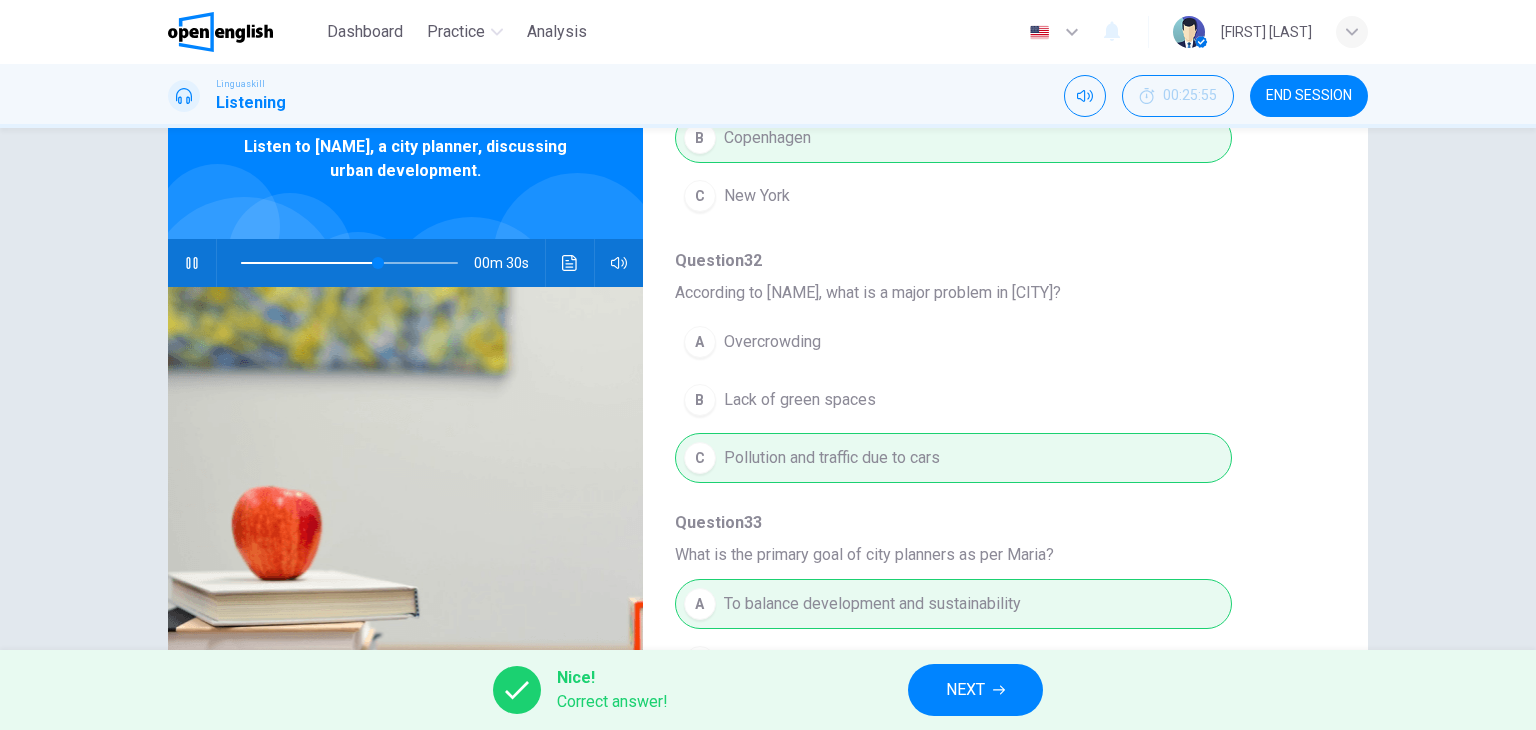 type on "**" 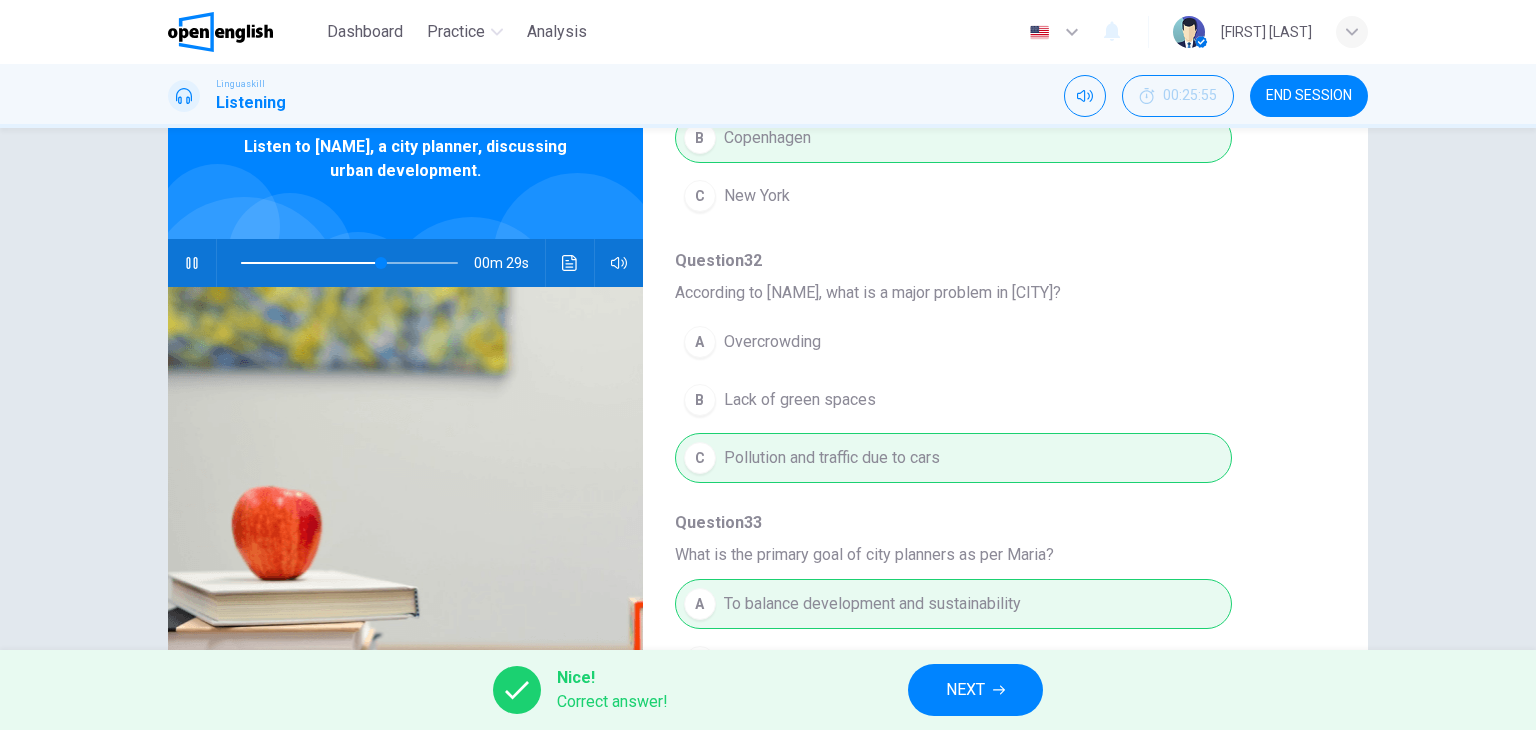 click 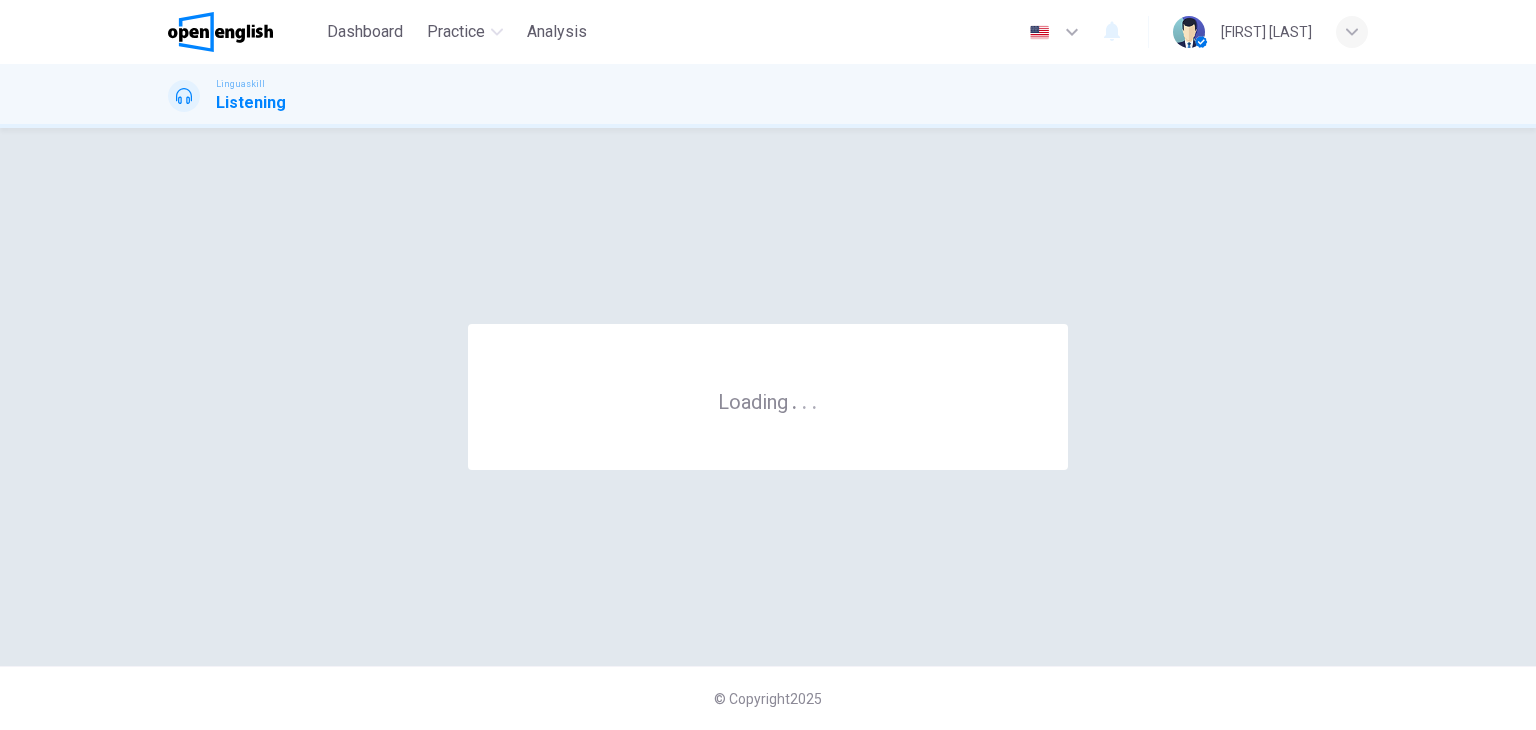 scroll, scrollTop: 0, scrollLeft: 0, axis: both 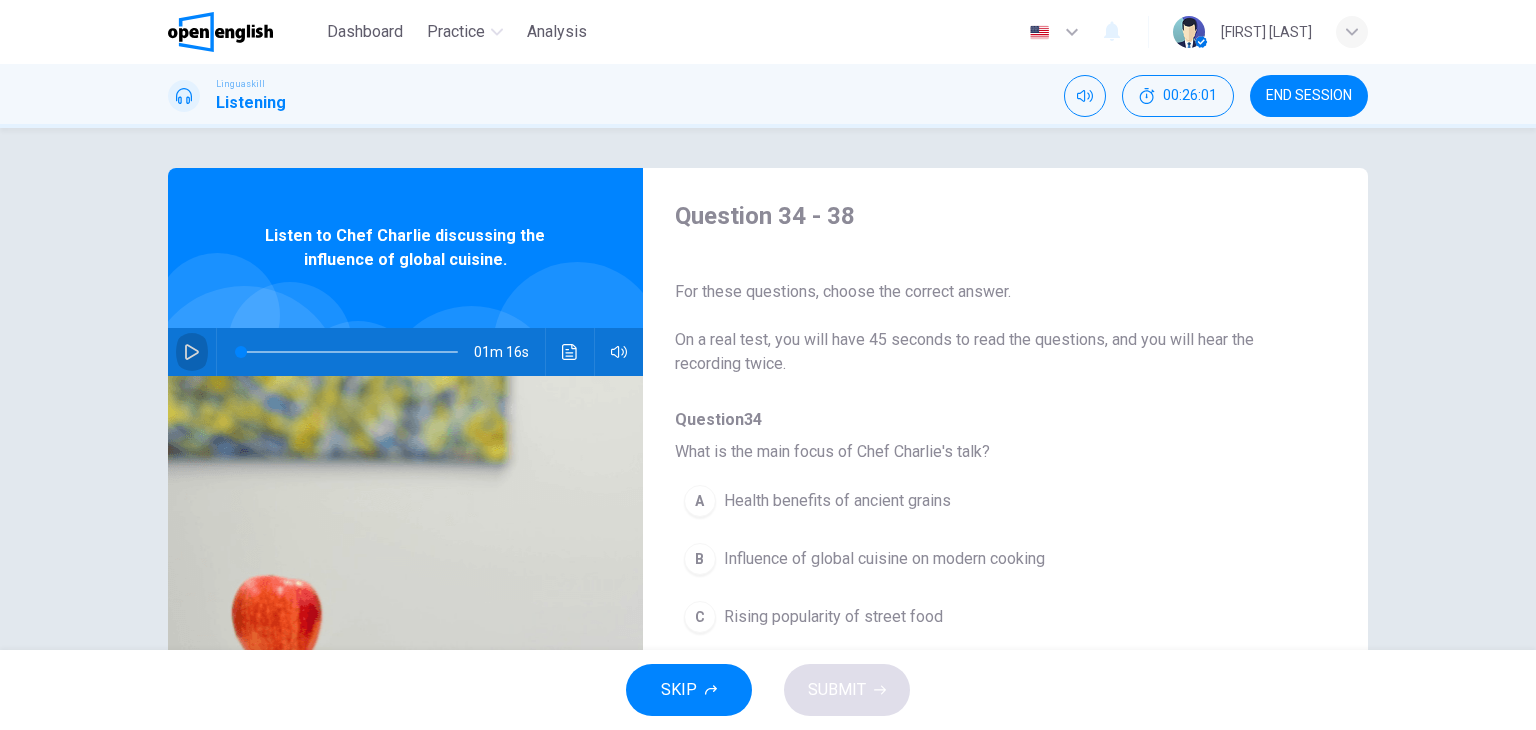 click 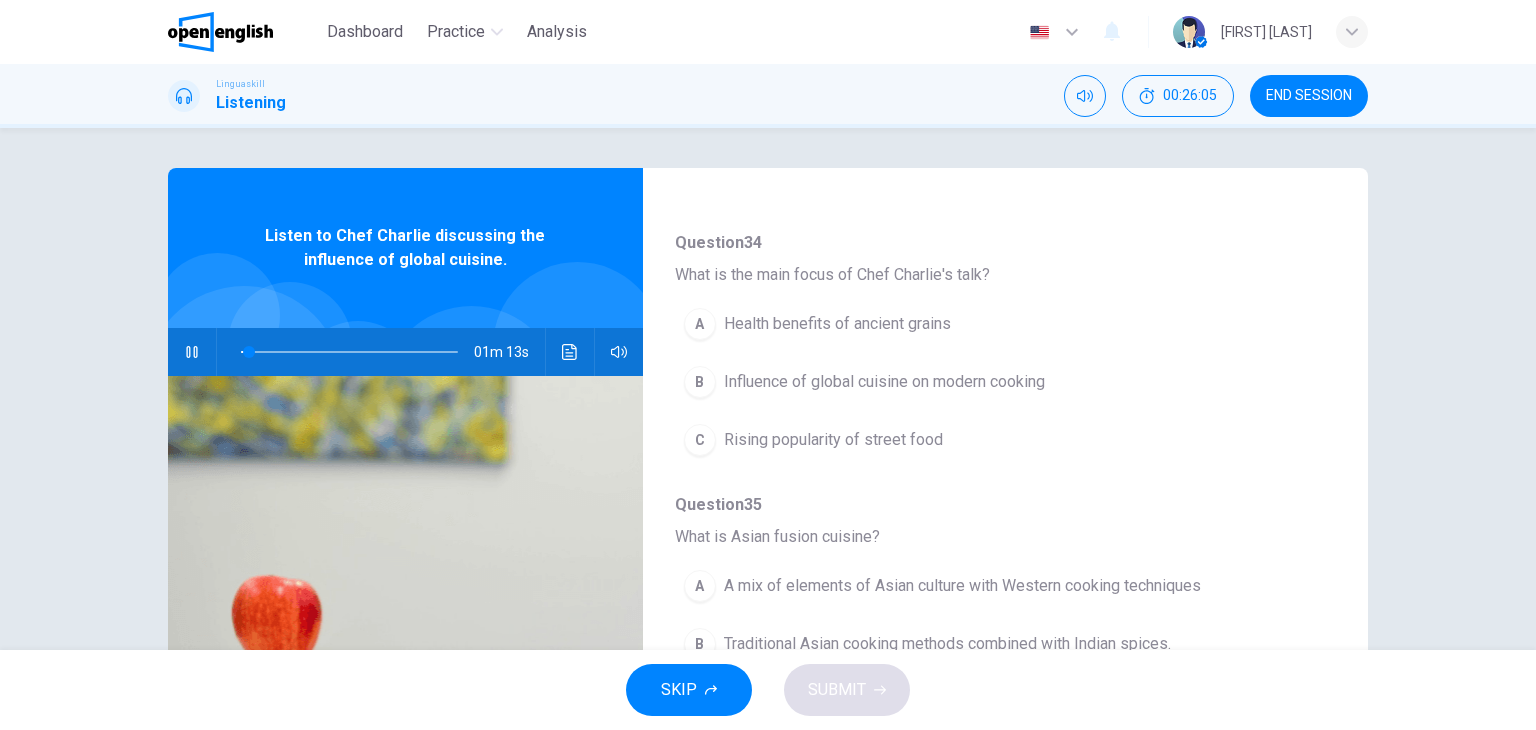 scroll, scrollTop: 184, scrollLeft: 0, axis: vertical 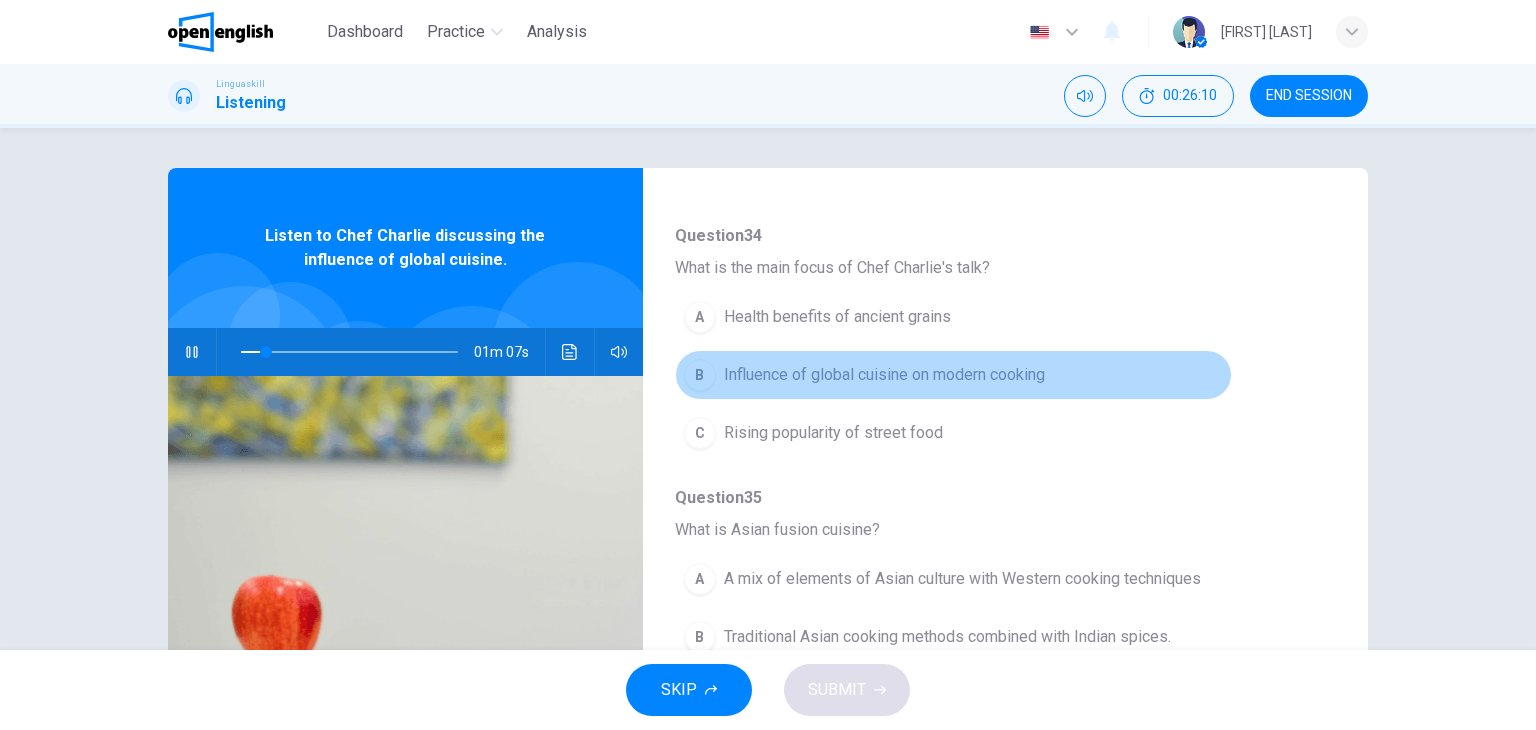 click on "Influence of global cuisine on modern cooking" at bounding box center [884, 375] 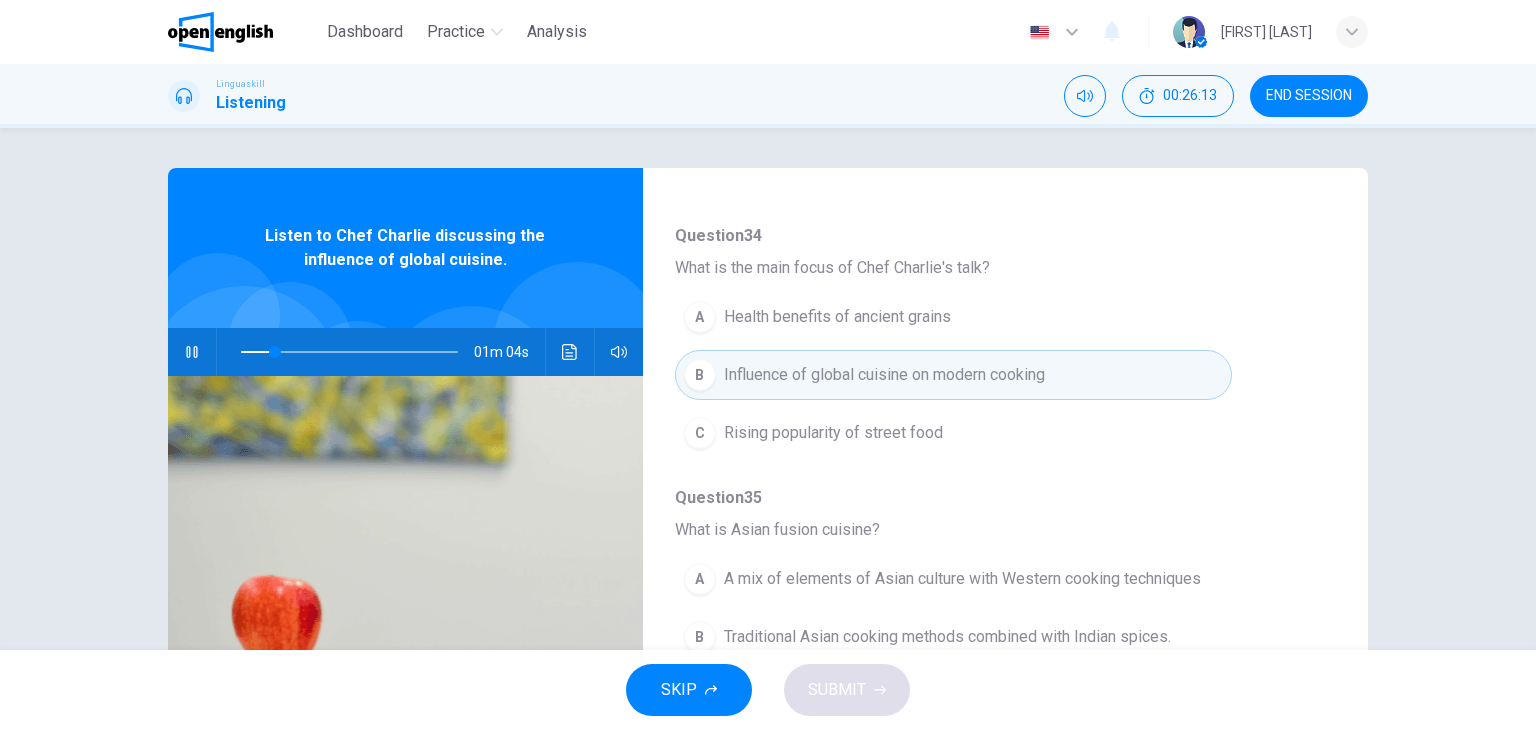 drag, startPoint x: 1331, startPoint y: 445, endPoint x: 1311, endPoint y: 554, distance: 110.81967 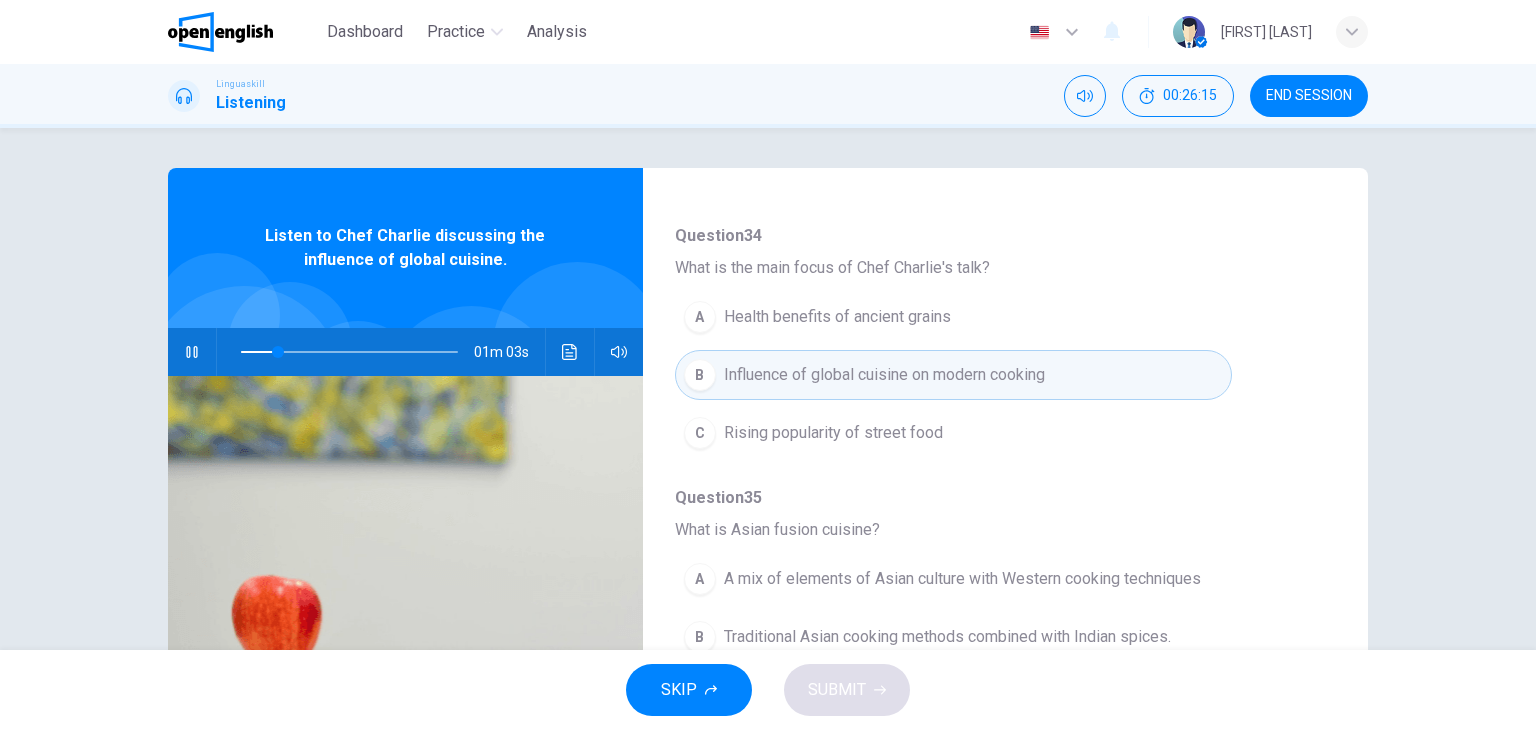 drag, startPoint x: 1319, startPoint y: 527, endPoint x: 1321, endPoint y: 605, distance: 78.025635 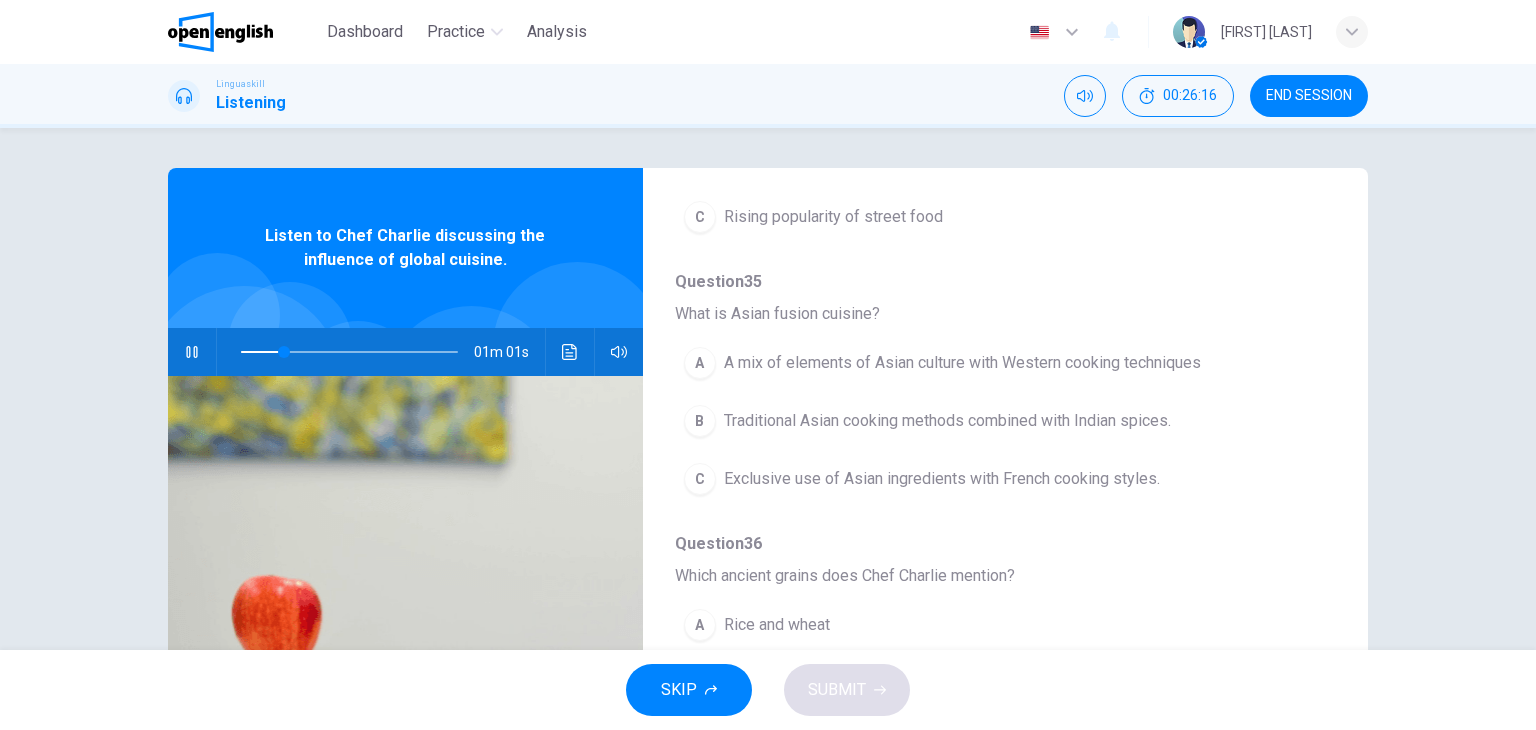 scroll, scrollTop: 407, scrollLeft: 0, axis: vertical 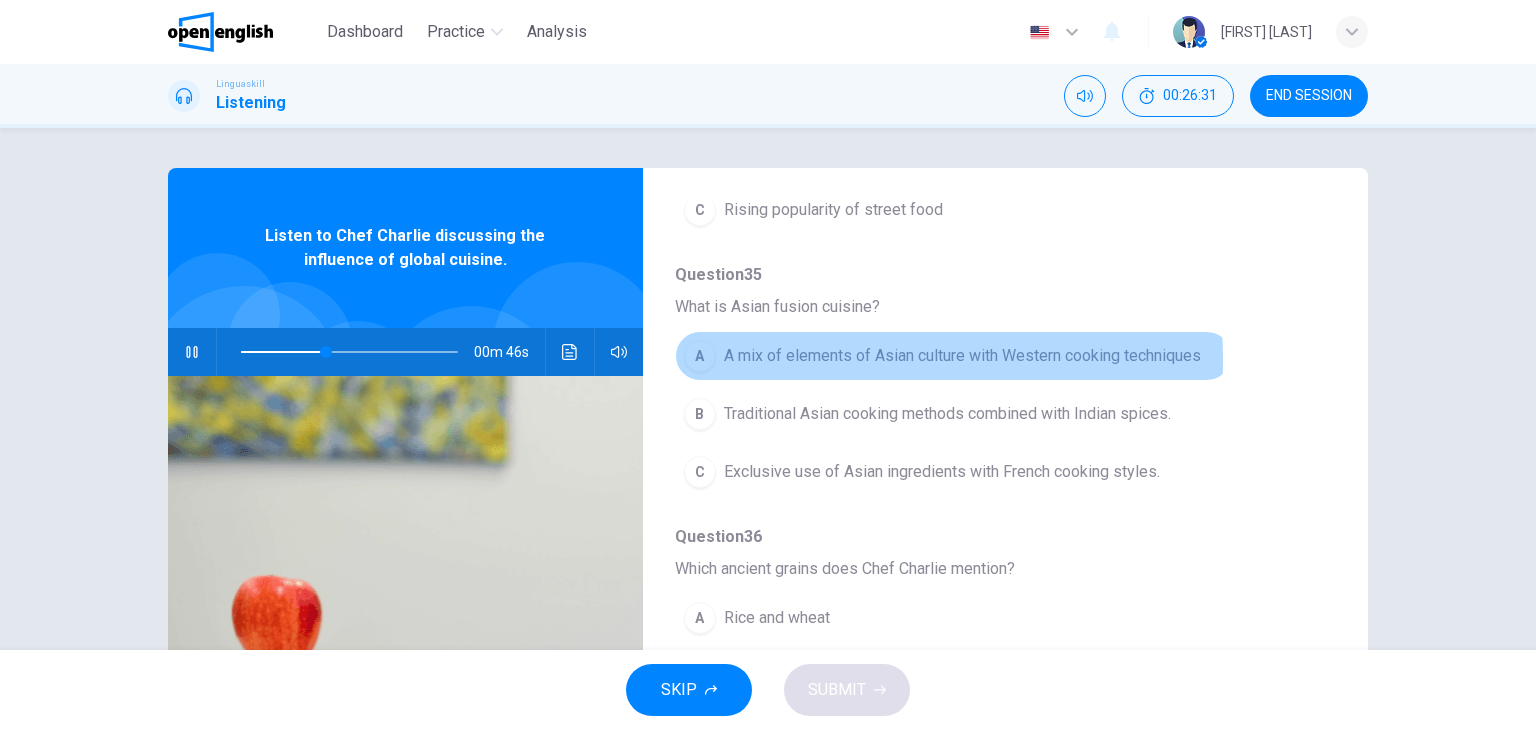 click on "A mix of elements of Asian culture with Western cooking techniques" at bounding box center (962, 356) 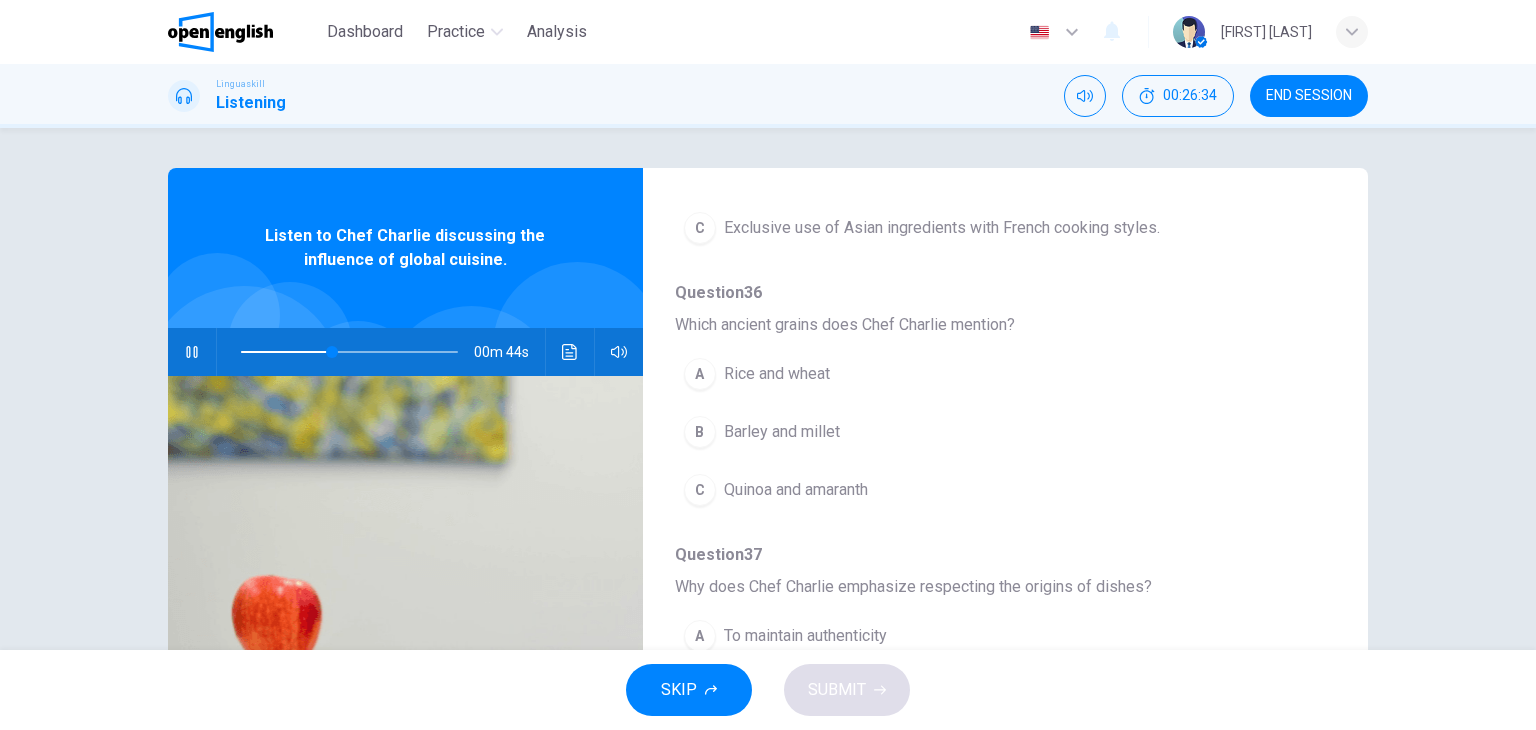 scroll, scrollTop: 655, scrollLeft: 0, axis: vertical 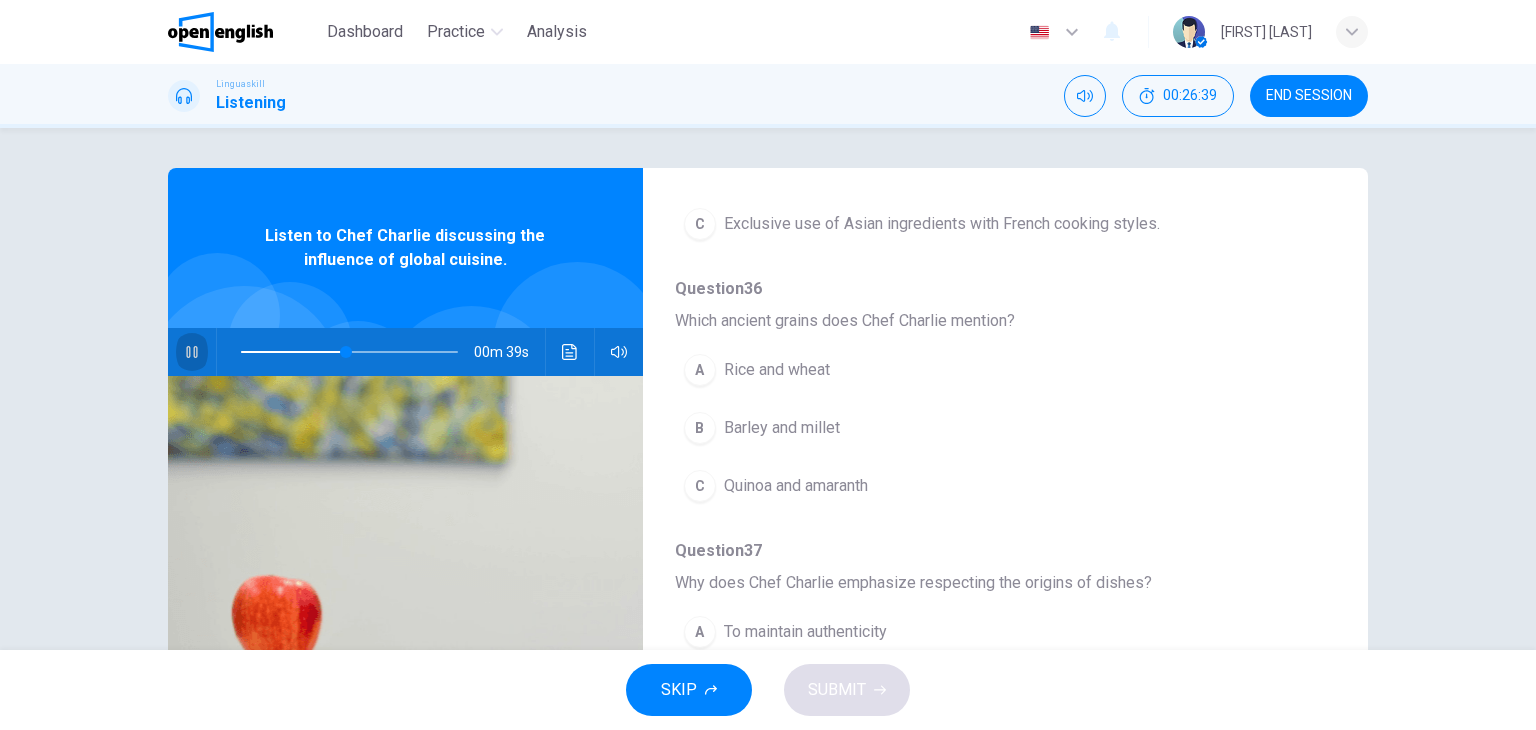 click 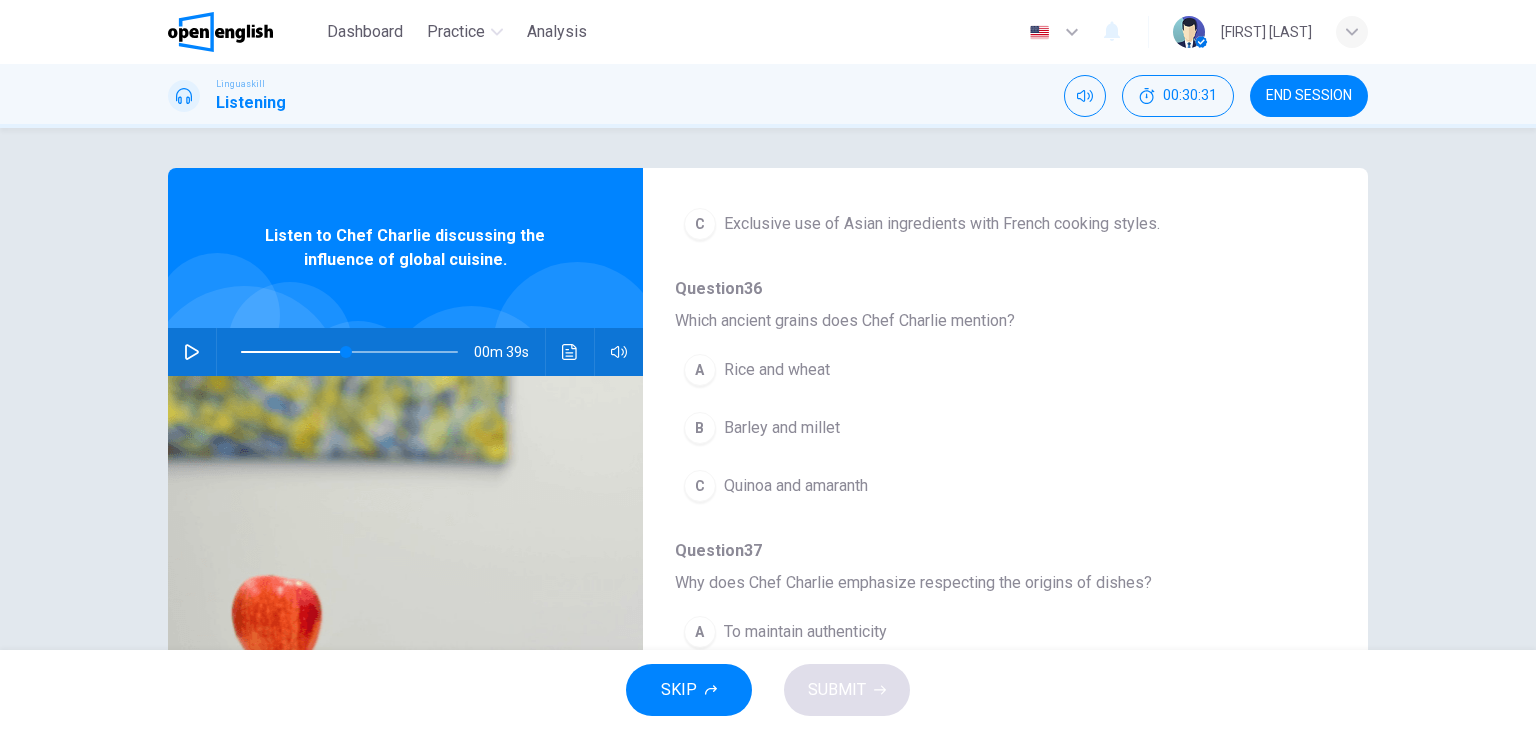 click 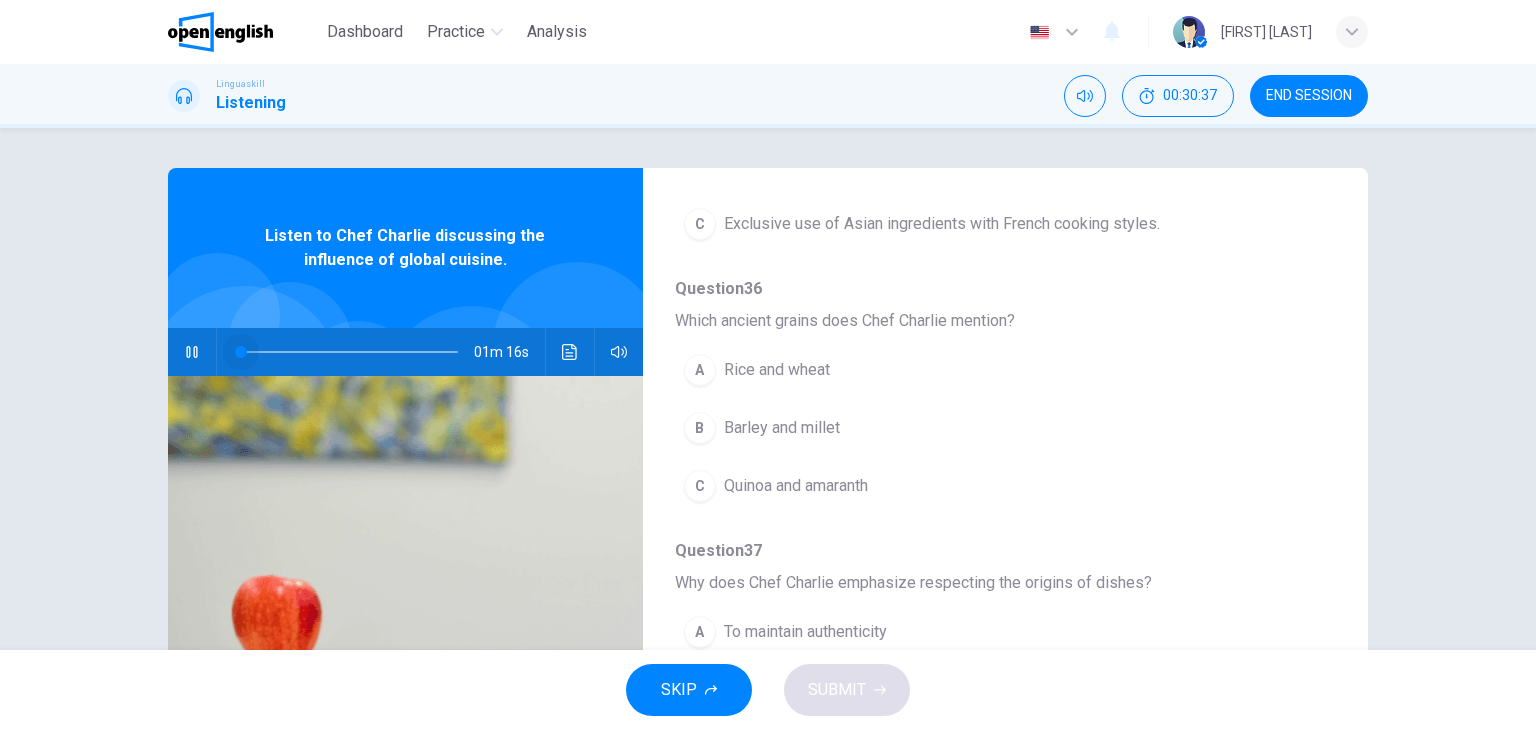 drag, startPoint x: 357, startPoint y: 352, endPoint x: 228, endPoint y: 357, distance: 129.09686 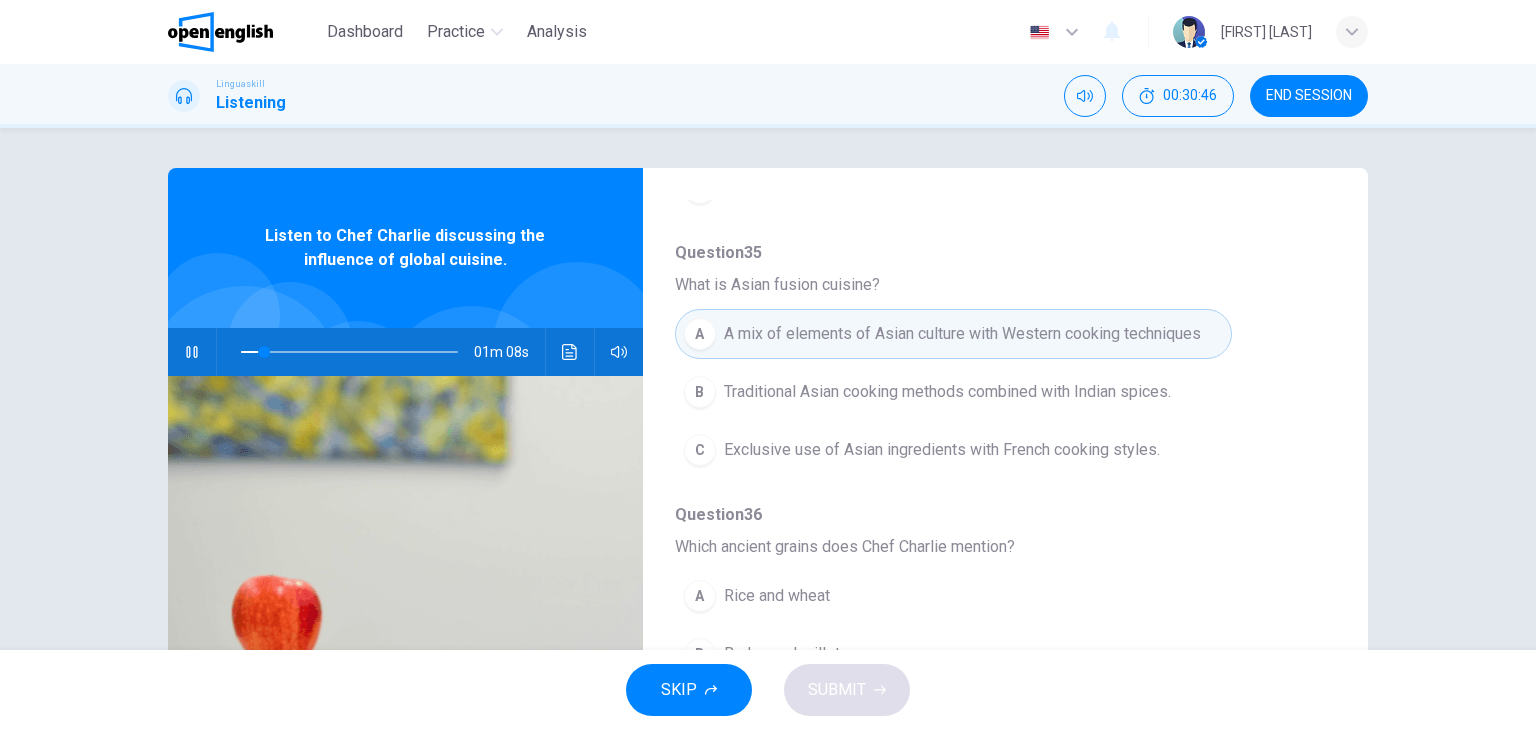 scroll, scrollTop: 451, scrollLeft: 0, axis: vertical 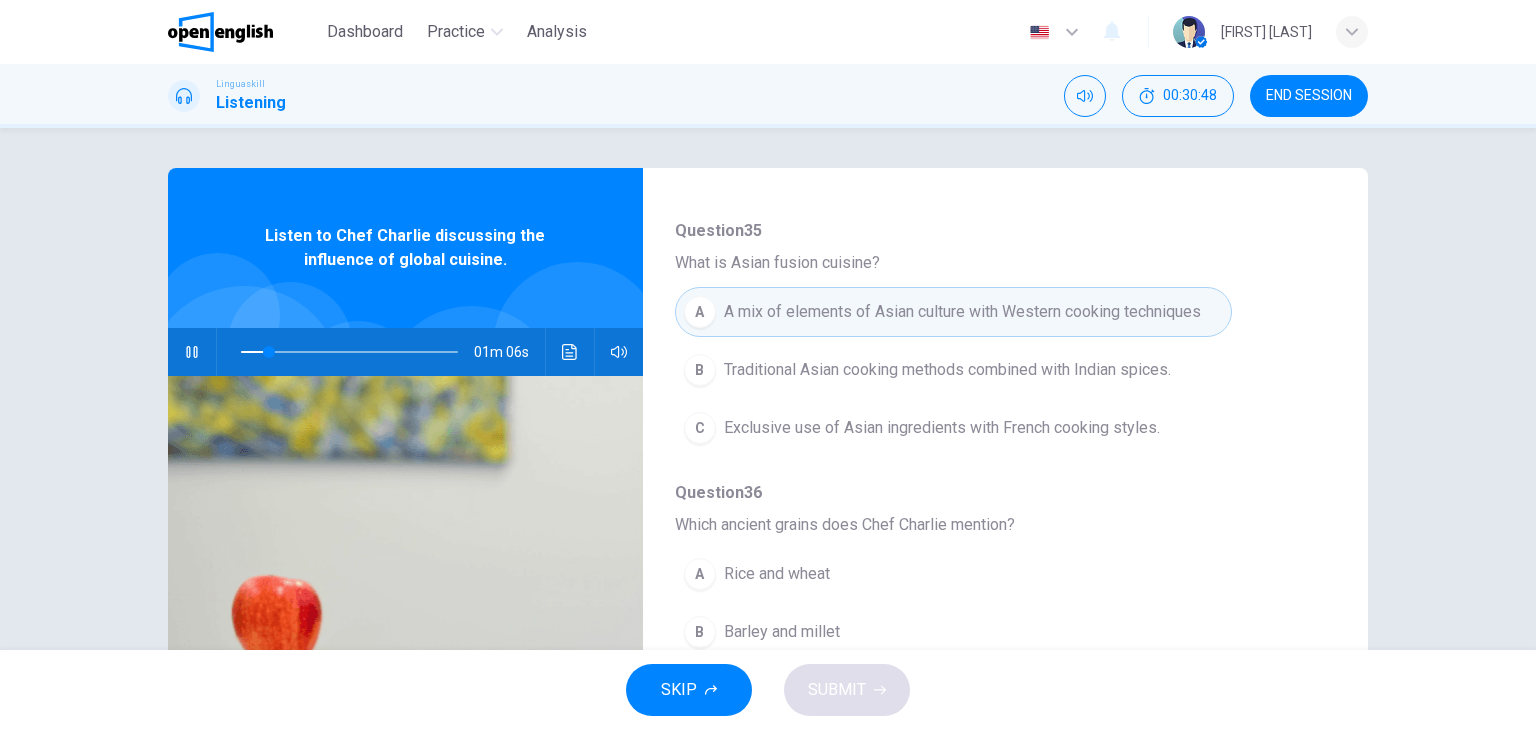 click 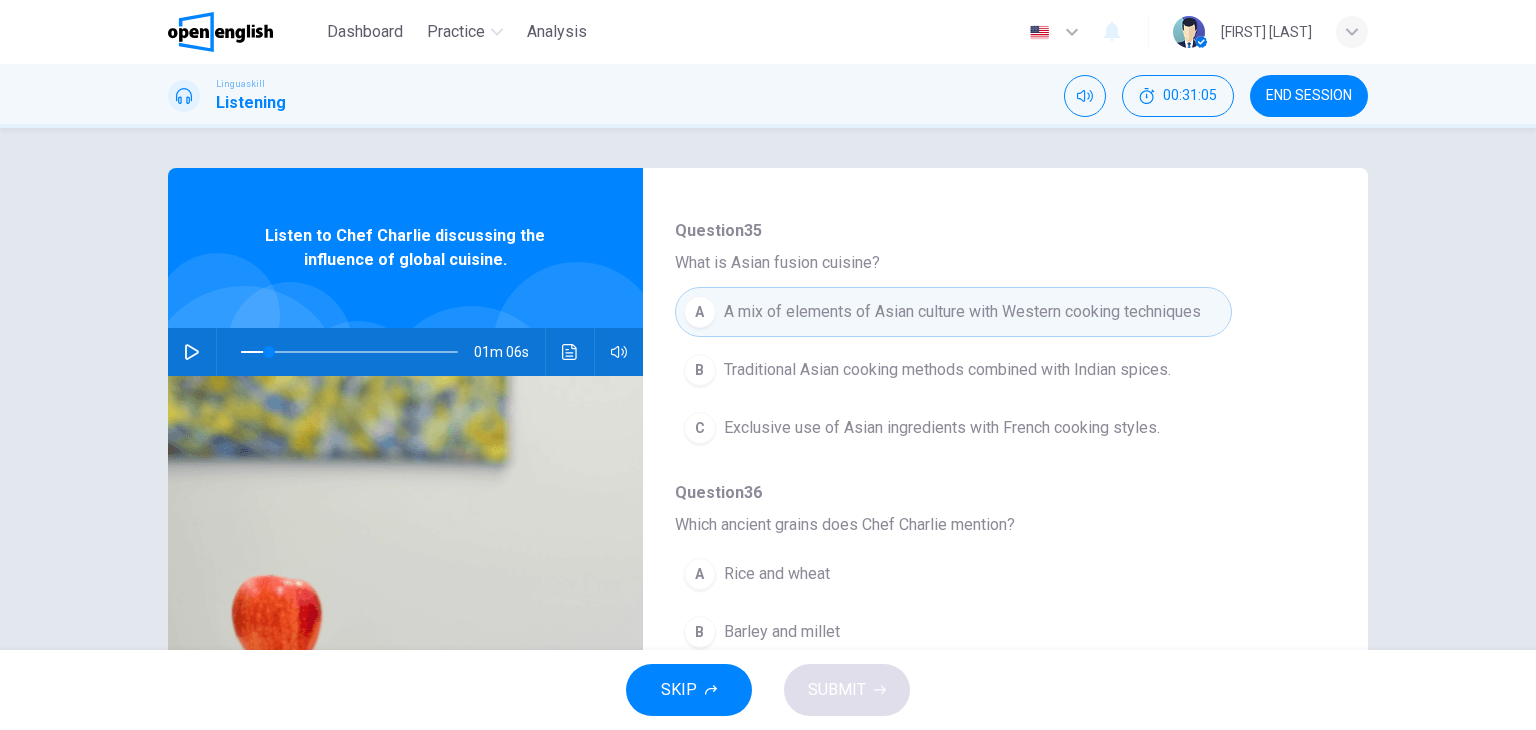 click at bounding box center (192, 352) 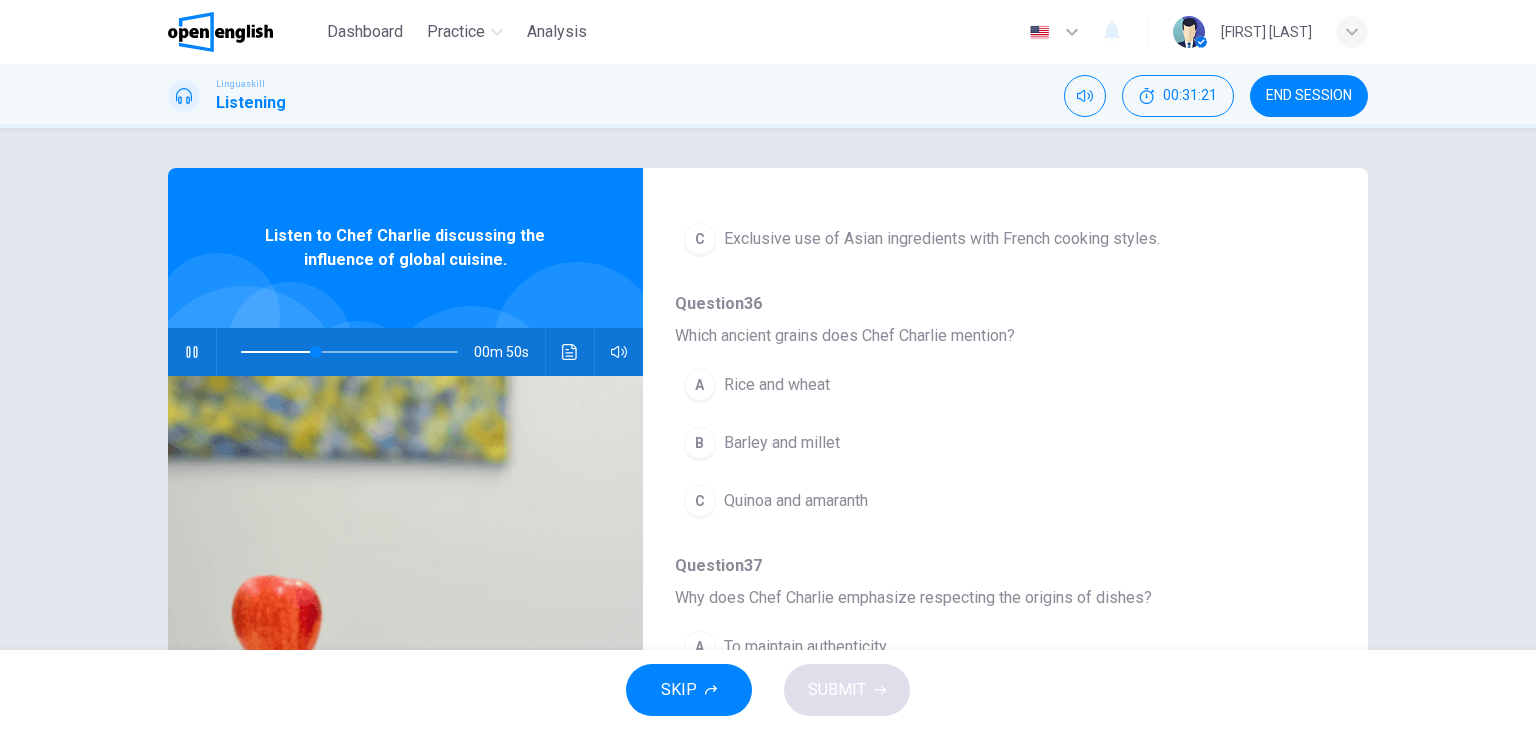 scroll, scrollTop: 642, scrollLeft: 0, axis: vertical 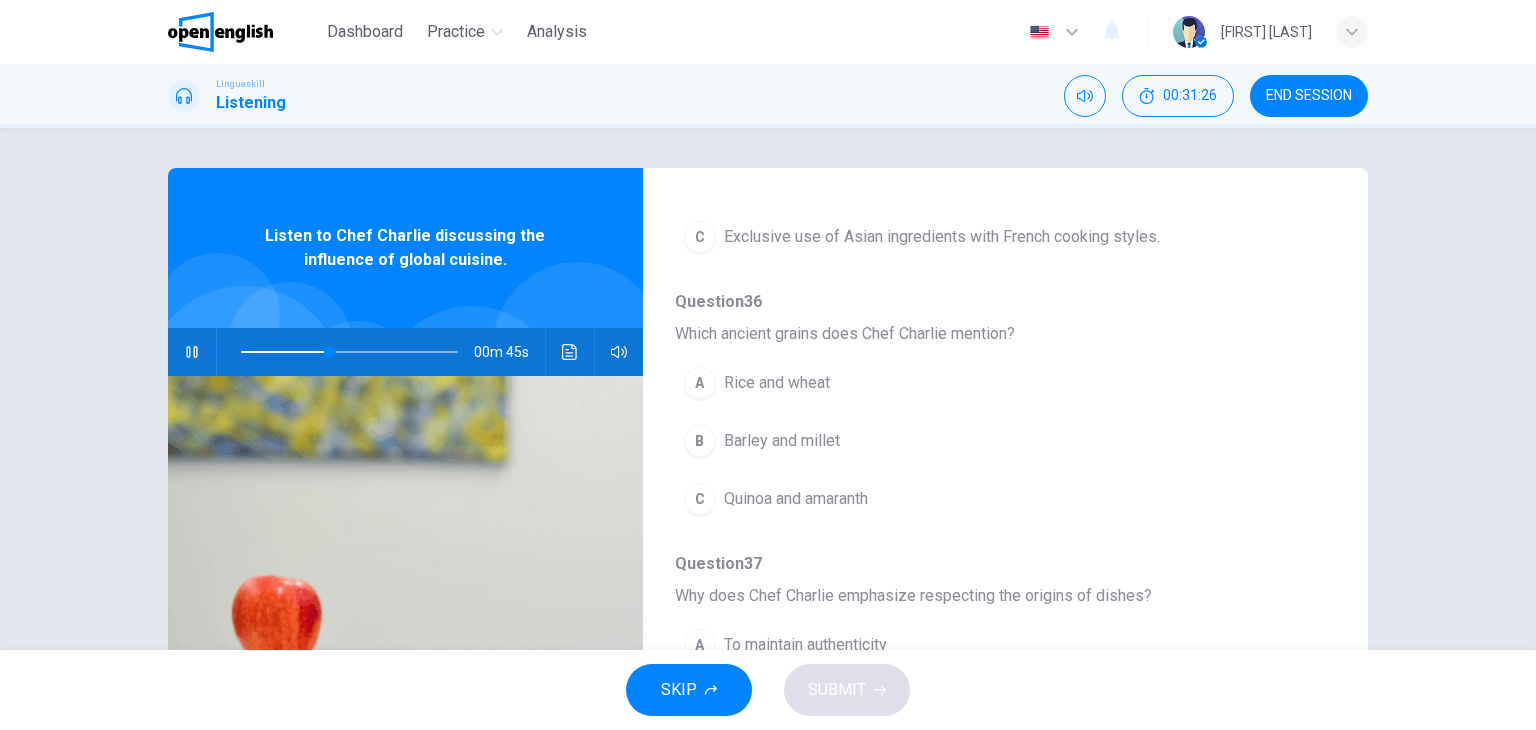 click on "Quinoa and amaranth" at bounding box center [796, 499] 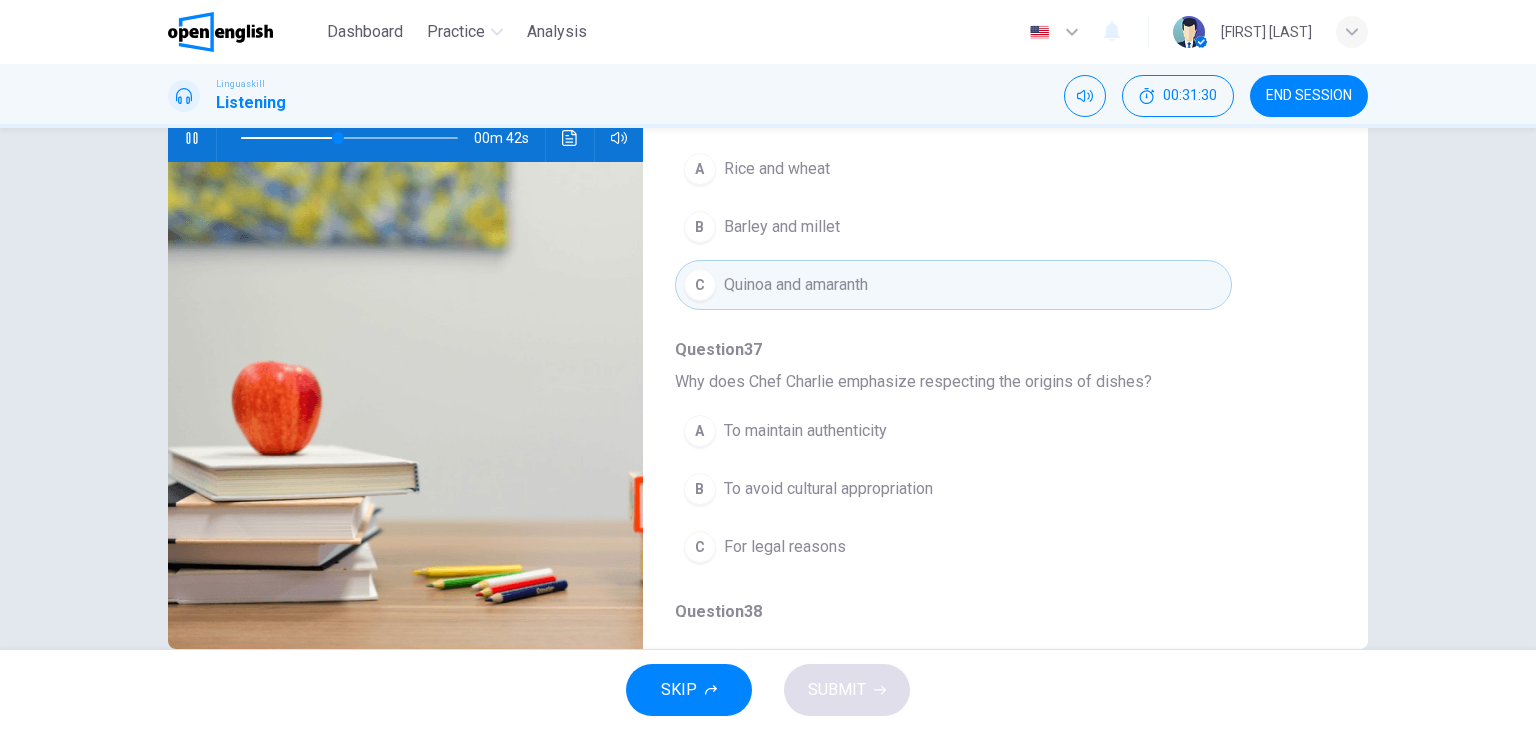 scroll, scrollTop: 216, scrollLeft: 0, axis: vertical 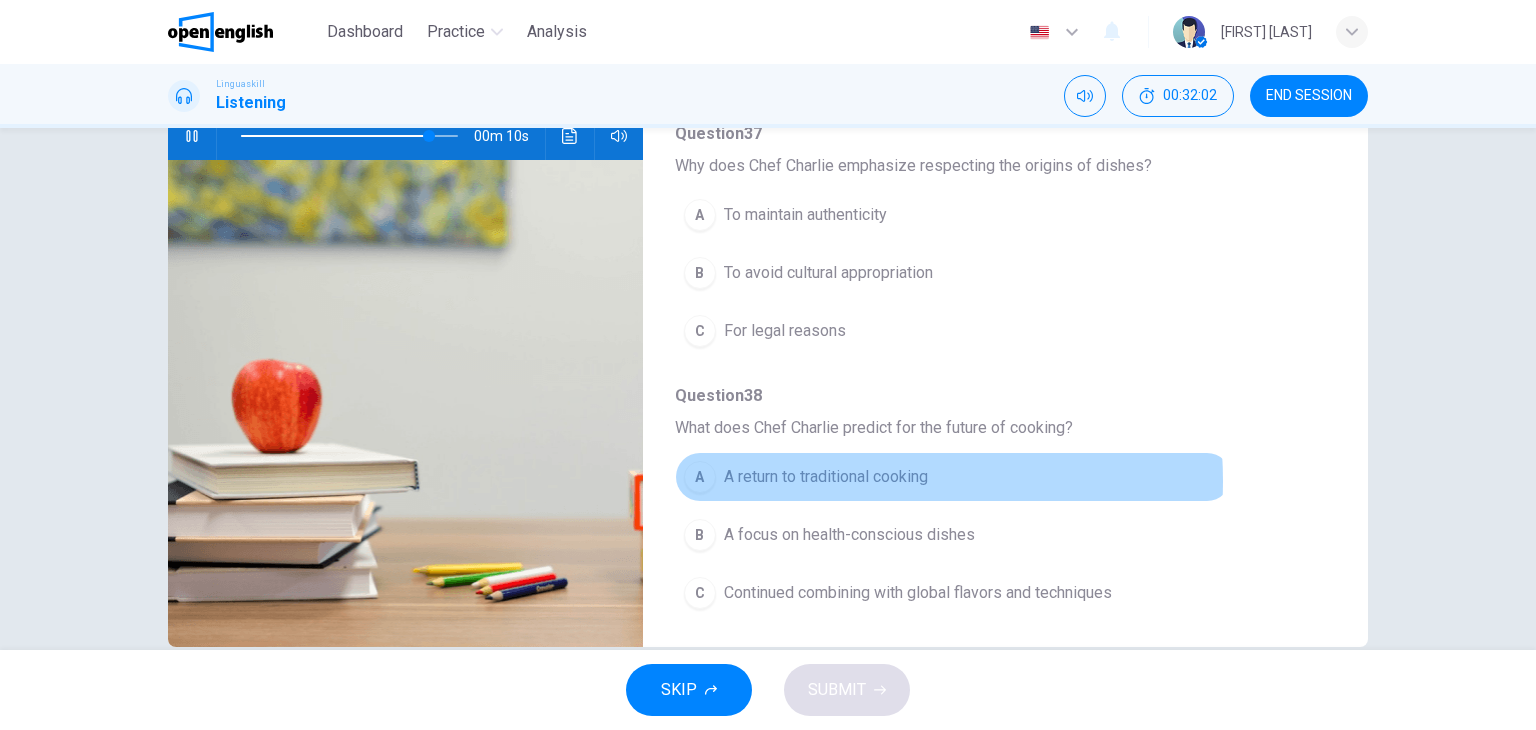 click on "A return to traditional cooking" at bounding box center (826, 477) 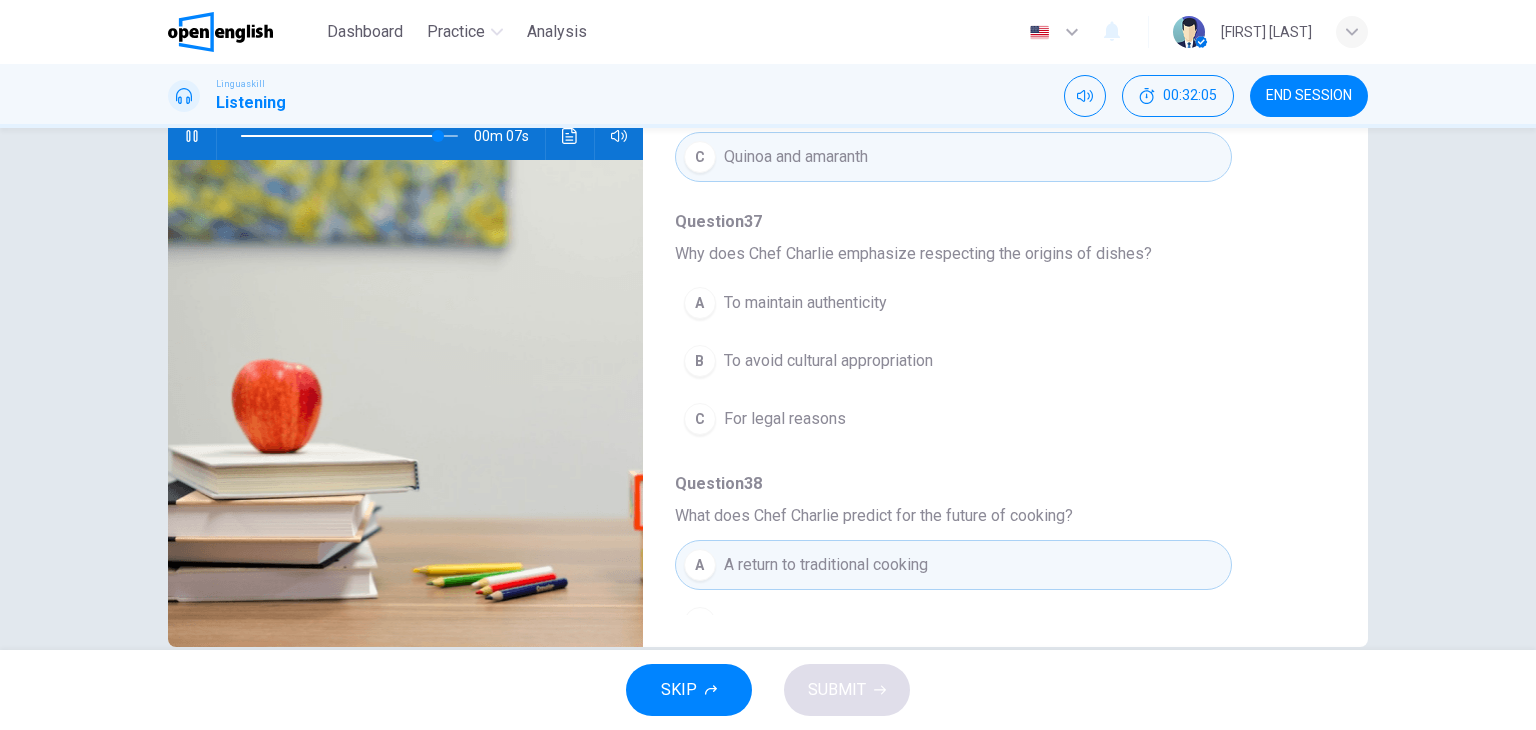 scroll, scrollTop: 770, scrollLeft: 0, axis: vertical 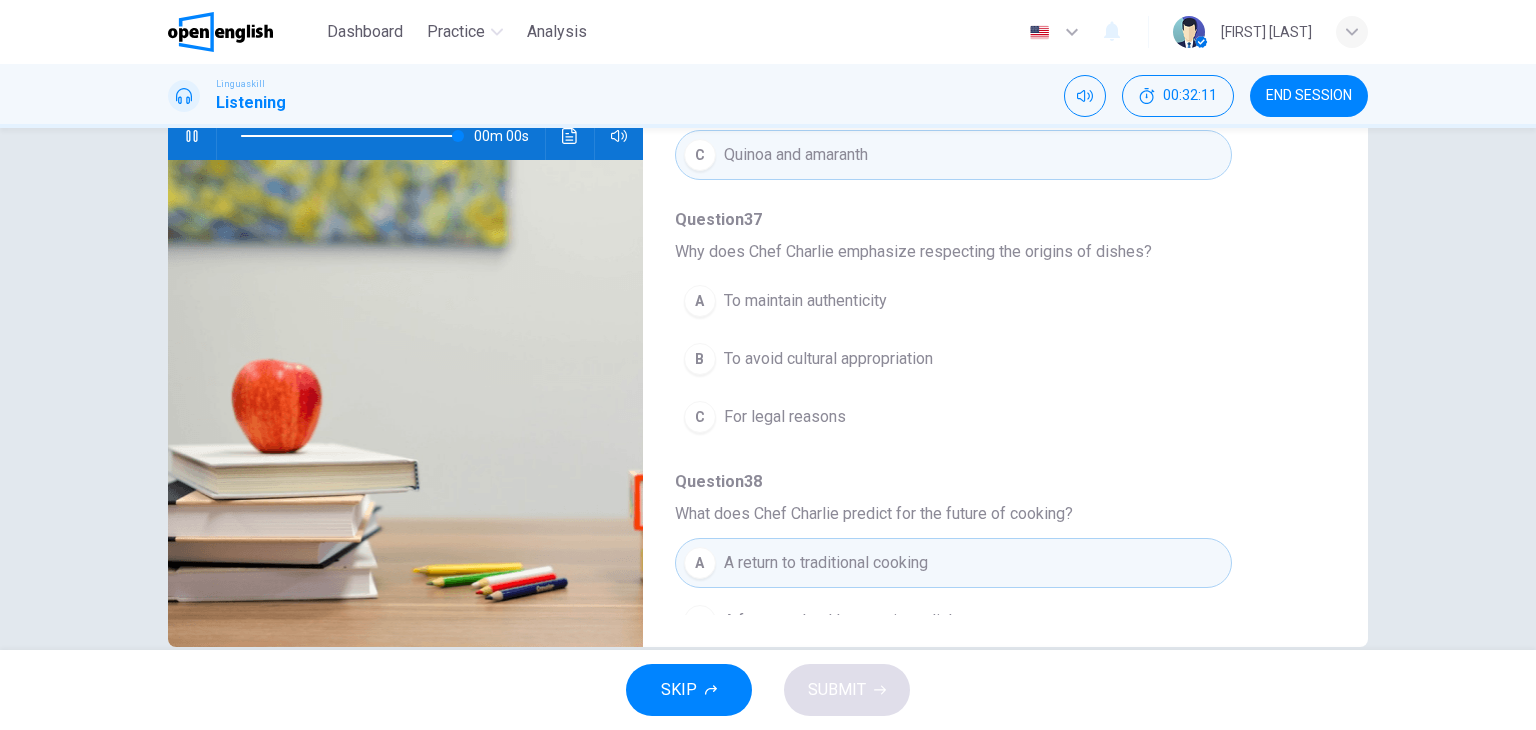 type on "*" 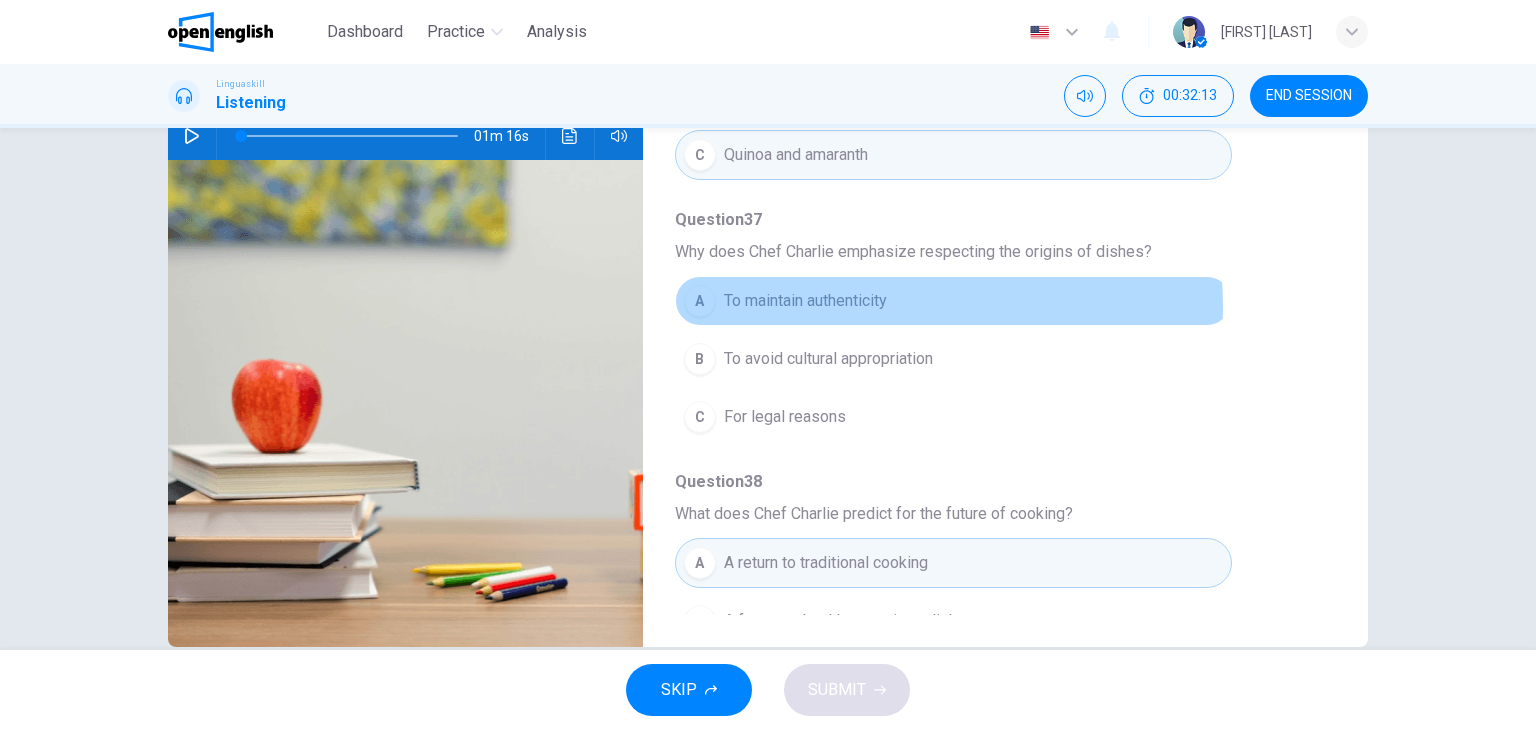 click on "To maintain authenticity" at bounding box center [805, 301] 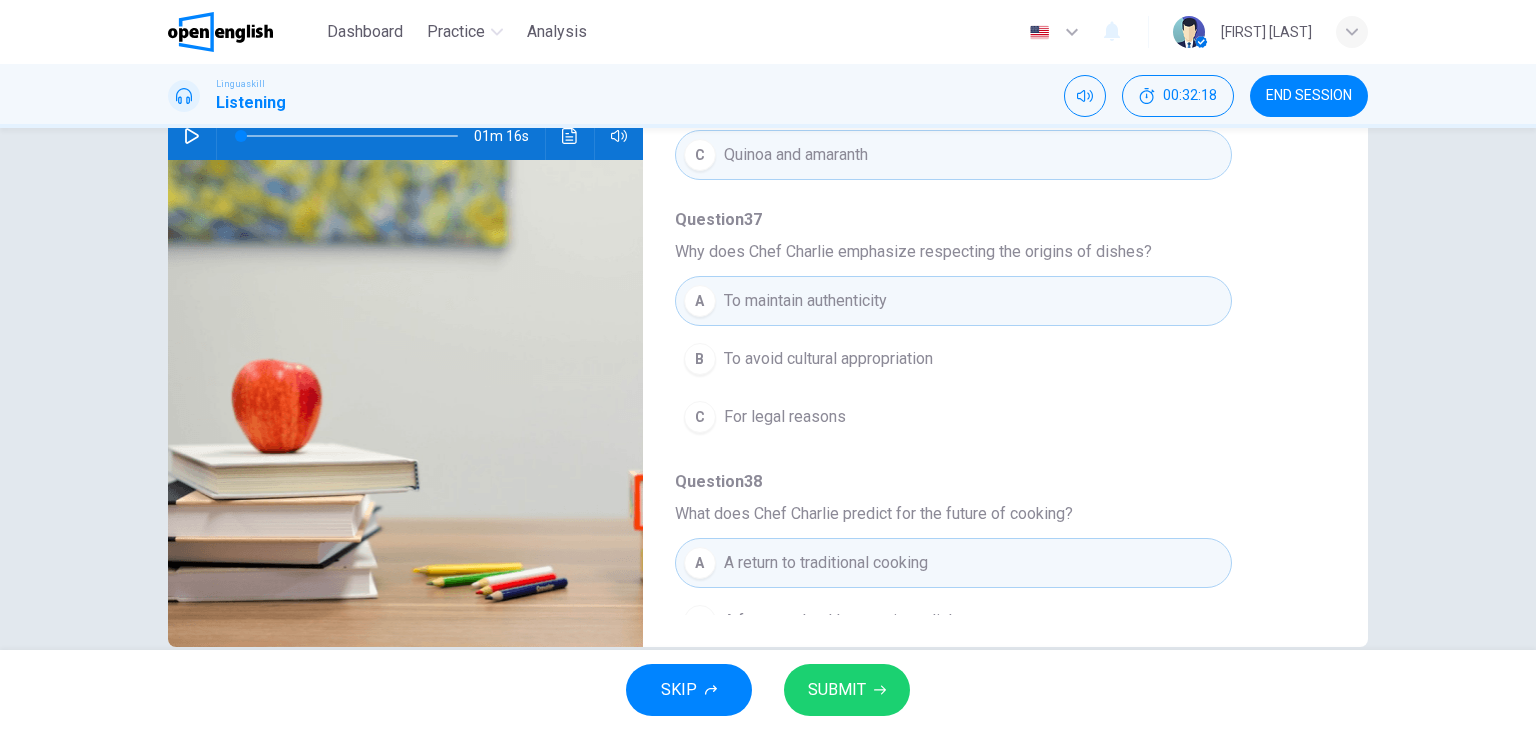 click on "SUBMIT" at bounding box center (837, 690) 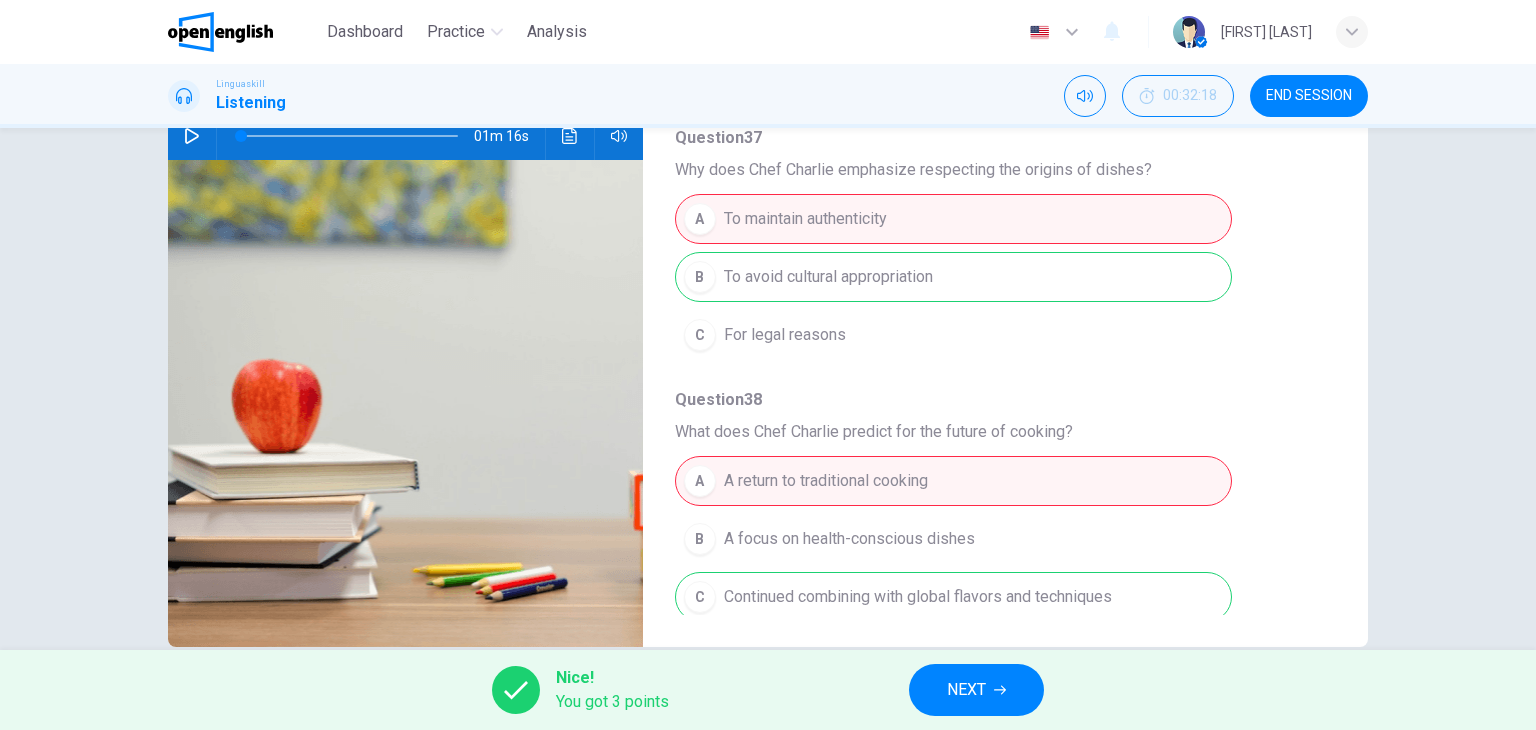 scroll, scrollTop: 856, scrollLeft: 0, axis: vertical 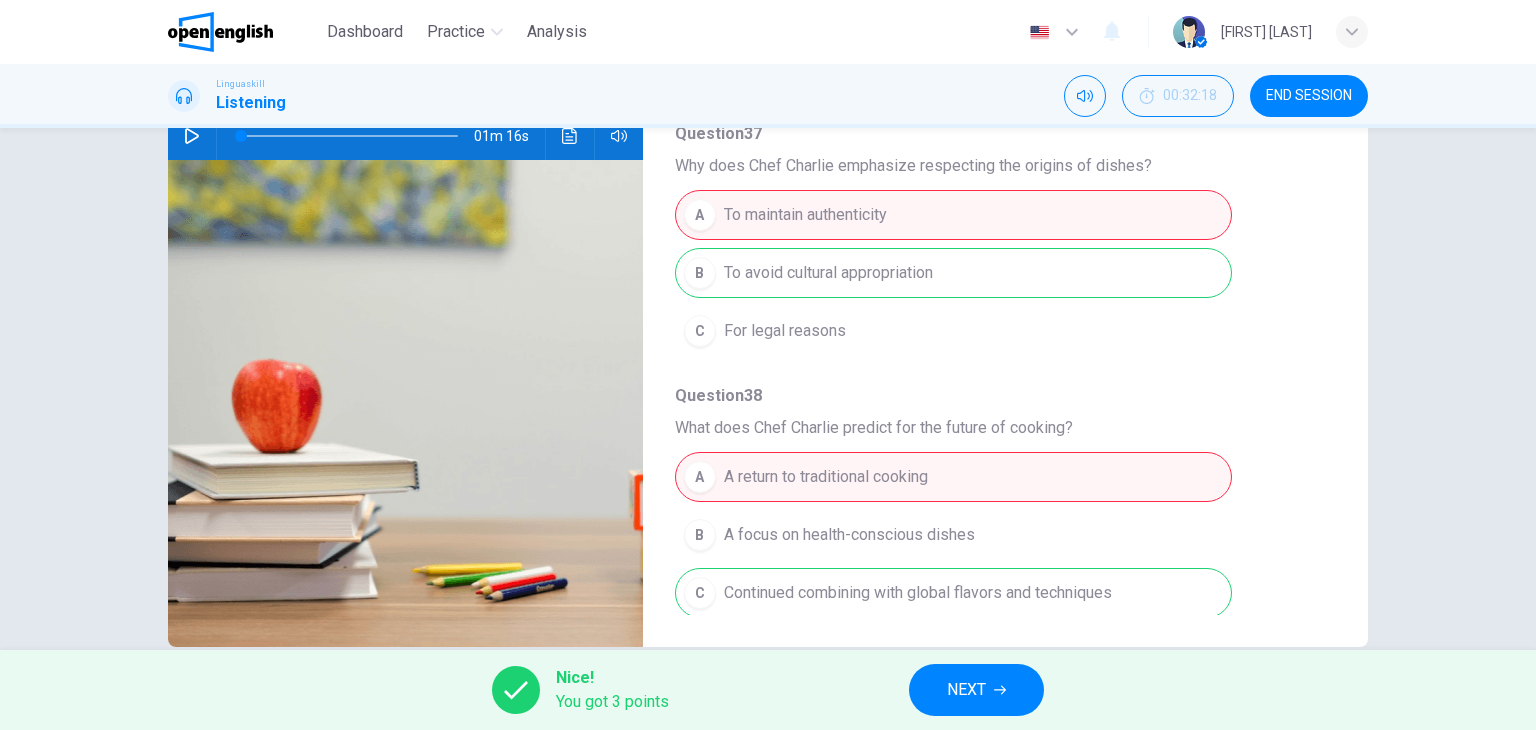 click on "NEXT" at bounding box center [976, 690] 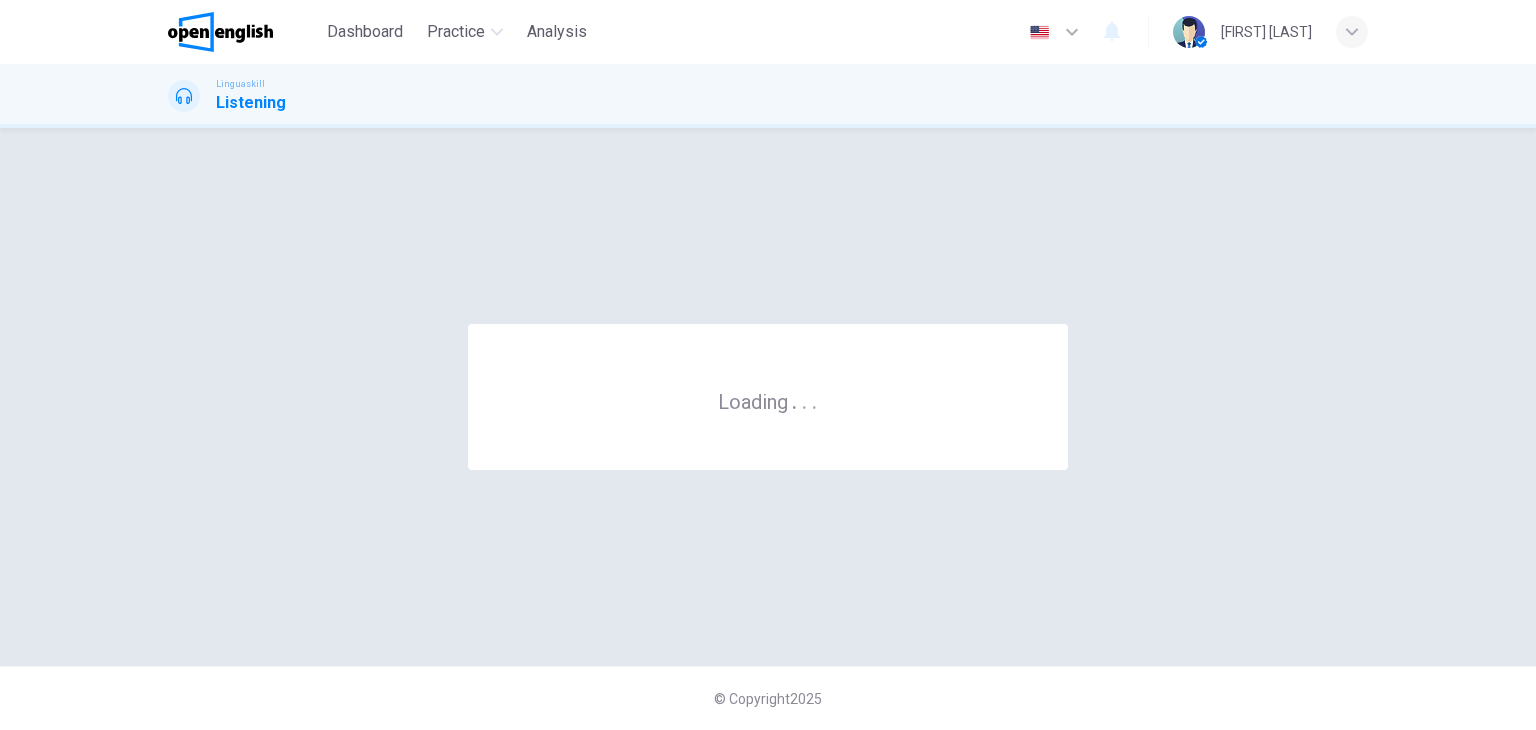 scroll, scrollTop: 0, scrollLeft: 0, axis: both 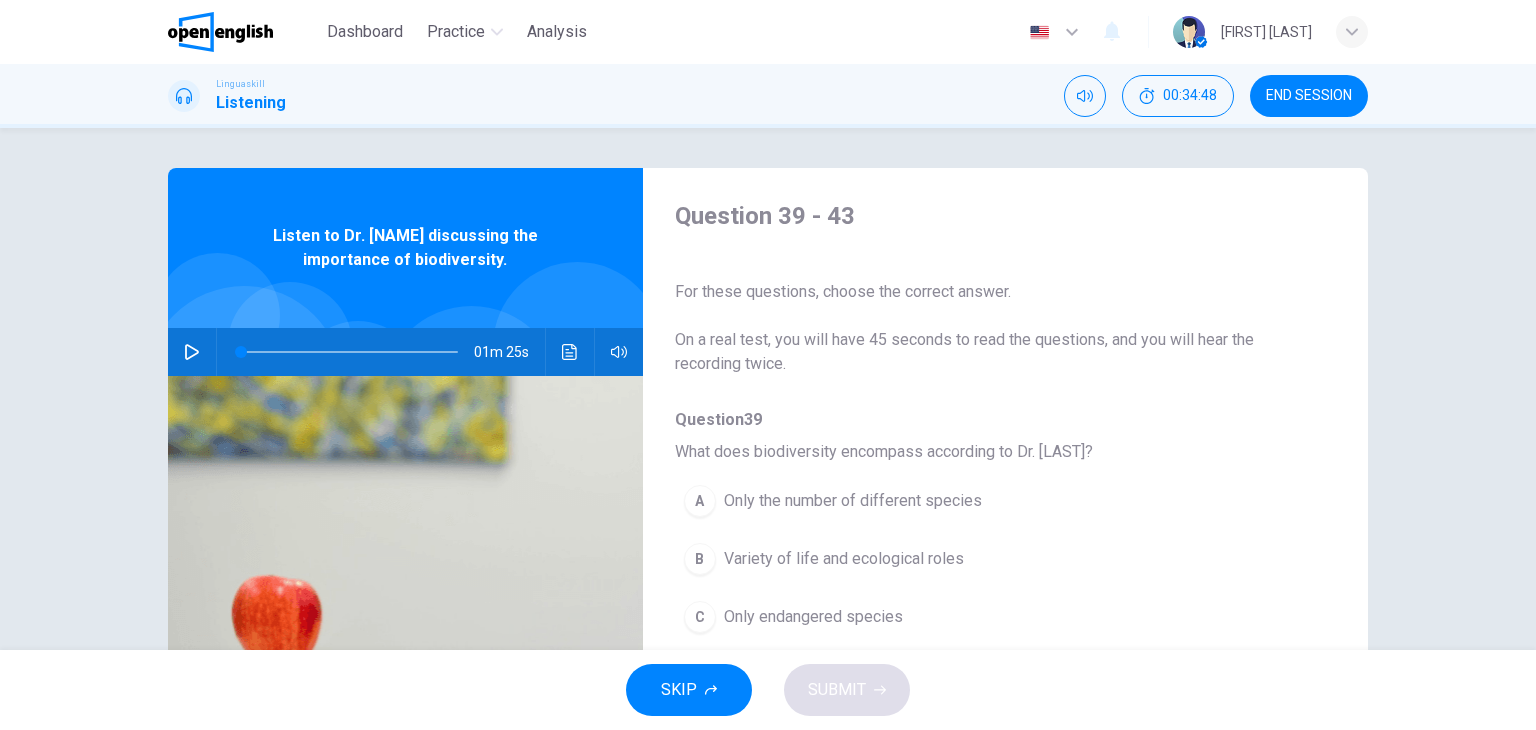 click on "END SESSION" at bounding box center (1309, 96) 